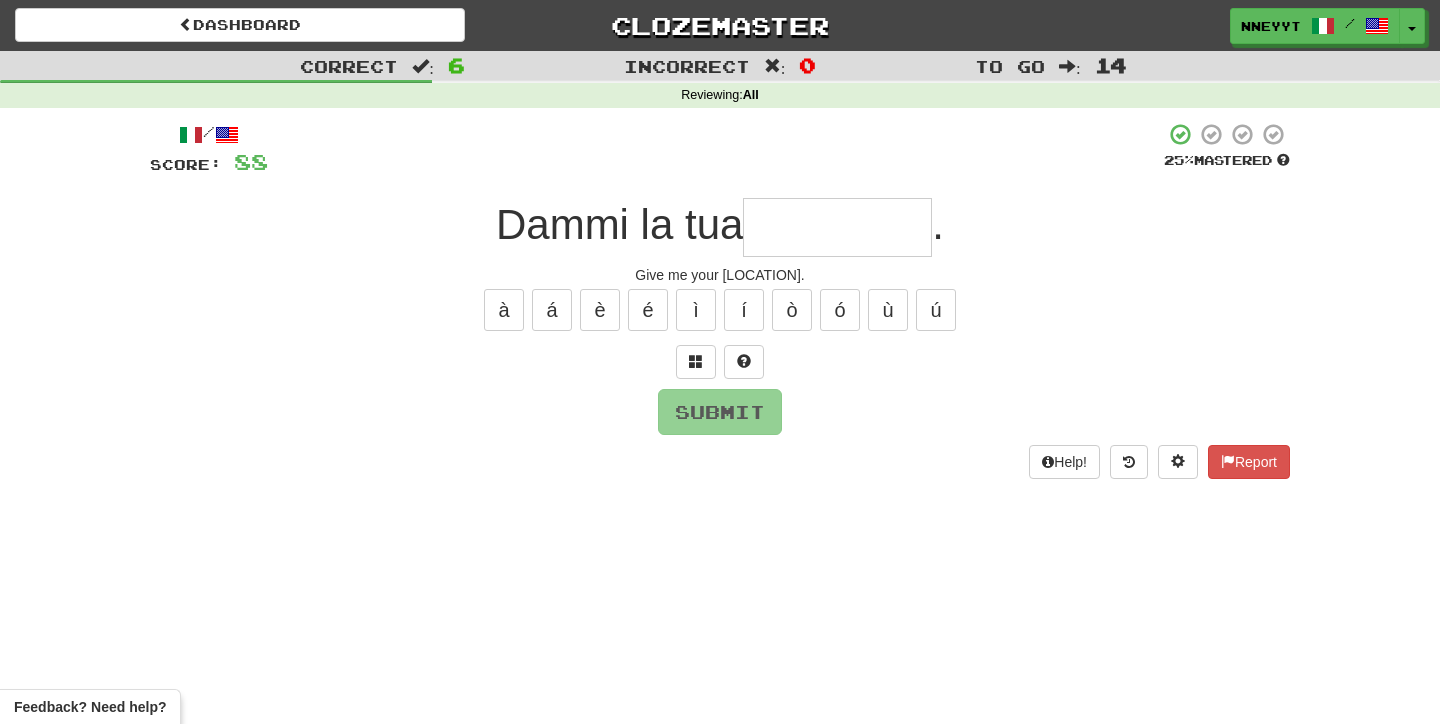 scroll, scrollTop: 0, scrollLeft: 0, axis: both 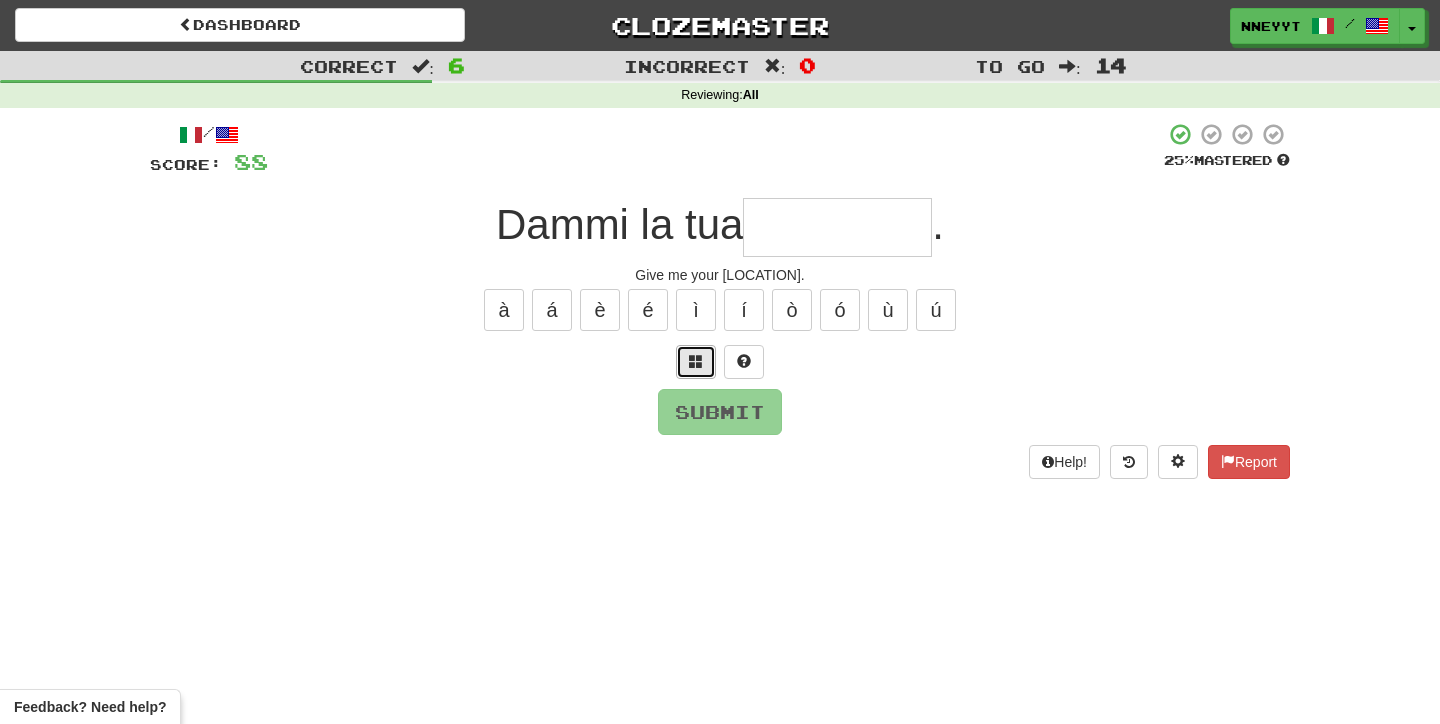 click at bounding box center [696, 362] 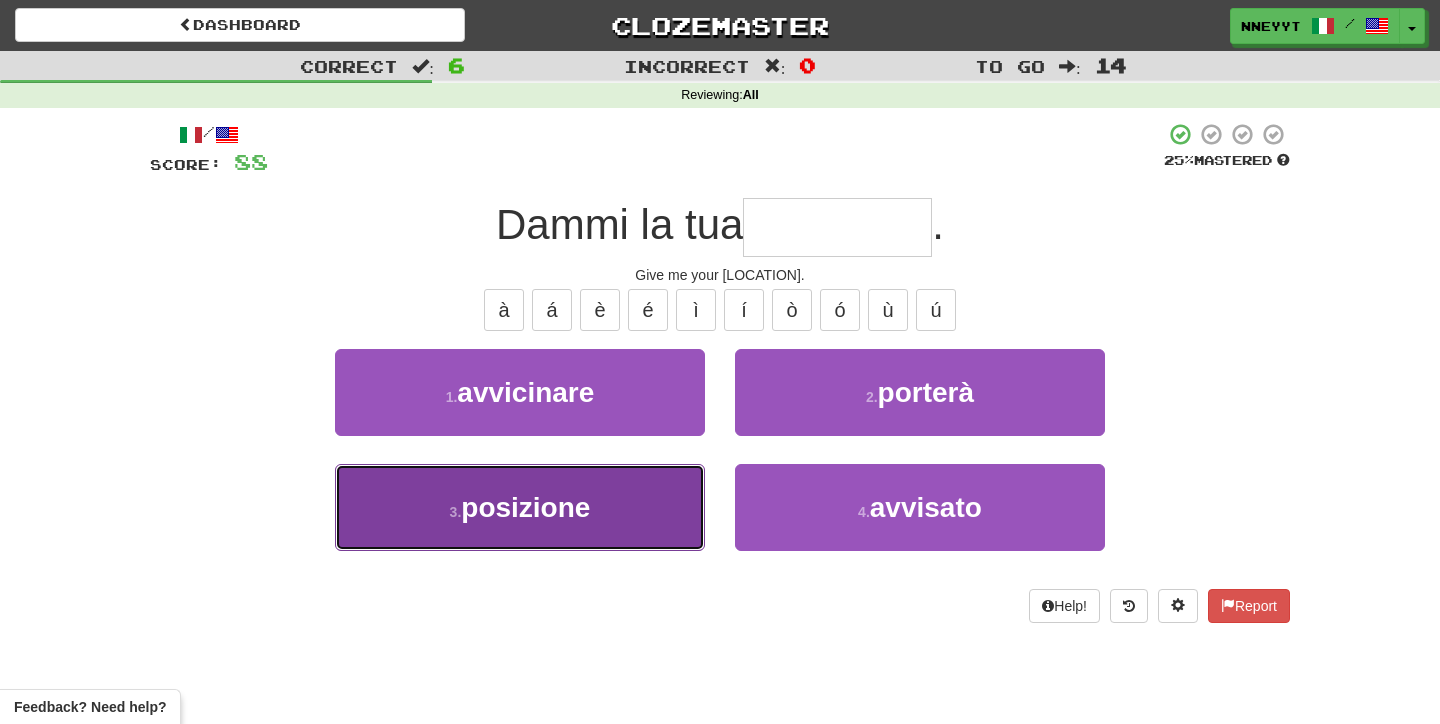 click on "3 .  posizione" at bounding box center [520, 507] 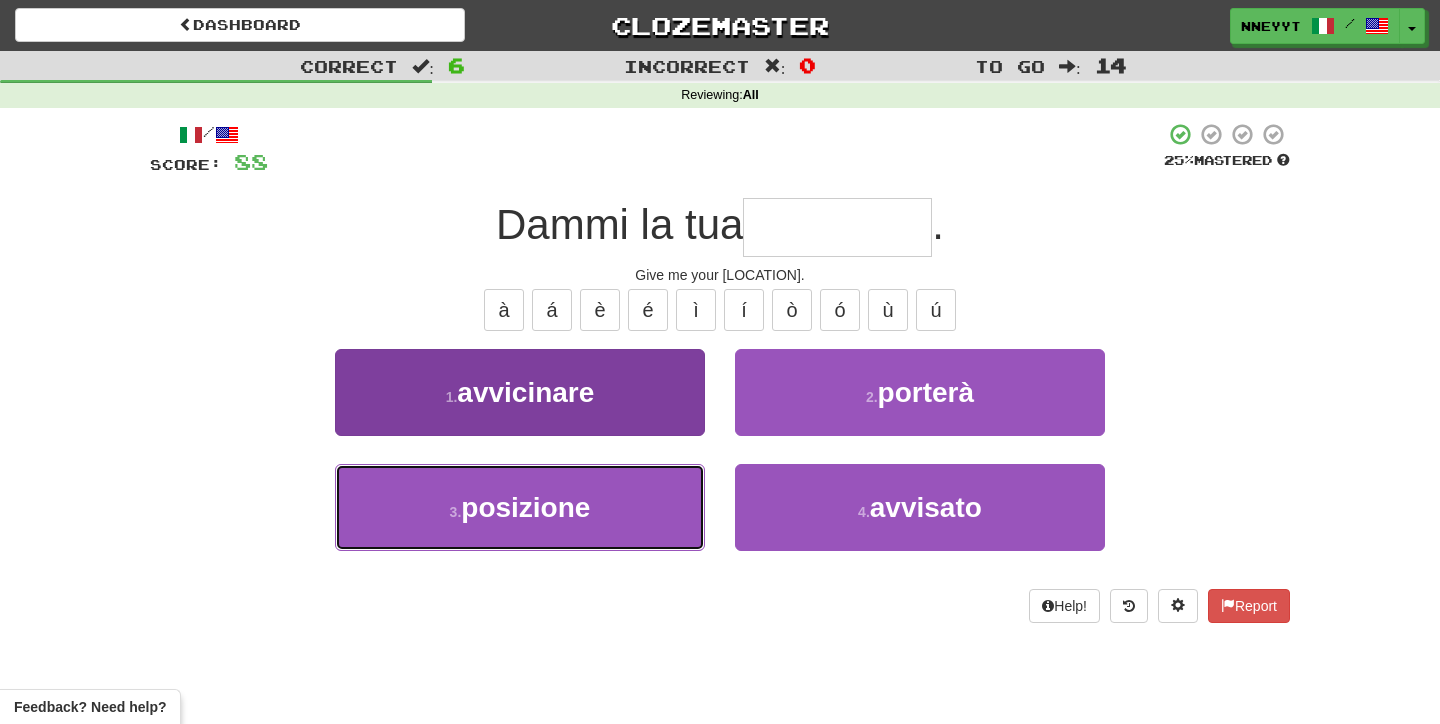 type on "*********" 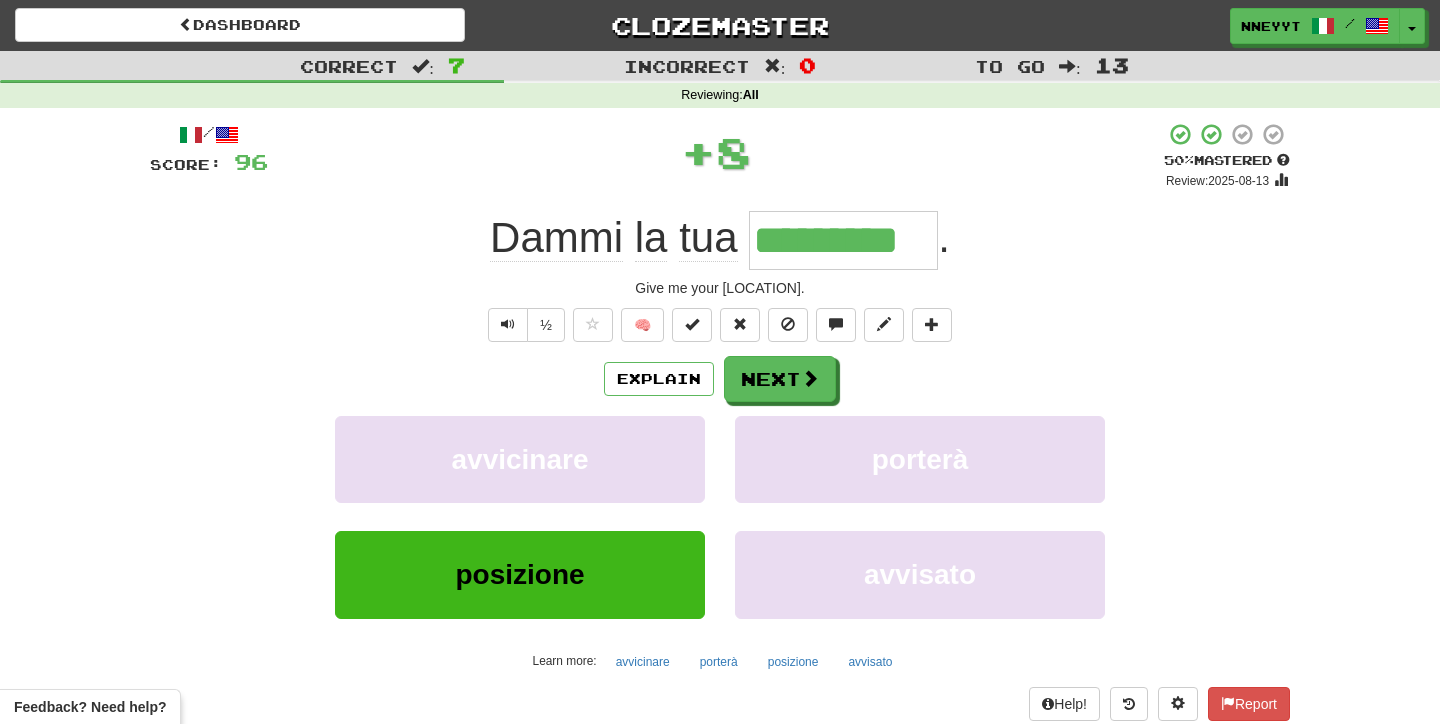 click on "Dashboard
Clozemaster
nneyyt
/
Toggle Dropdown
Dashboard
Leaderboard
Activity Feed
Notifications
Profile
Discussions
አማርኛ
/
English
Streak:
0
Review:
3
Points Today: 0
Español
/
English
Streak:
0
Review:
60
Daily Goal:  0 /200
Galego
/
English
Streak:
0
Review:
3
Points Today: 0
Italiano
/
English
Streak:
4
Review:
34
Daily Goal:  144 /50
Português
/
English
Streak:
0
Review:
60
Daily Goal:  0 /200
Português
/
Español
Streak:
0
Review:
8
Points Today: 0
Svenska
/
Español
Streak:
0
Review:
20
Points Today: 0
Türkçe
/
English
0" at bounding box center [720, 22] 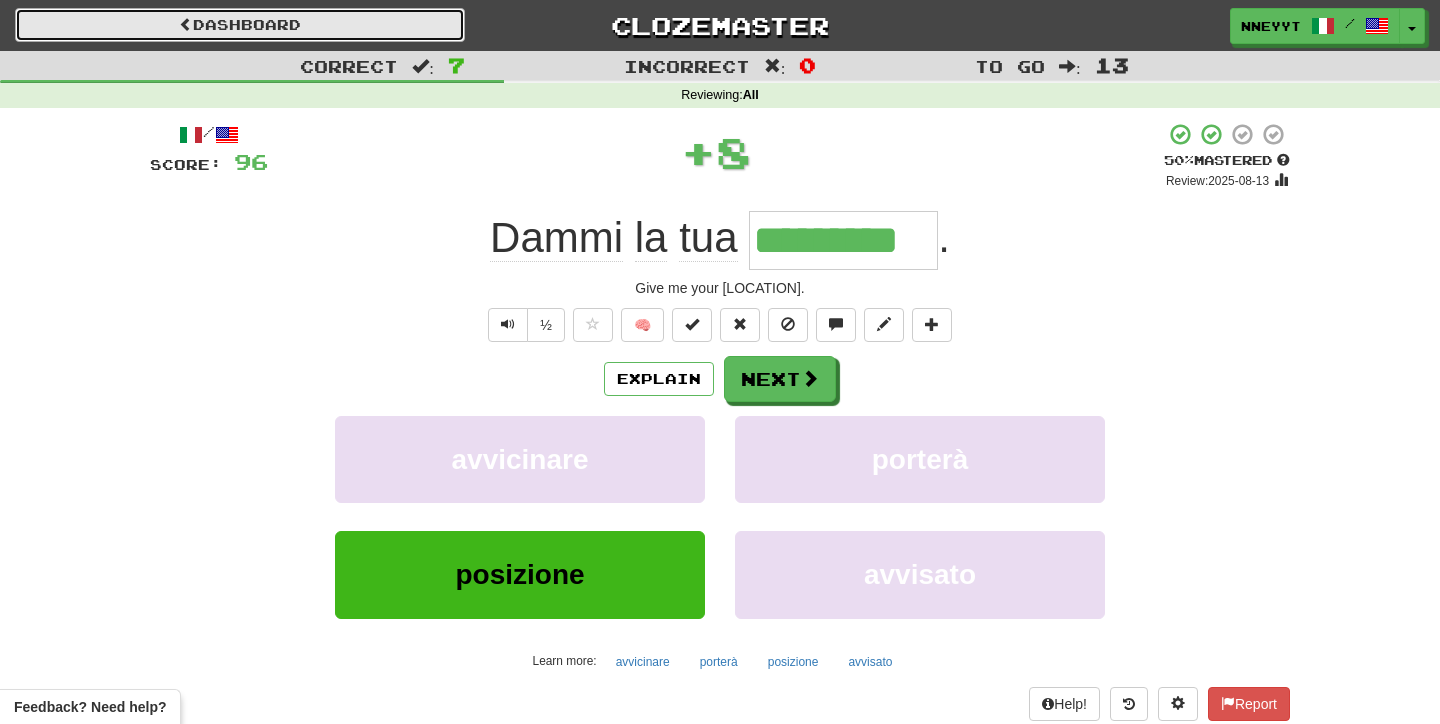 click on "Dashboard" at bounding box center [240, 25] 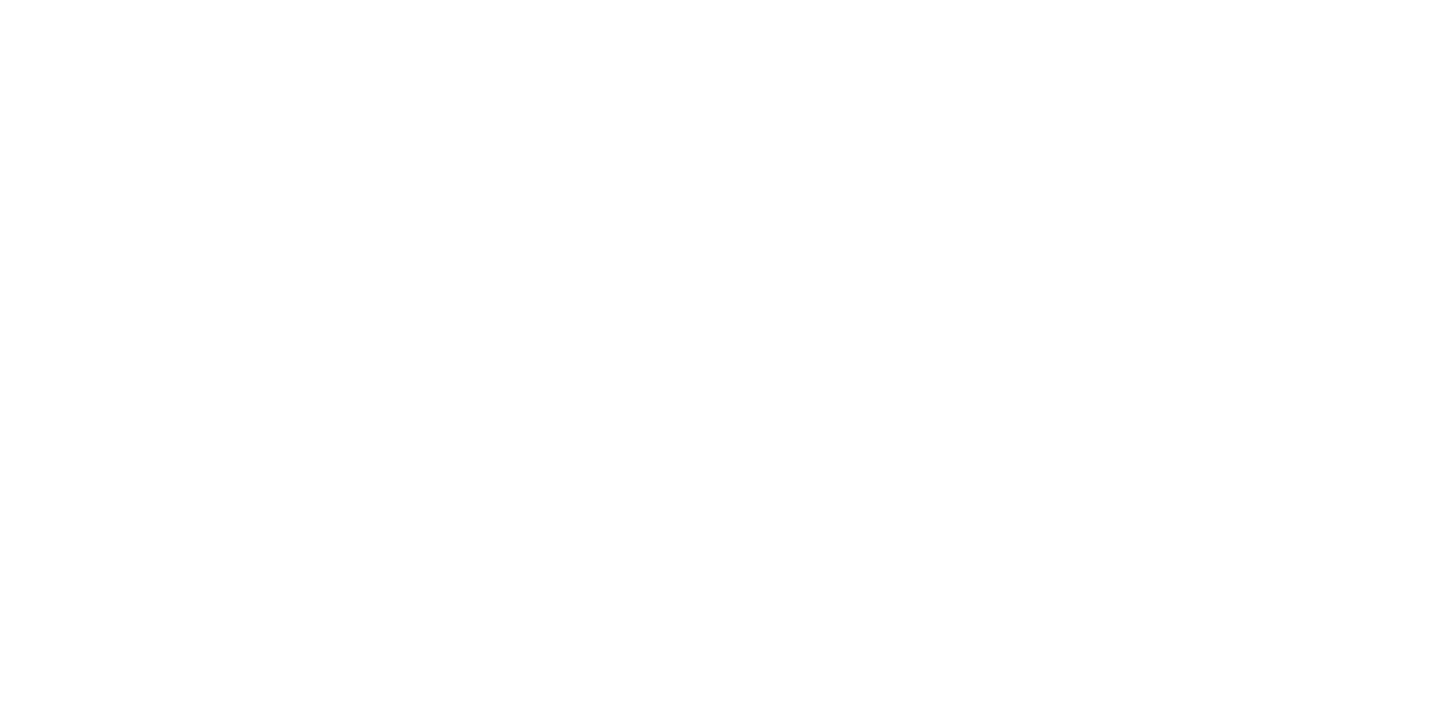 scroll, scrollTop: 0, scrollLeft: 0, axis: both 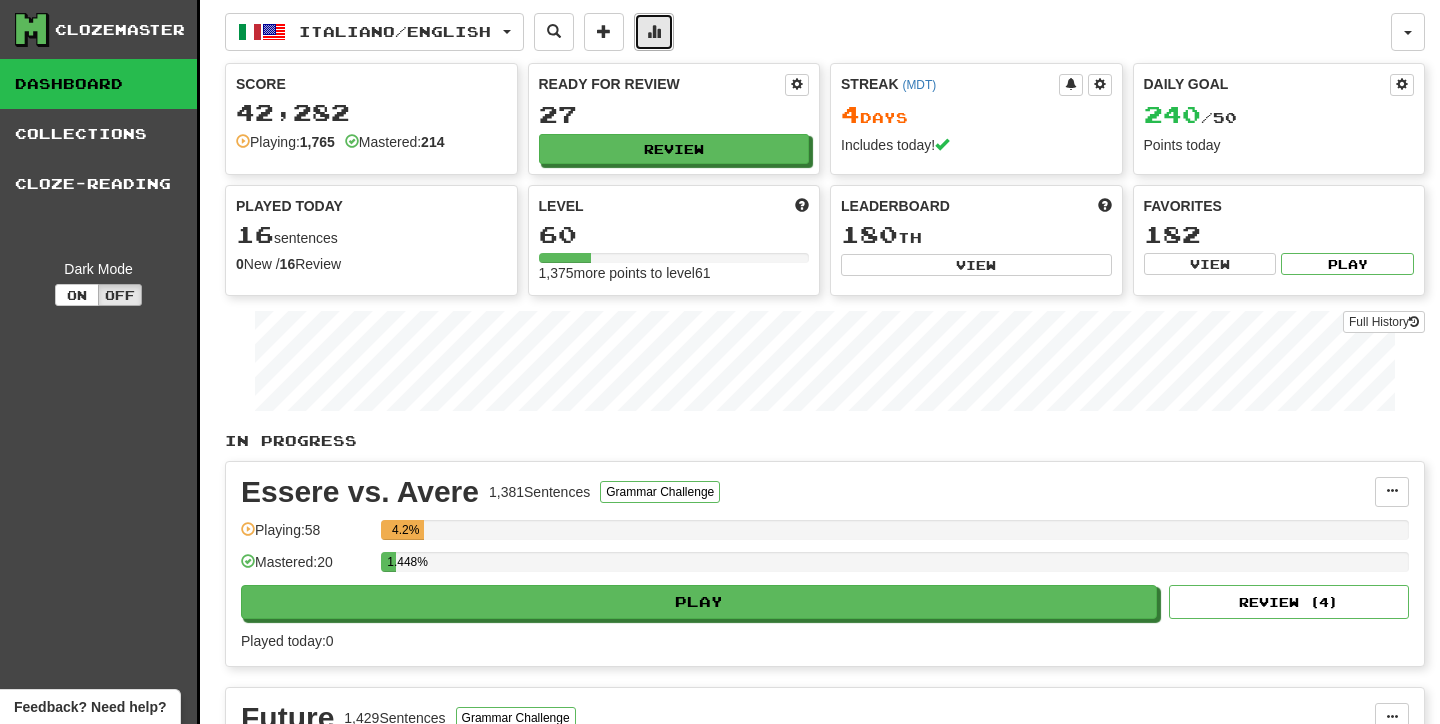 click at bounding box center [654, 32] 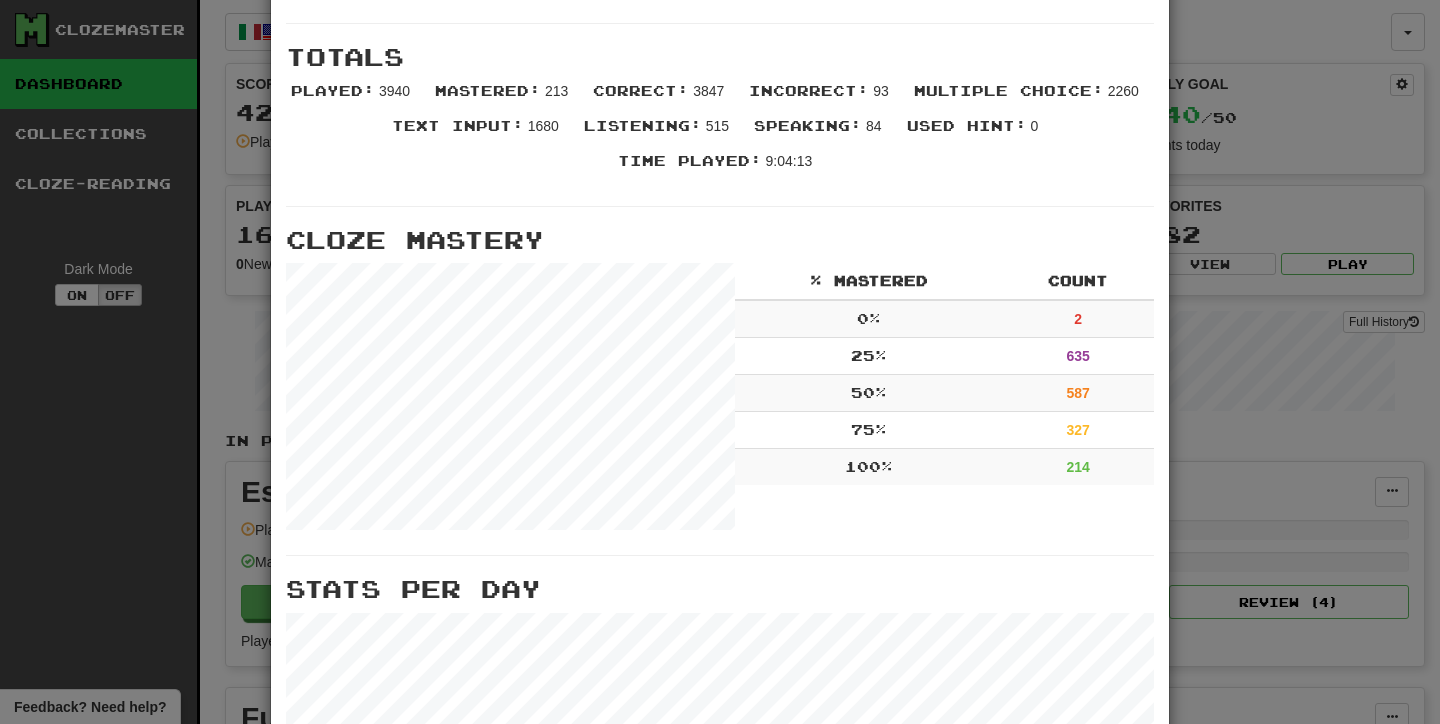 scroll, scrollTop: 705, scrollLeft: 0, axis: vertical 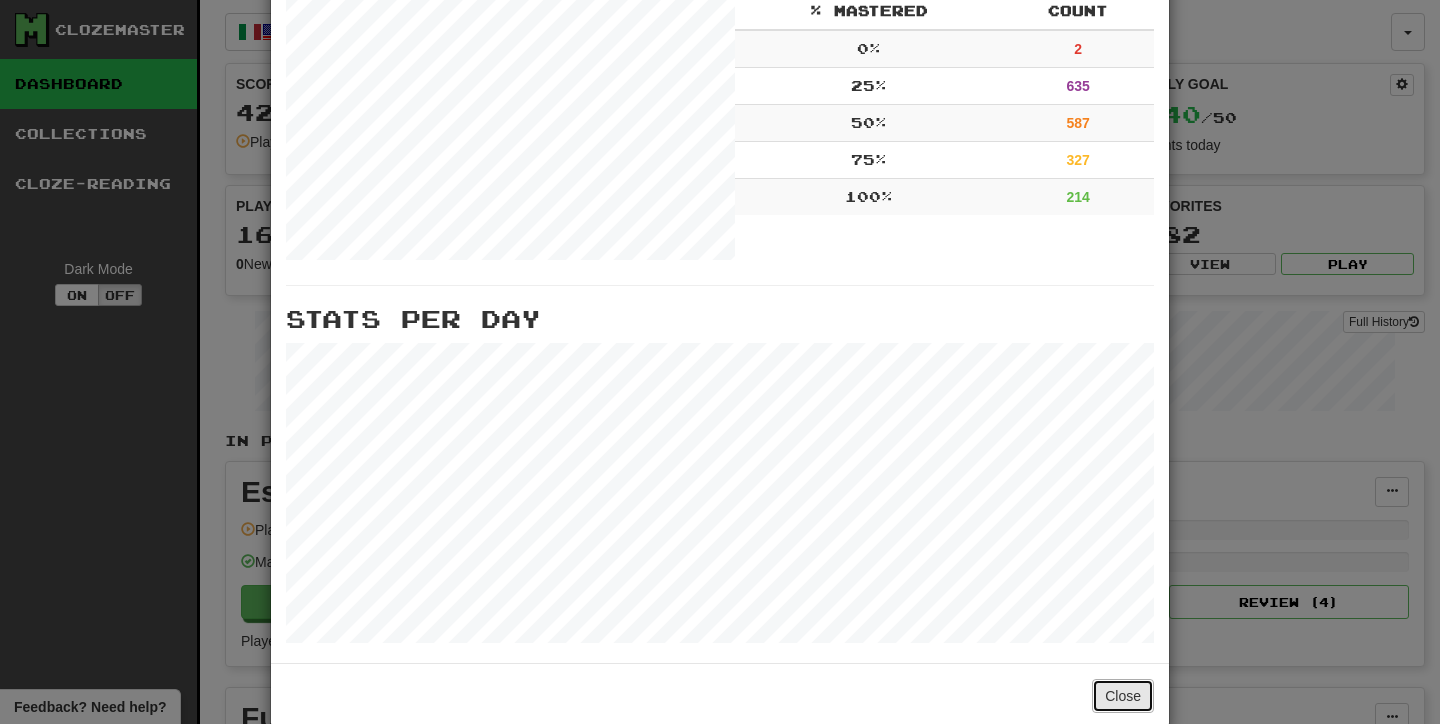 click on "Close" at bounding box center (1123, 696) 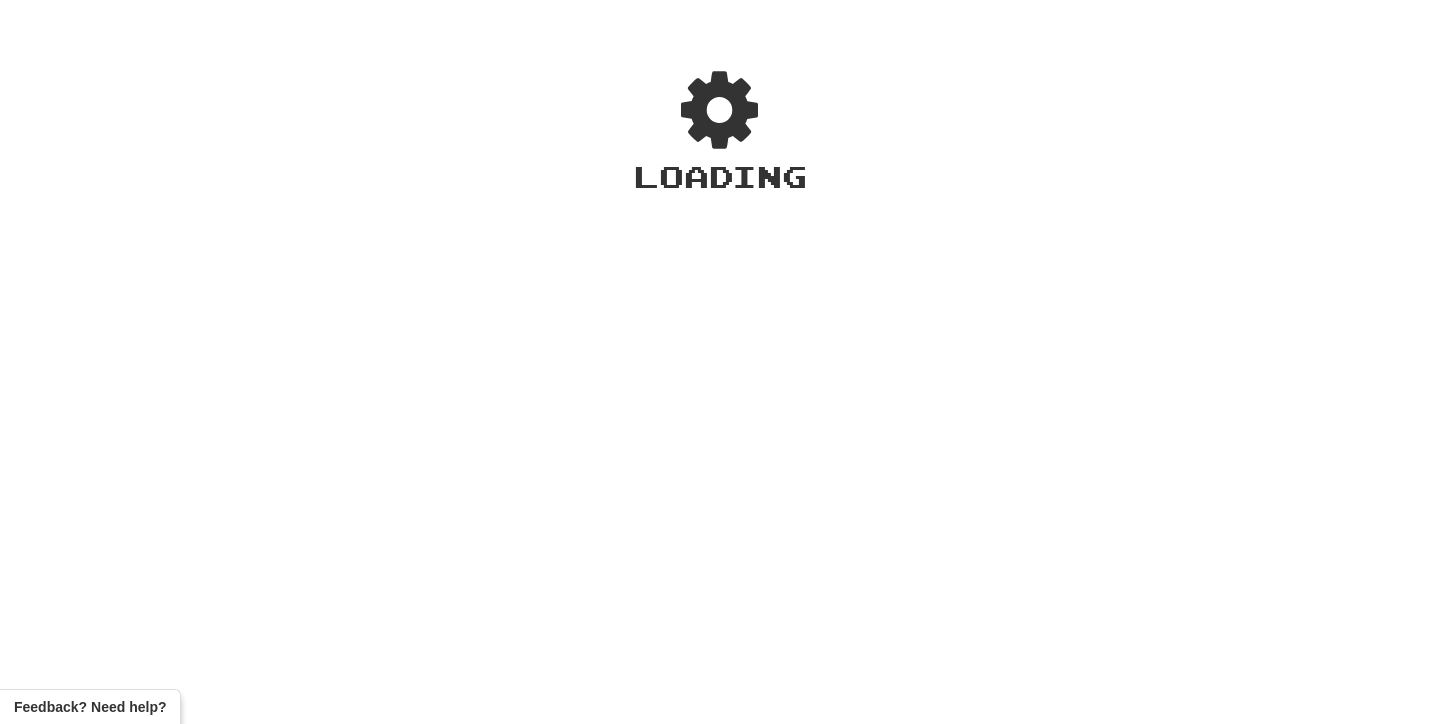 scroll, scrollTop: 0, scrollLeft: 0, axis: both 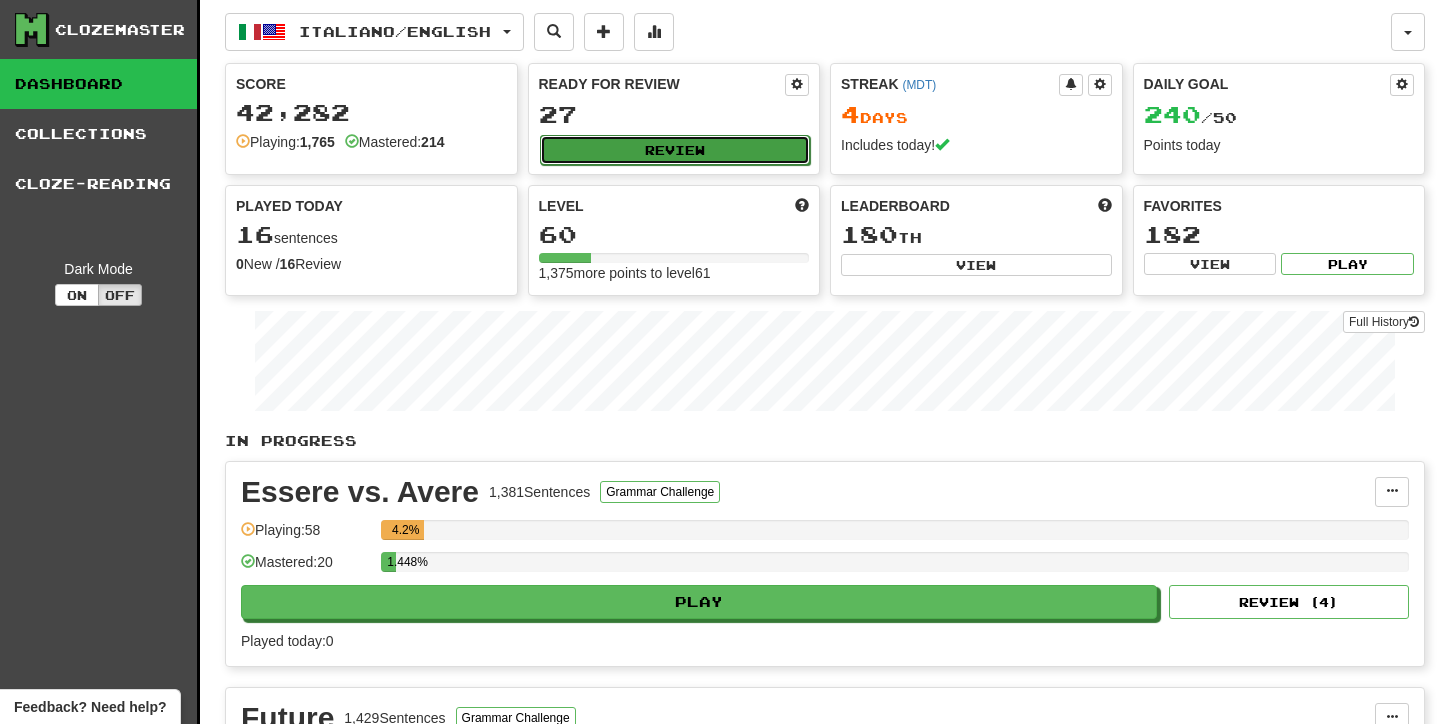 click on "Review" at bounding box center (675, 150) 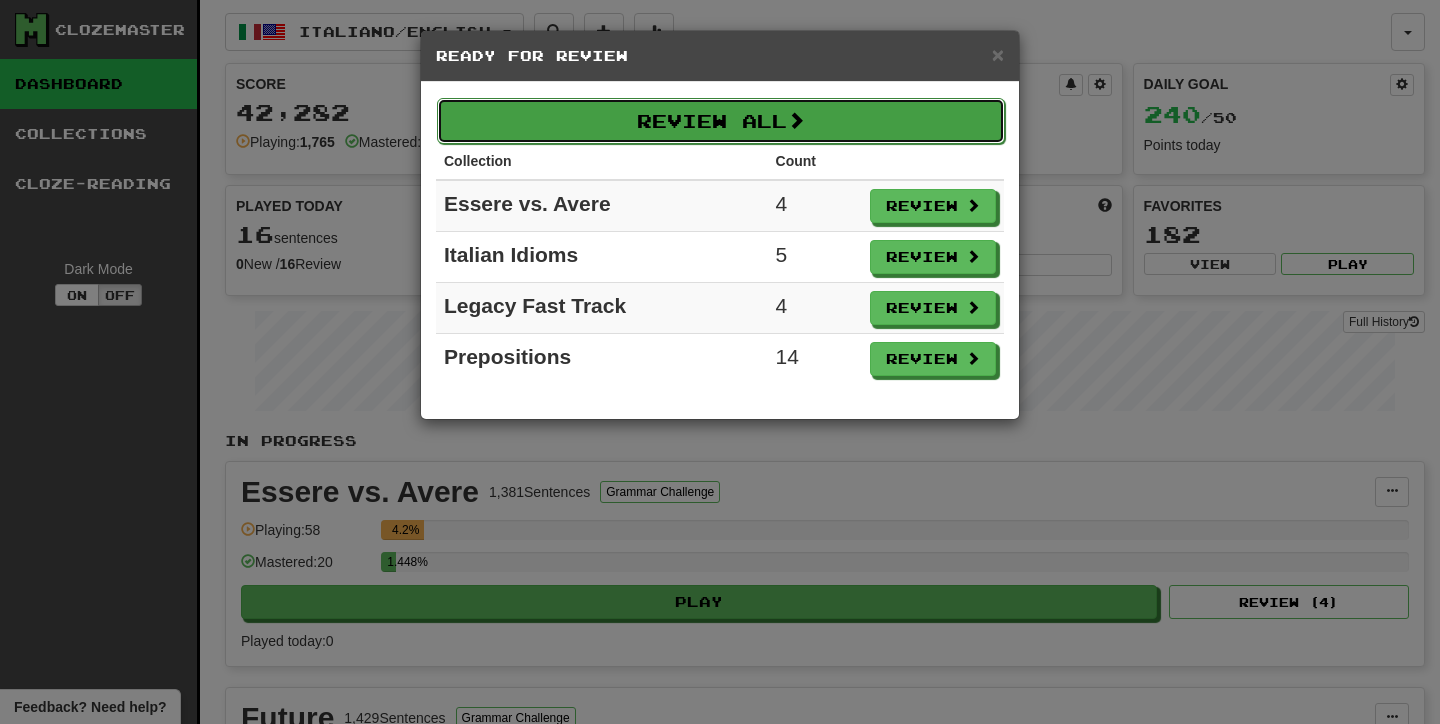 click on "Review All" at bounding box center [721, 121] 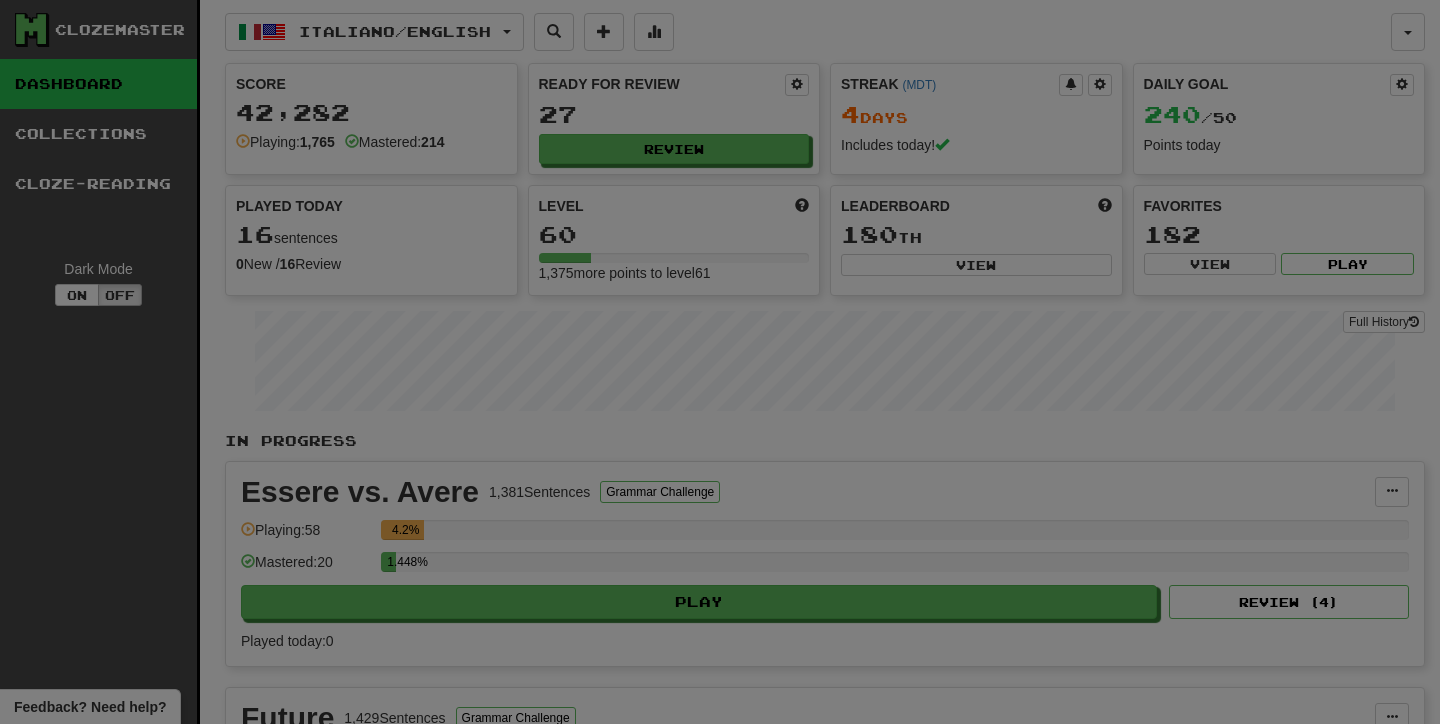 select on "**" 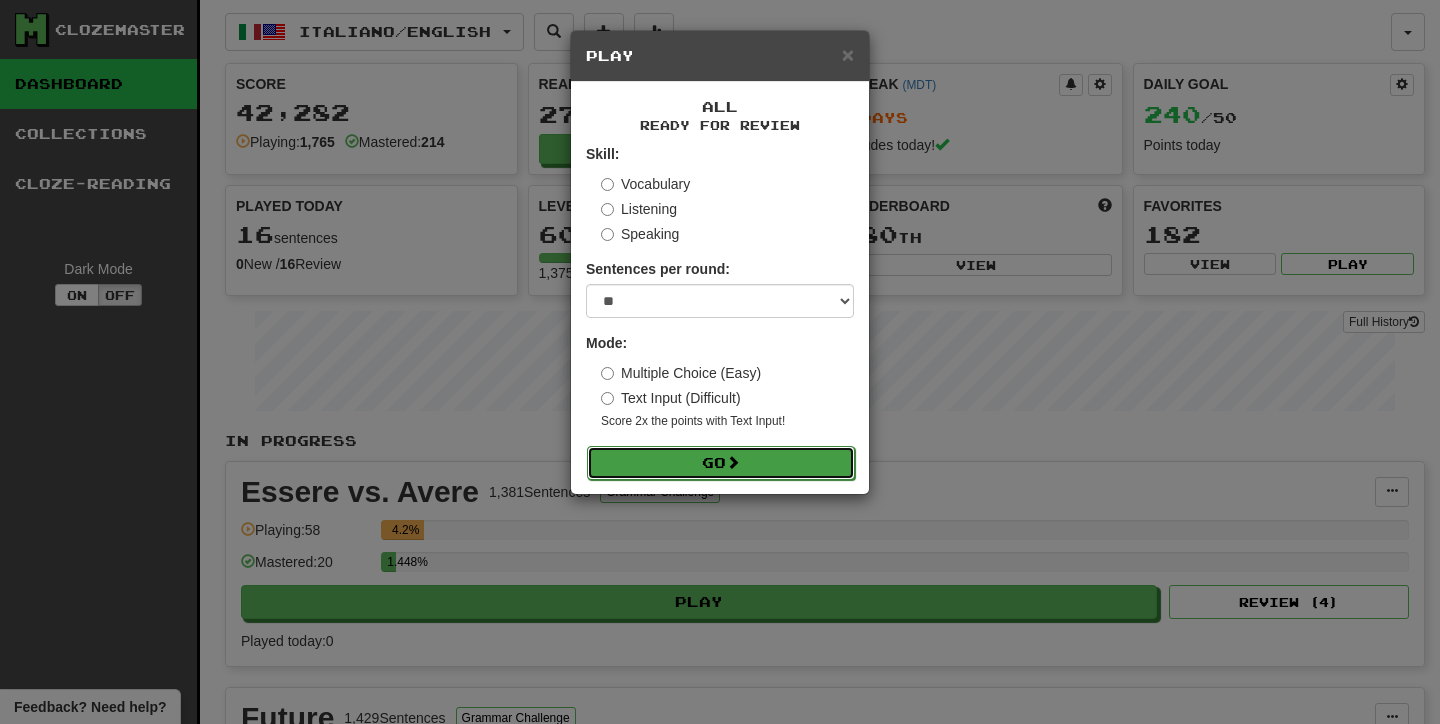 click on "Go" at bounding box center (721, 463) 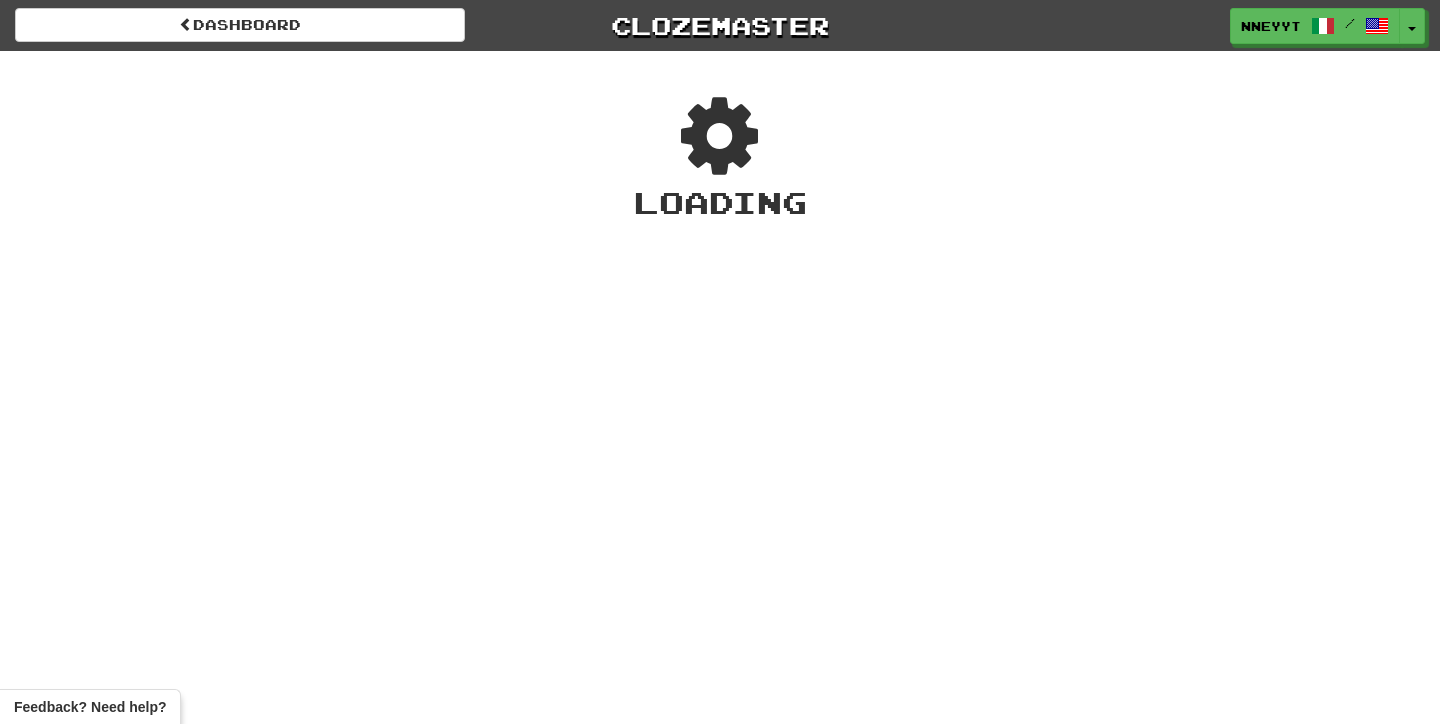 scroll, scrollTop: 0, scrollLeft: 0, axis: both 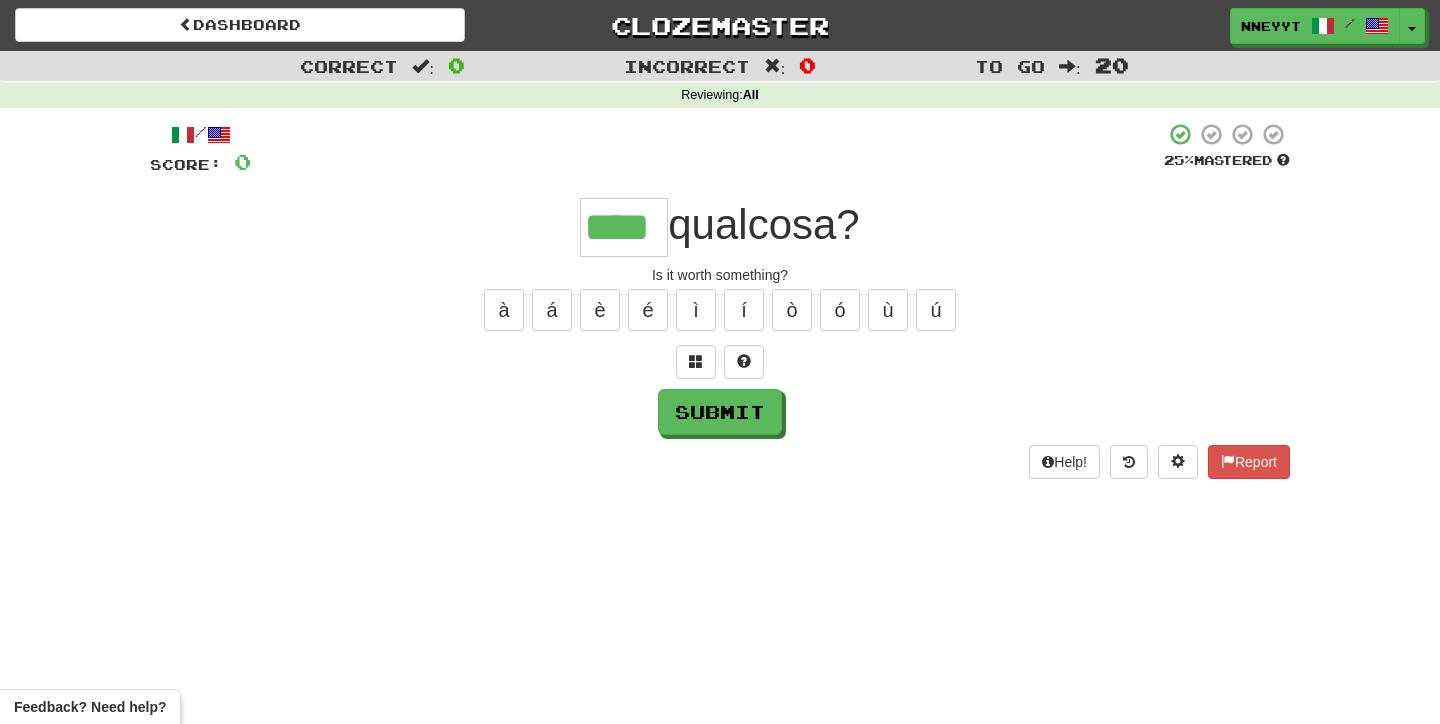 type on "****" 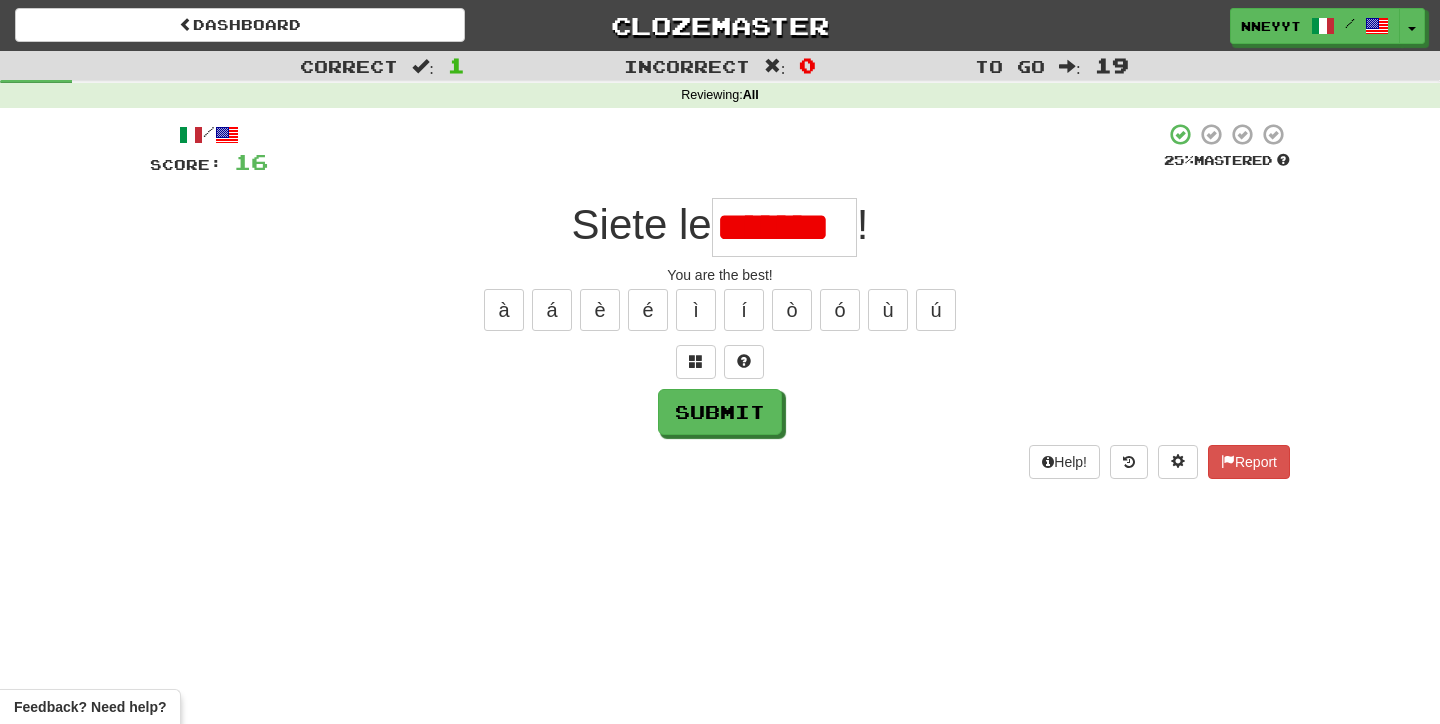 scroll, scrollTop: 0, scrollLeft: 0, axis: both 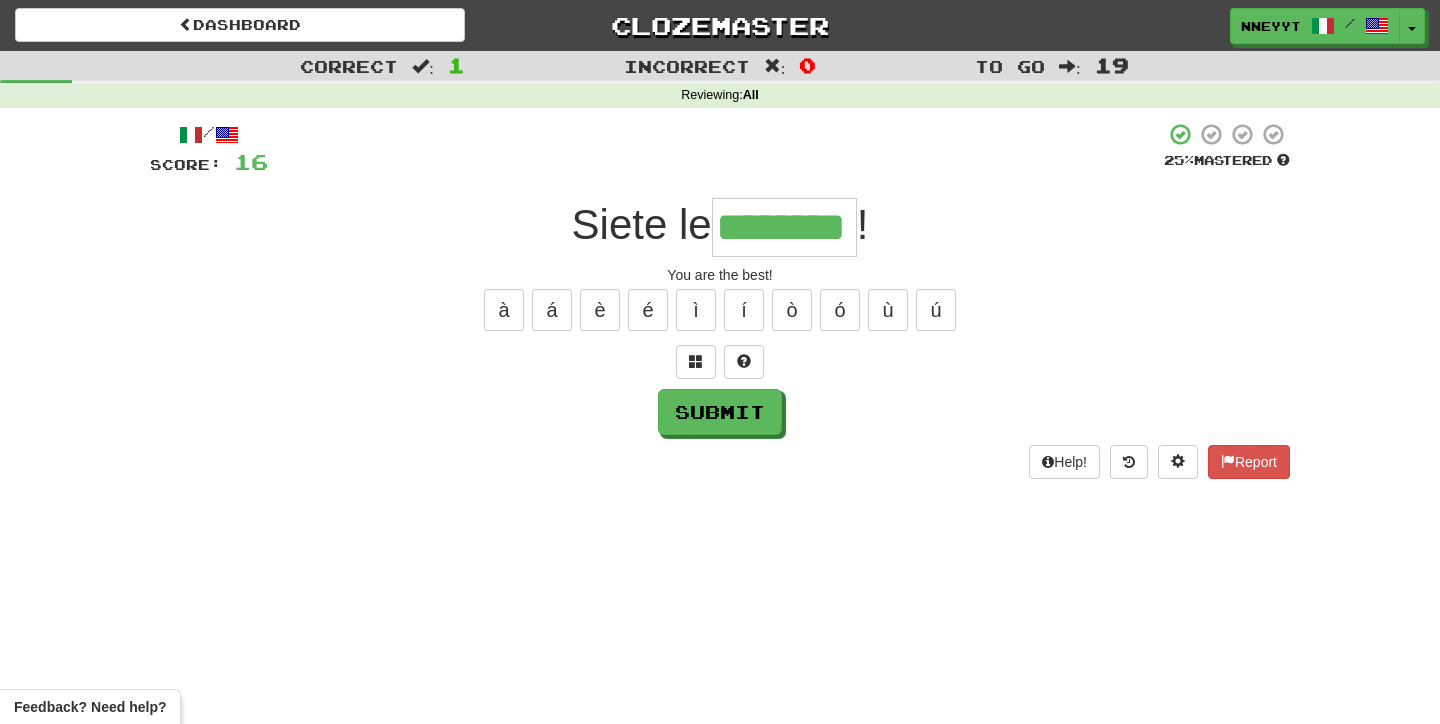 type on "********" 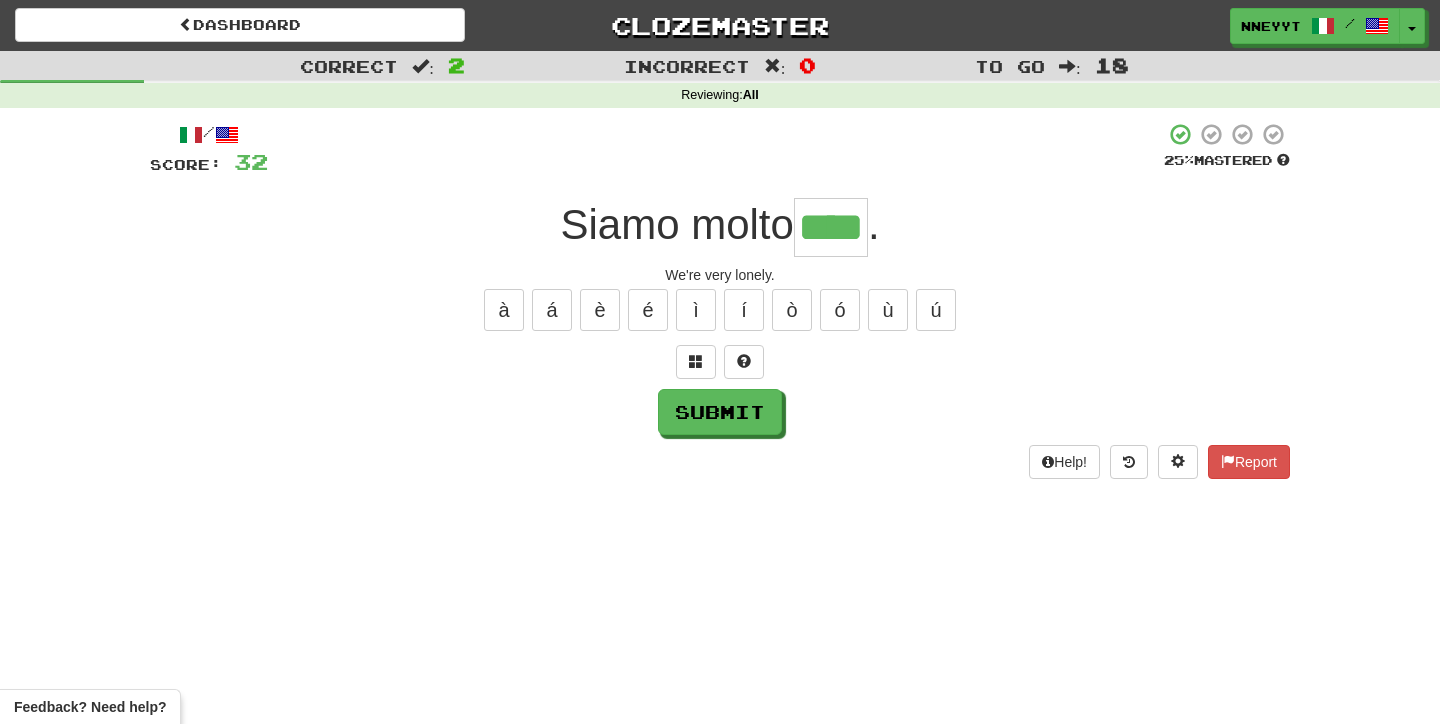type on "****" 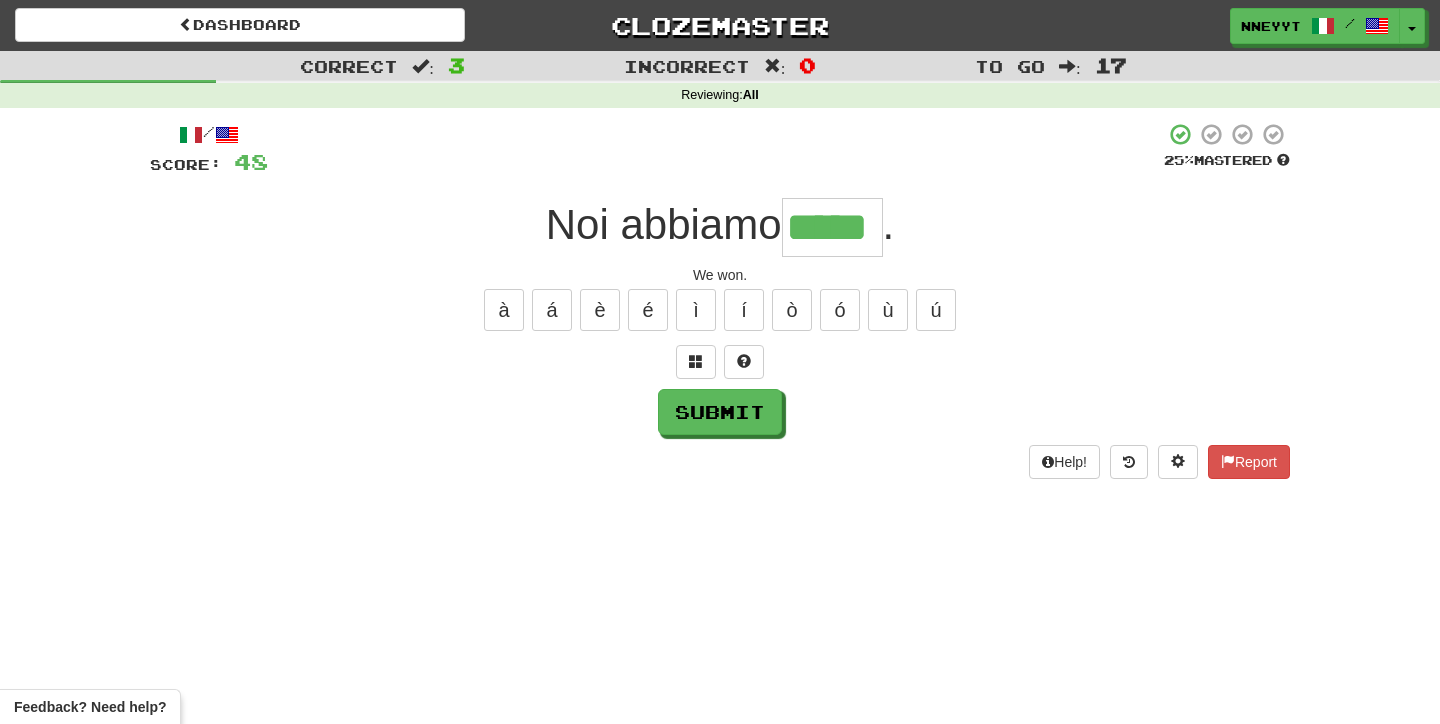type on "*****" 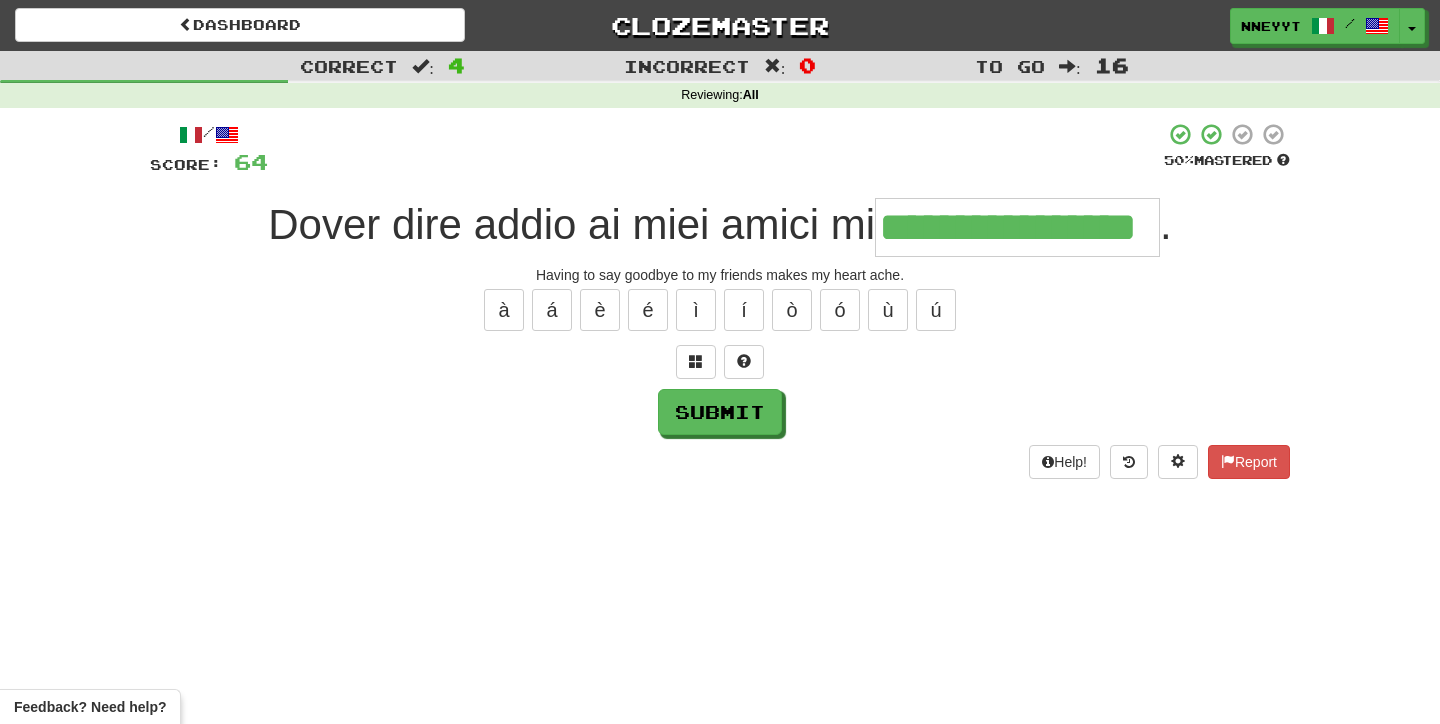 type on "**********" 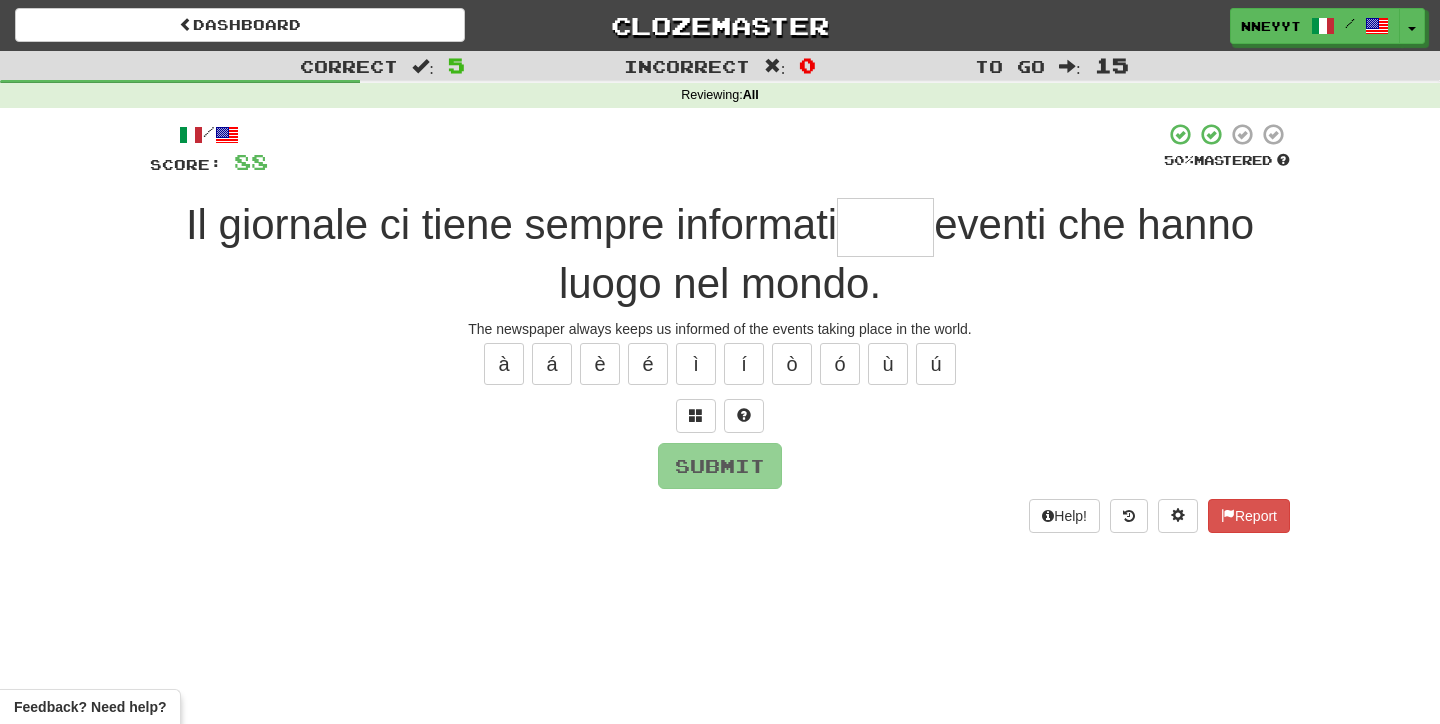 type on "*" 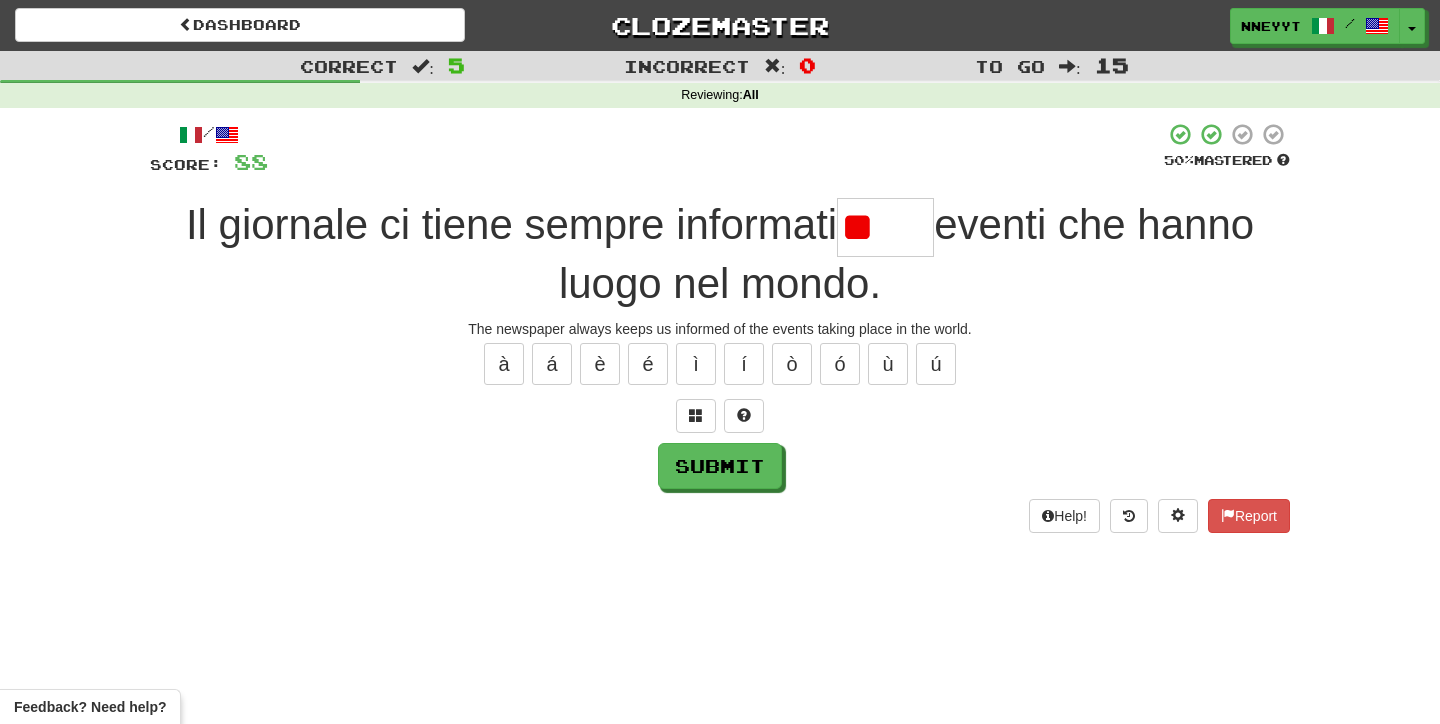 type on "*" 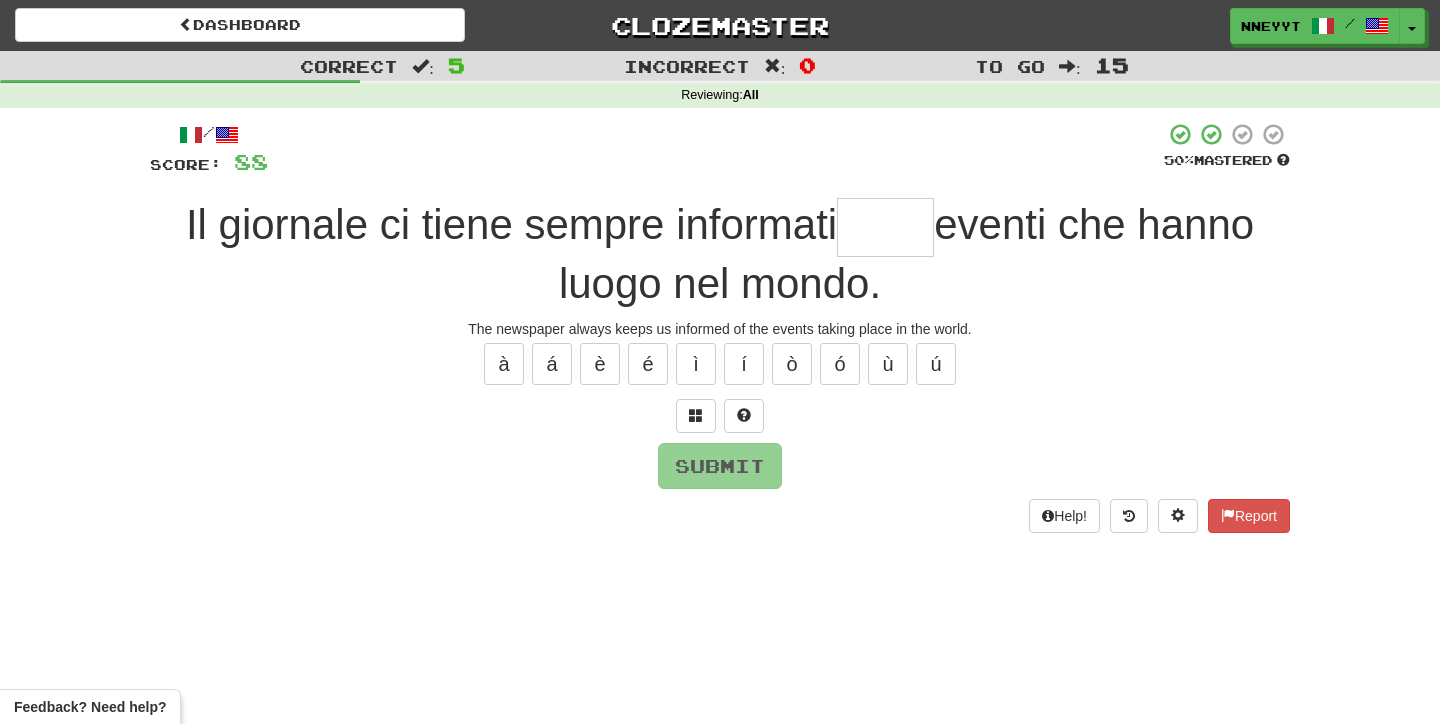 type on "*" 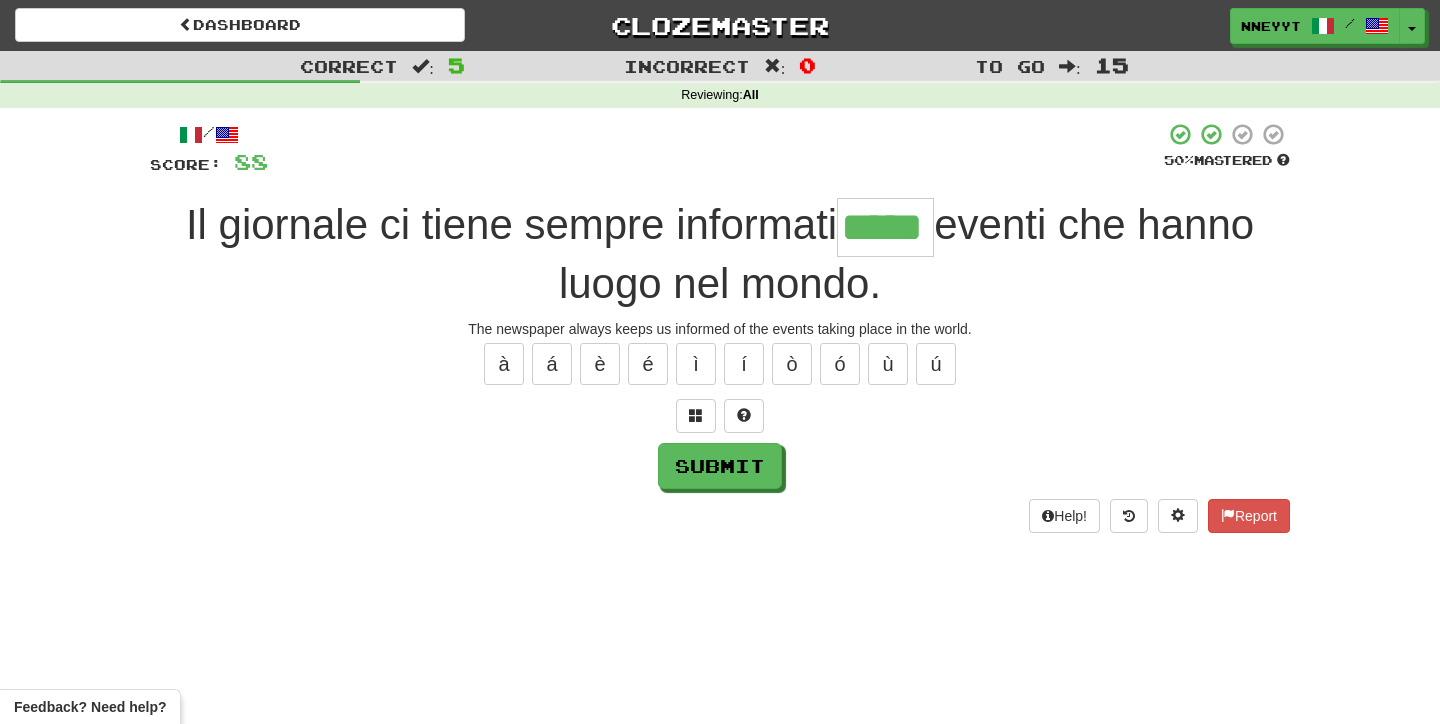 type on "*****" 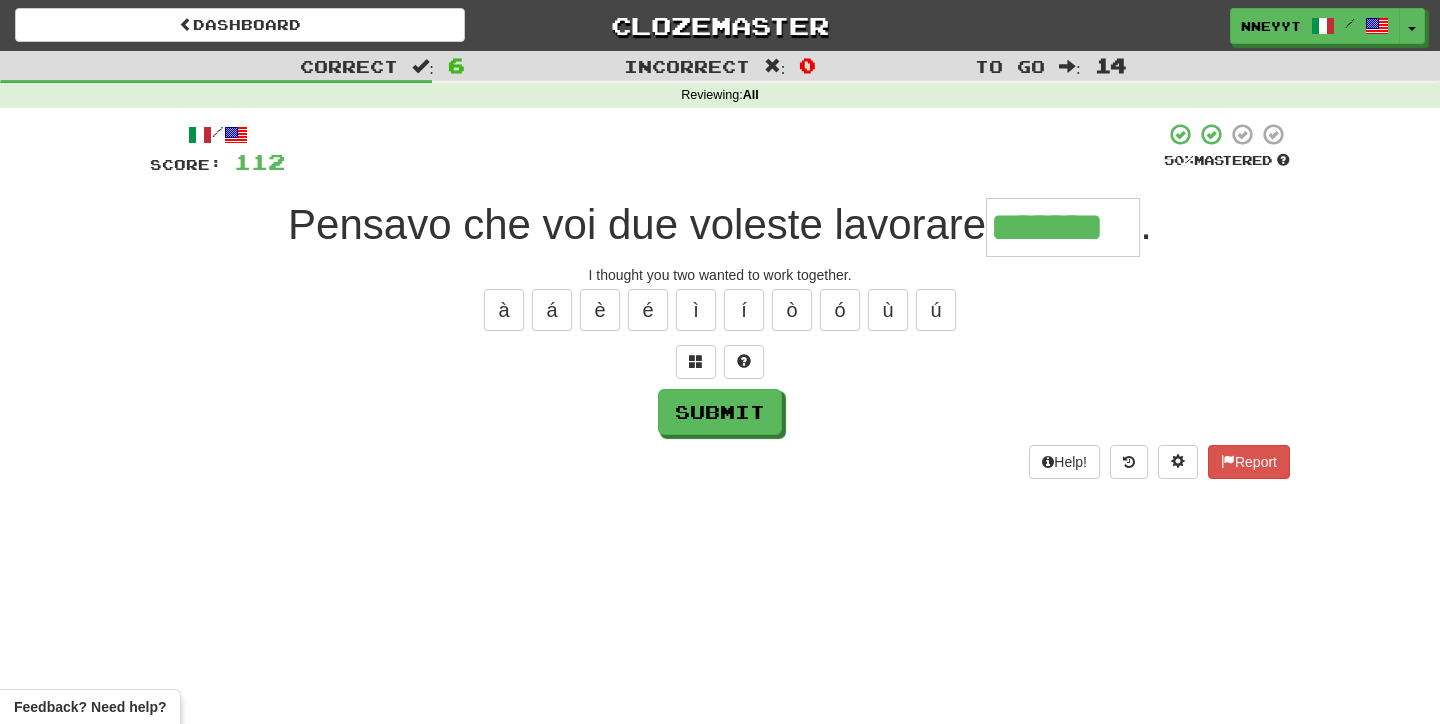 type on "*******" 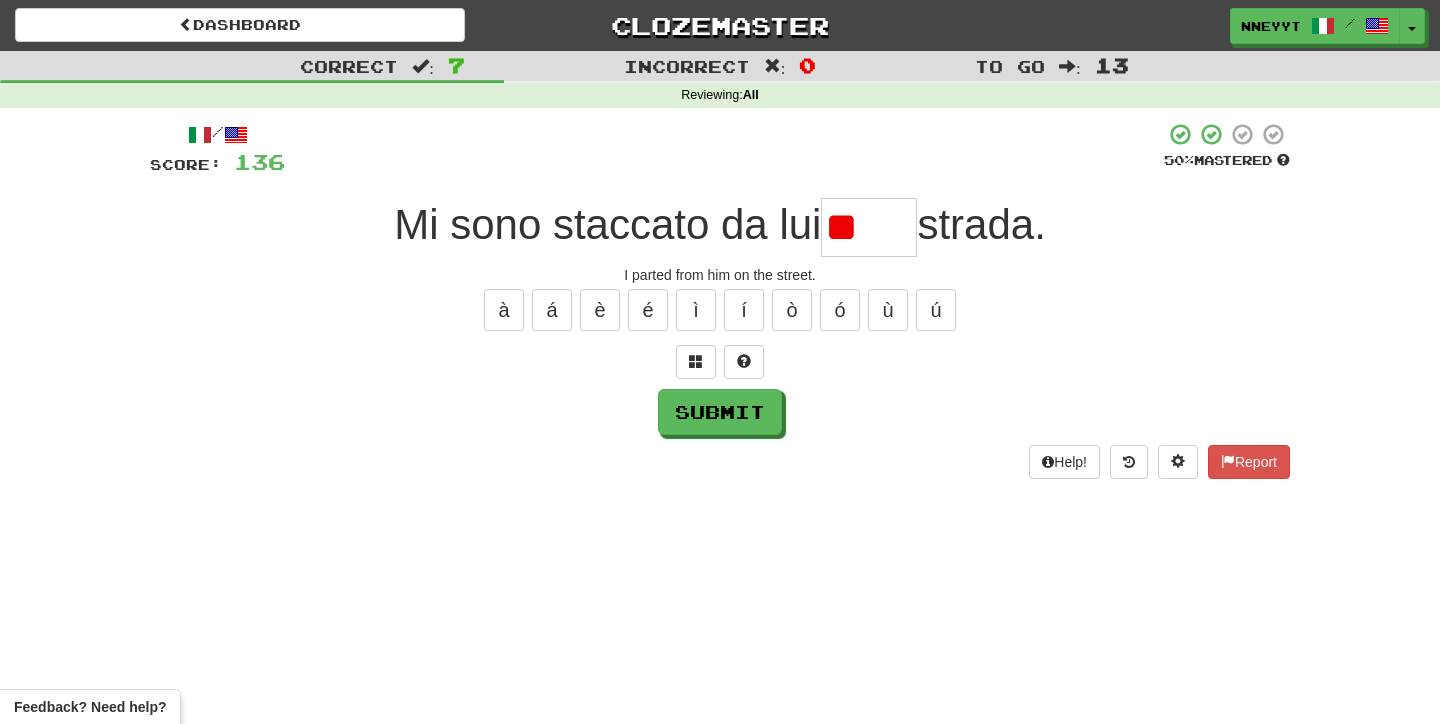 type on "*" 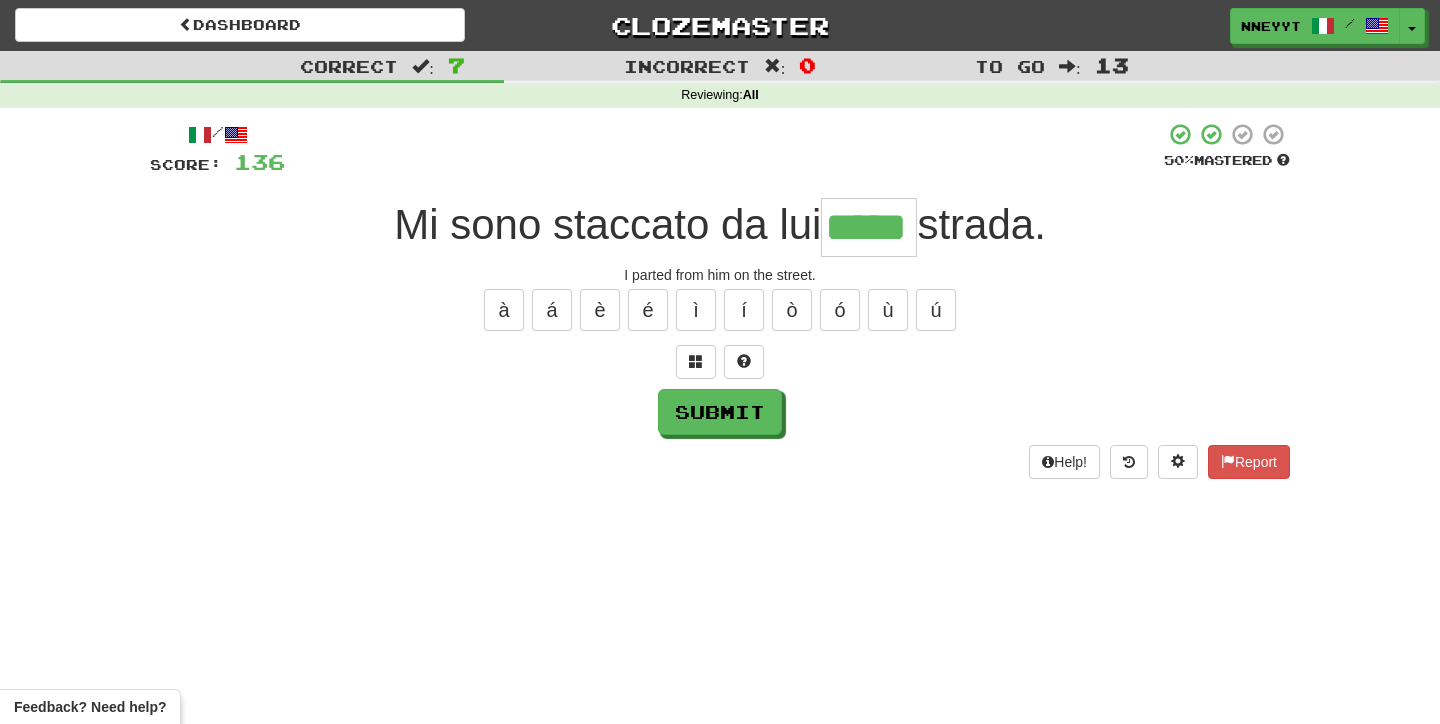 type on "*****" 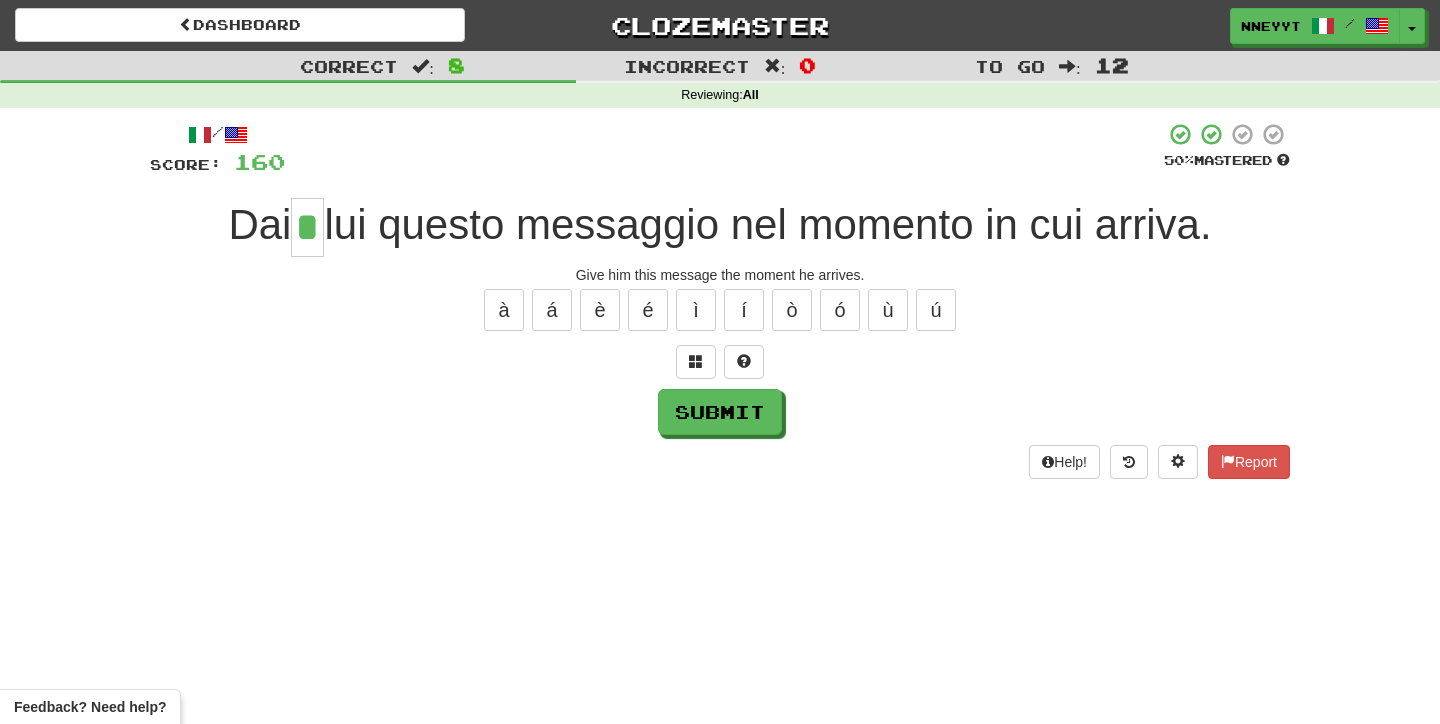 type on "*" 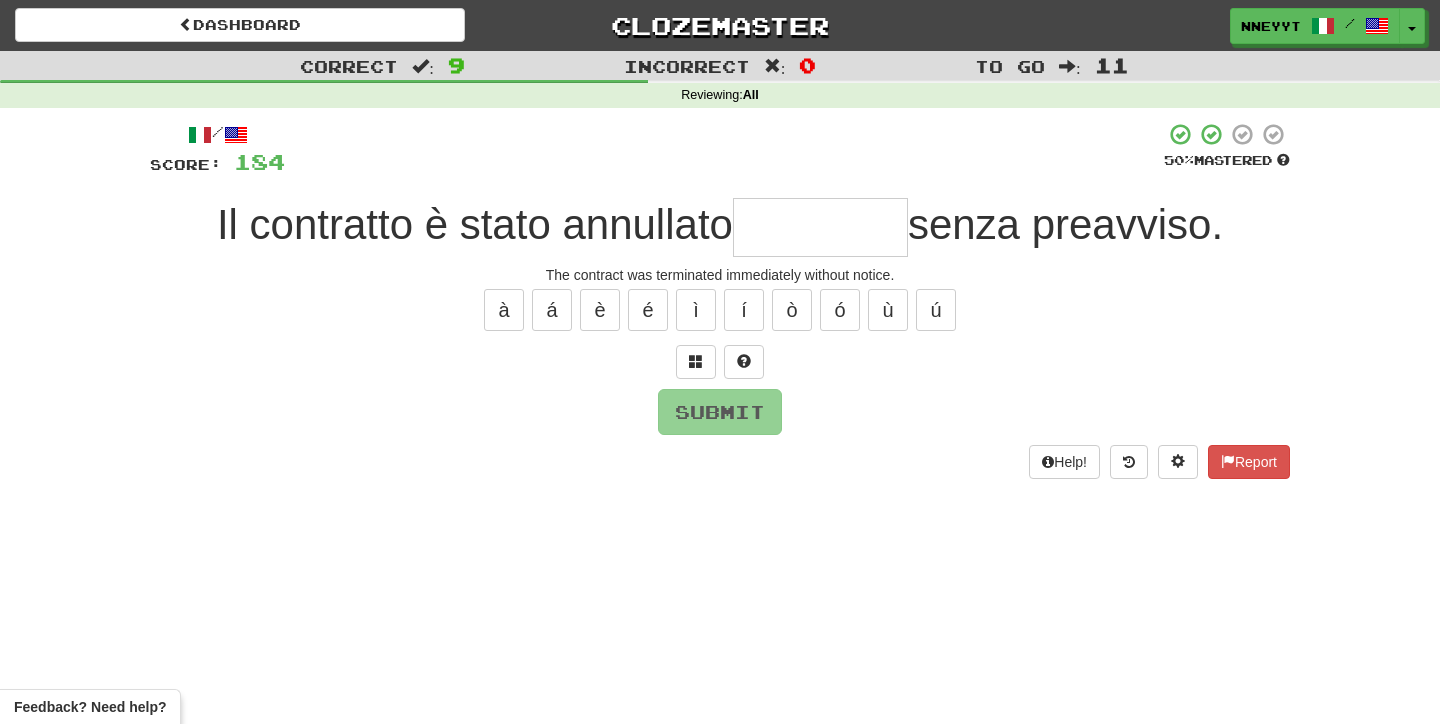 click on "/  Score:   184 50 %  Mastered Il contratto è stato annullato   senza preavviso. The contract was terminated immediately without notice. à á è é ì í ò ó ù ú Submit  Help!  Report" at bounding box center (720, 307) 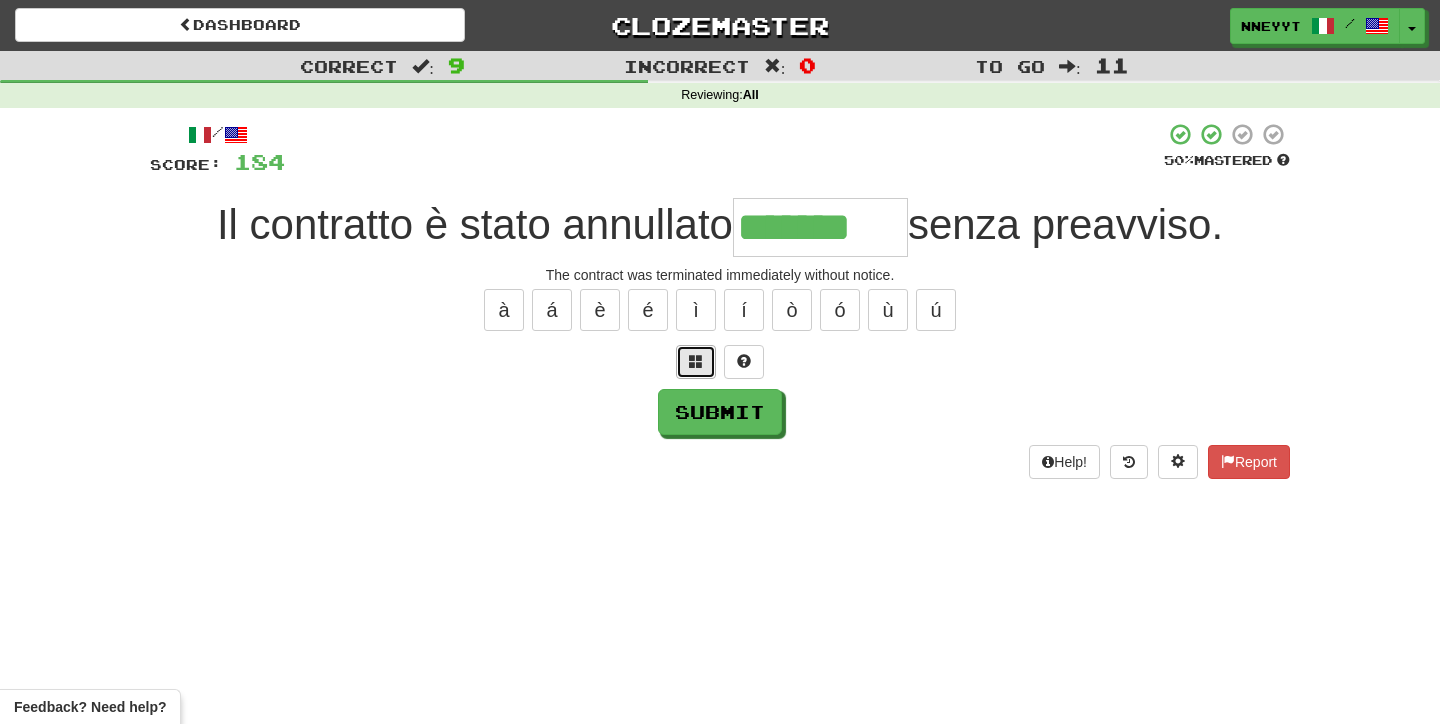 click at bounding box center [696, 362] 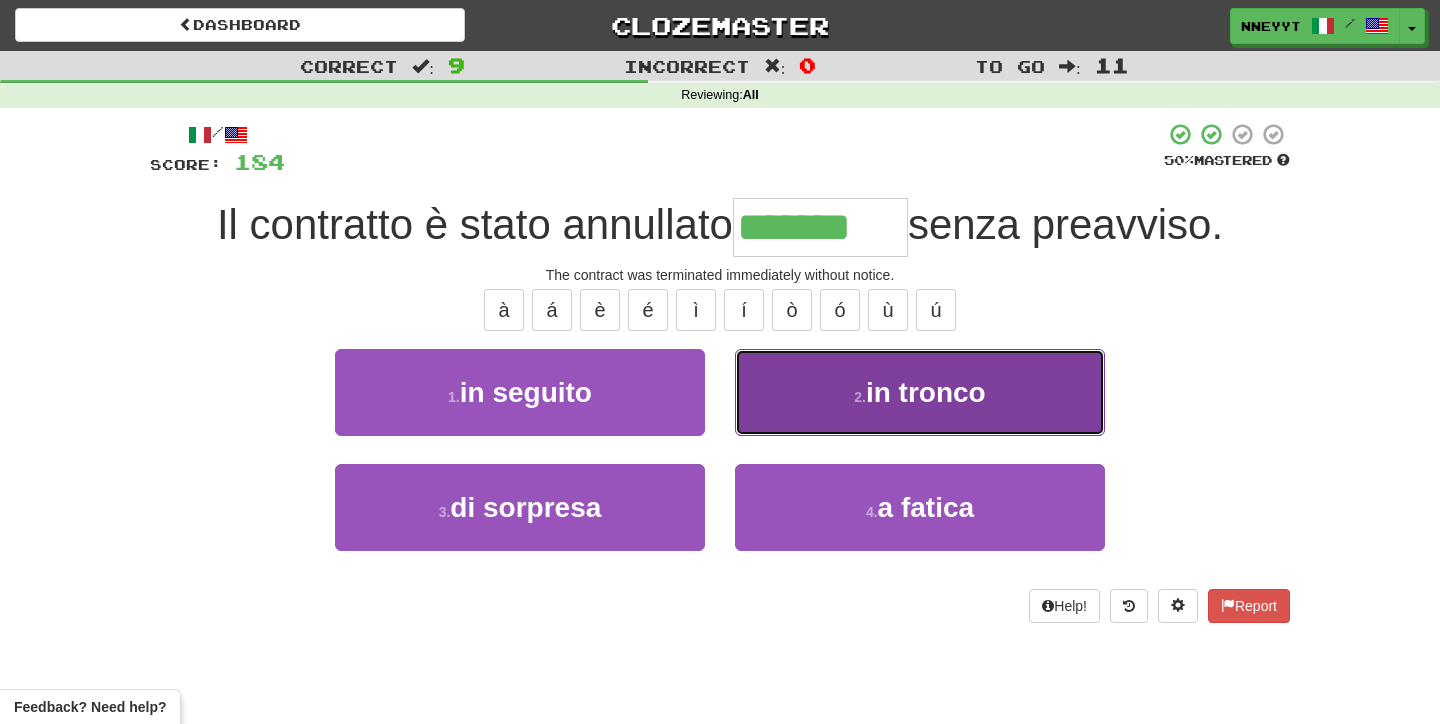 click on "2 .  in tronco" at bounding box center (920, 392) 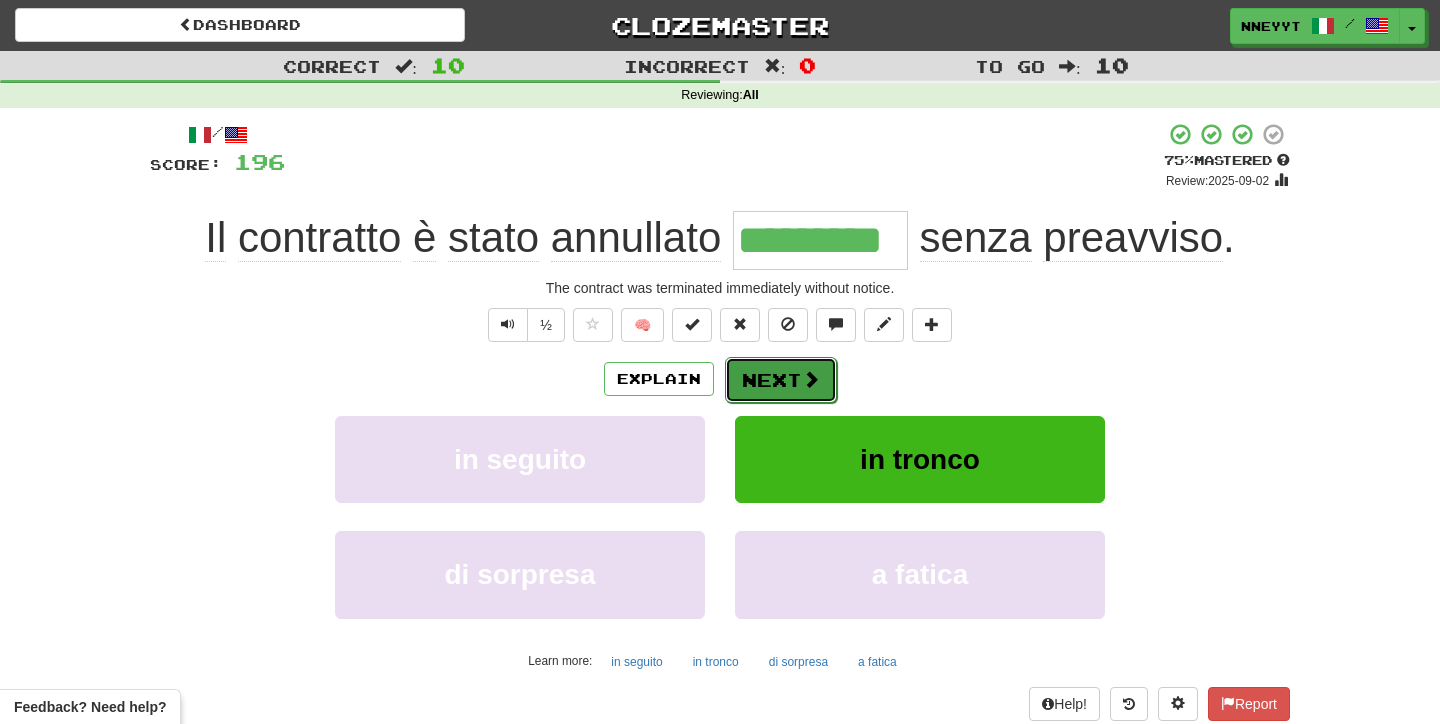click on "Next" at bounding box center (781, 380) 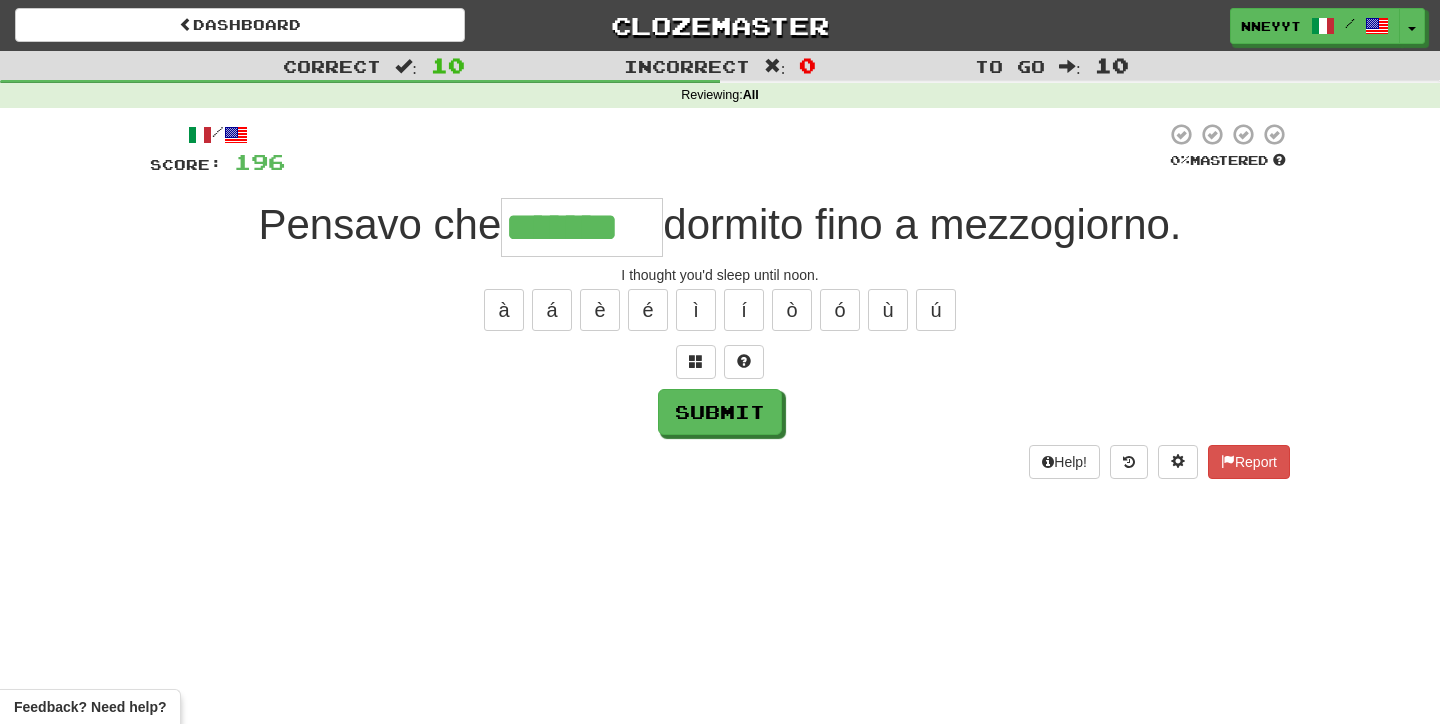 type on "*******" 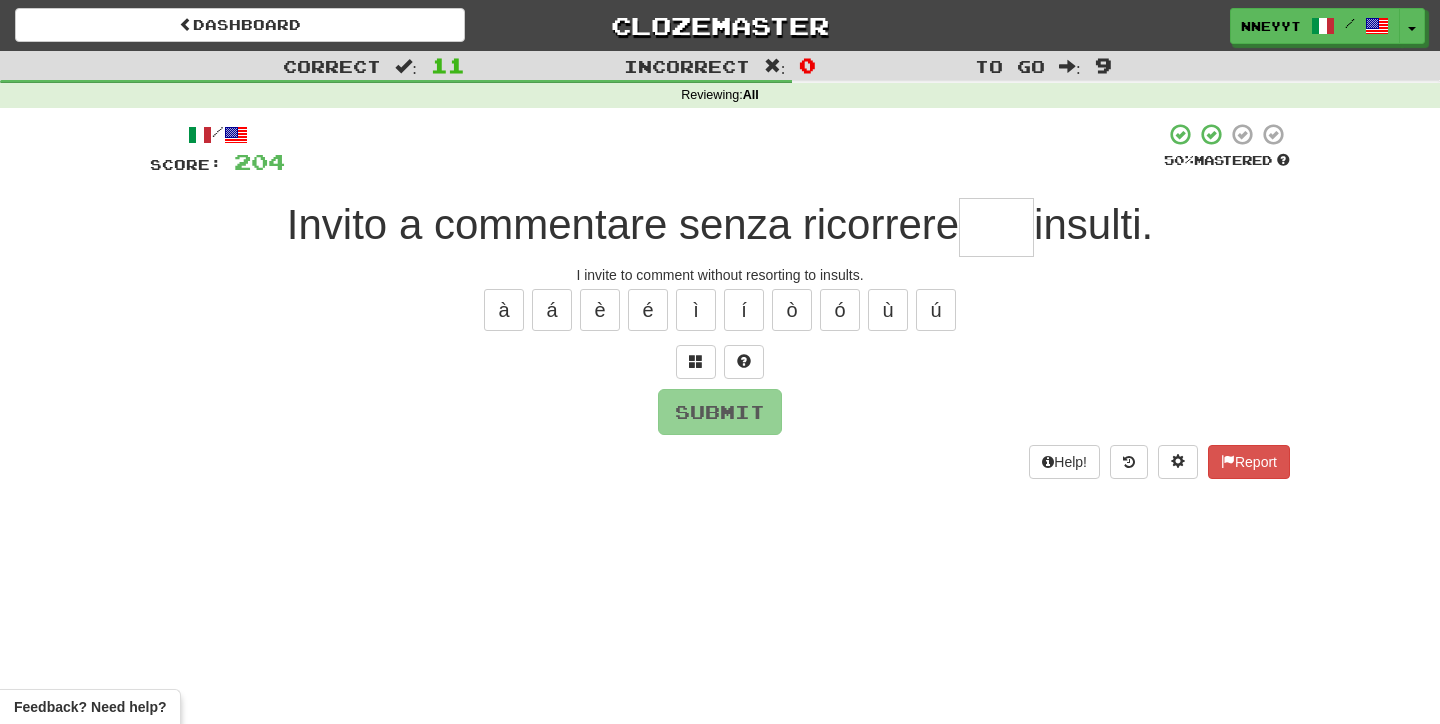 type on "****" 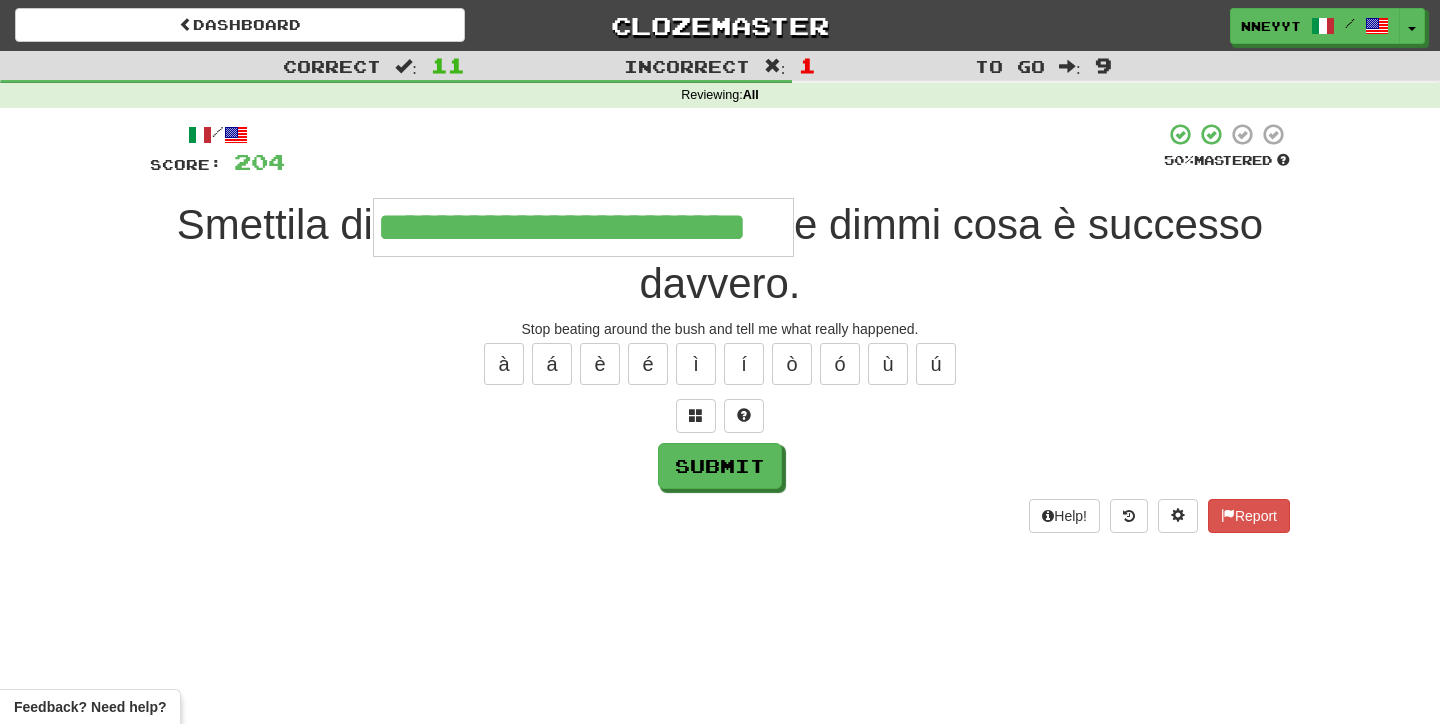 type on "**********" 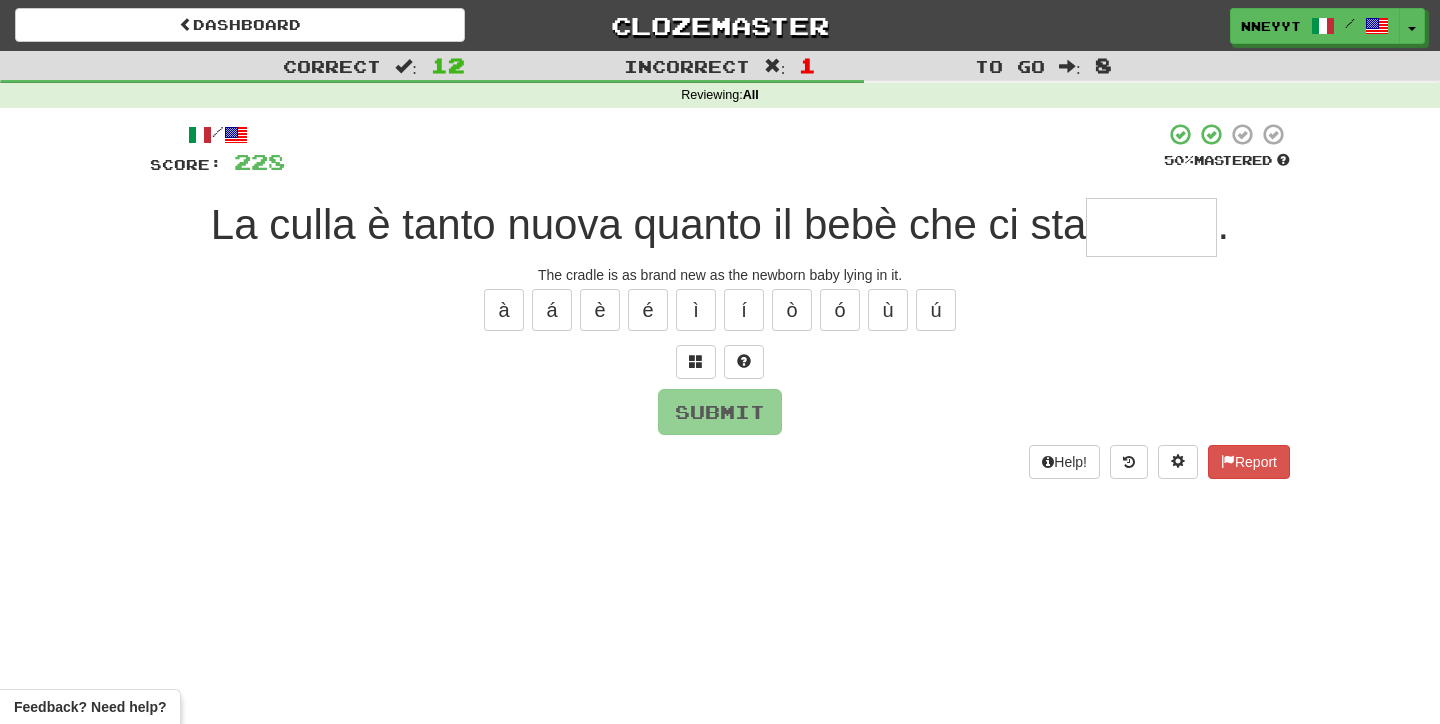 type on "*" 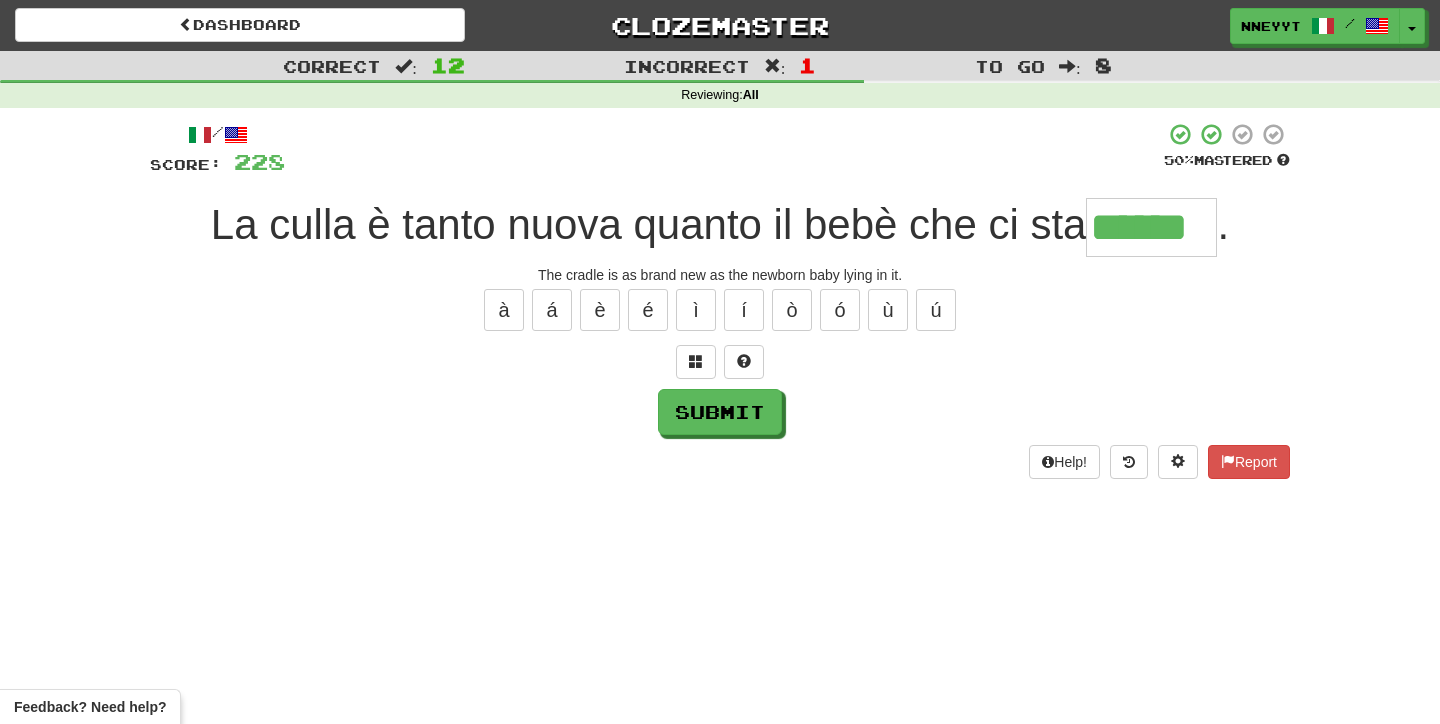 type on "******" 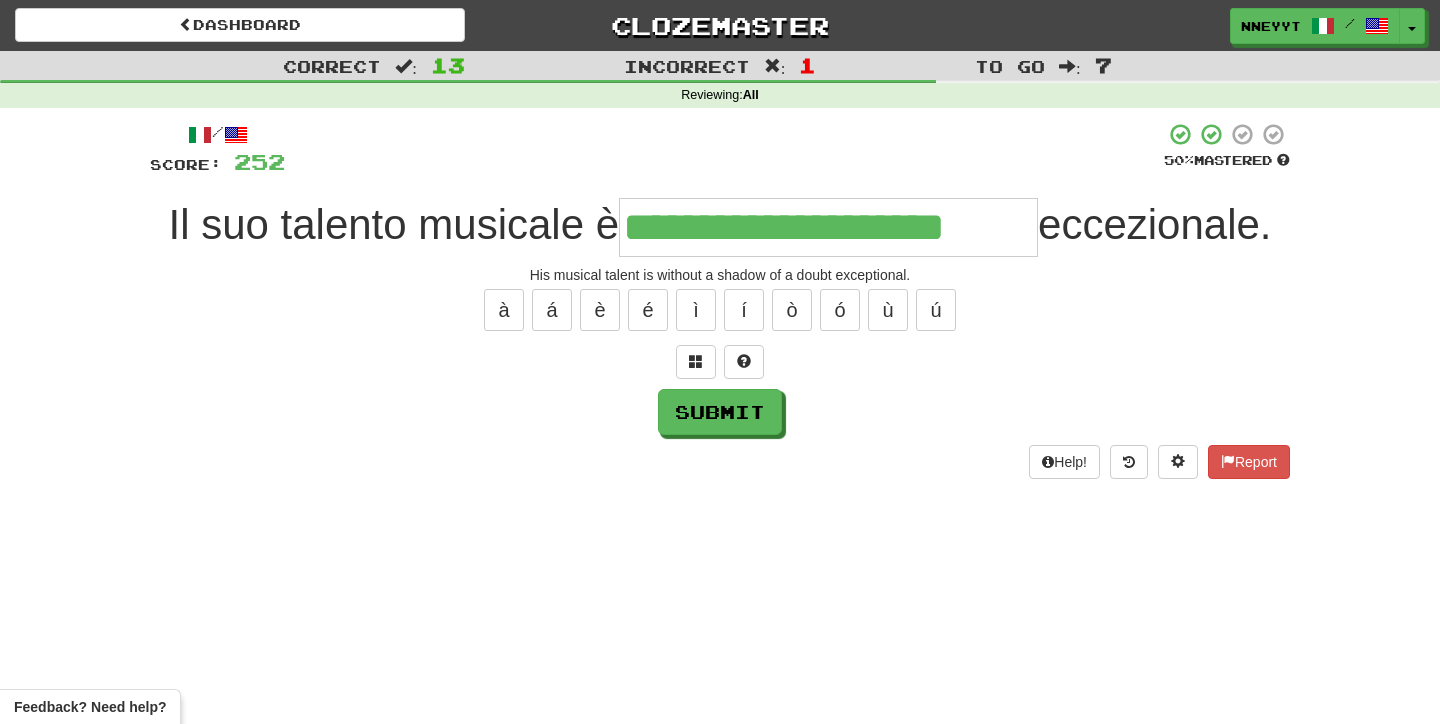 type on "**********" 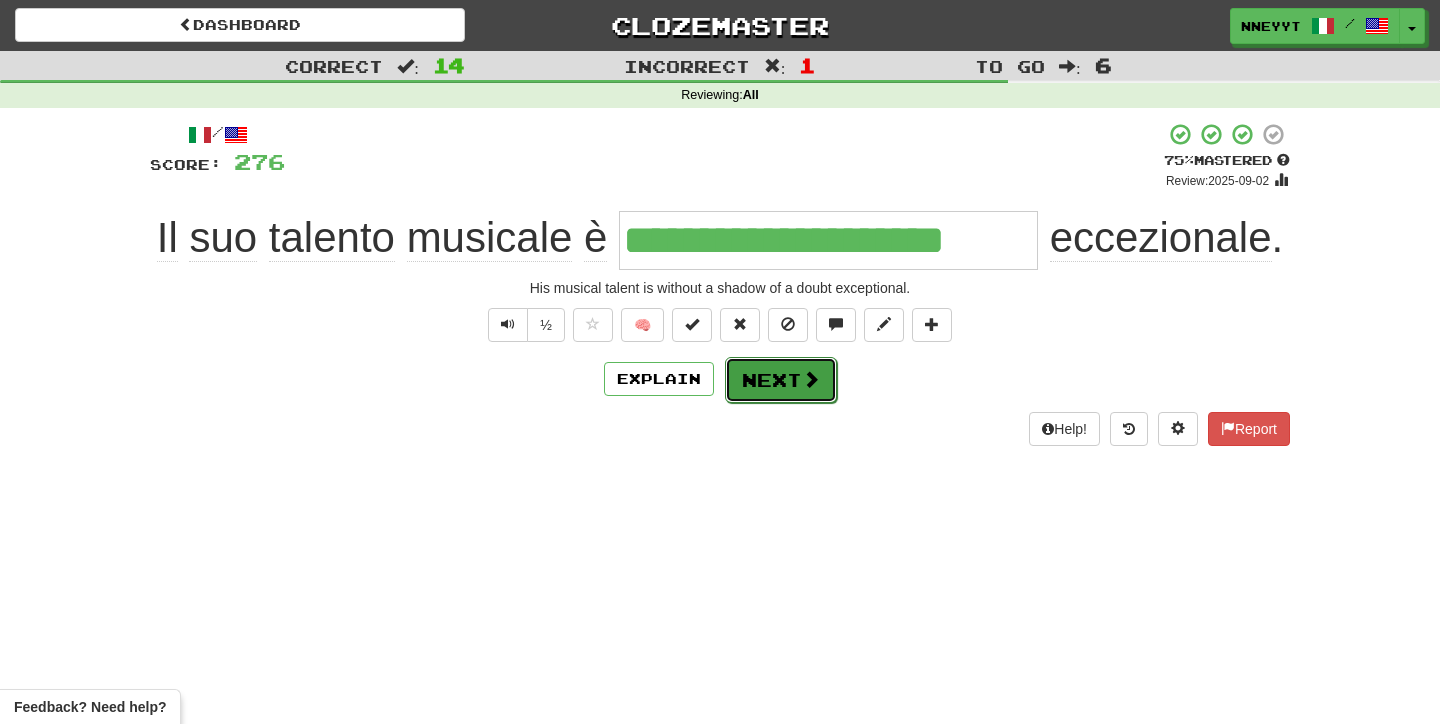 click on "Next" at bounding box center [781, 380] 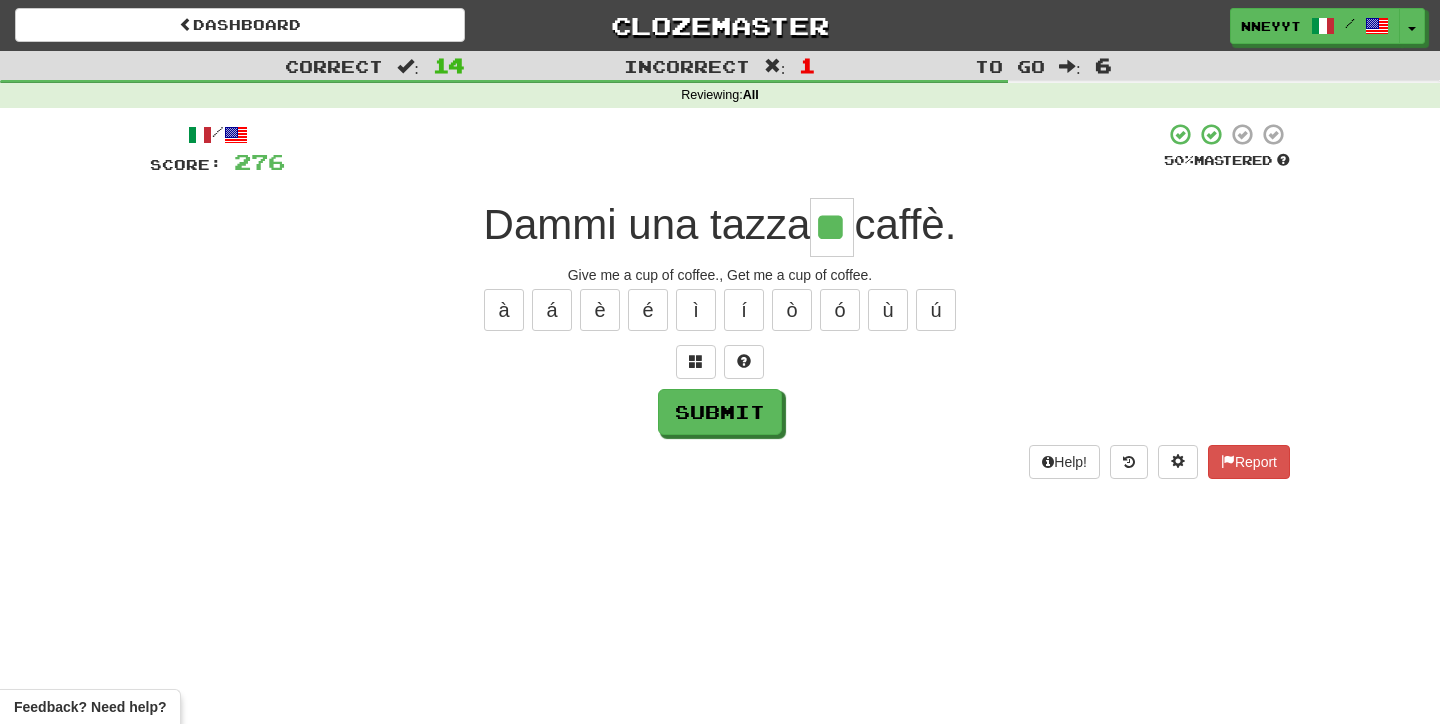 type on "**" 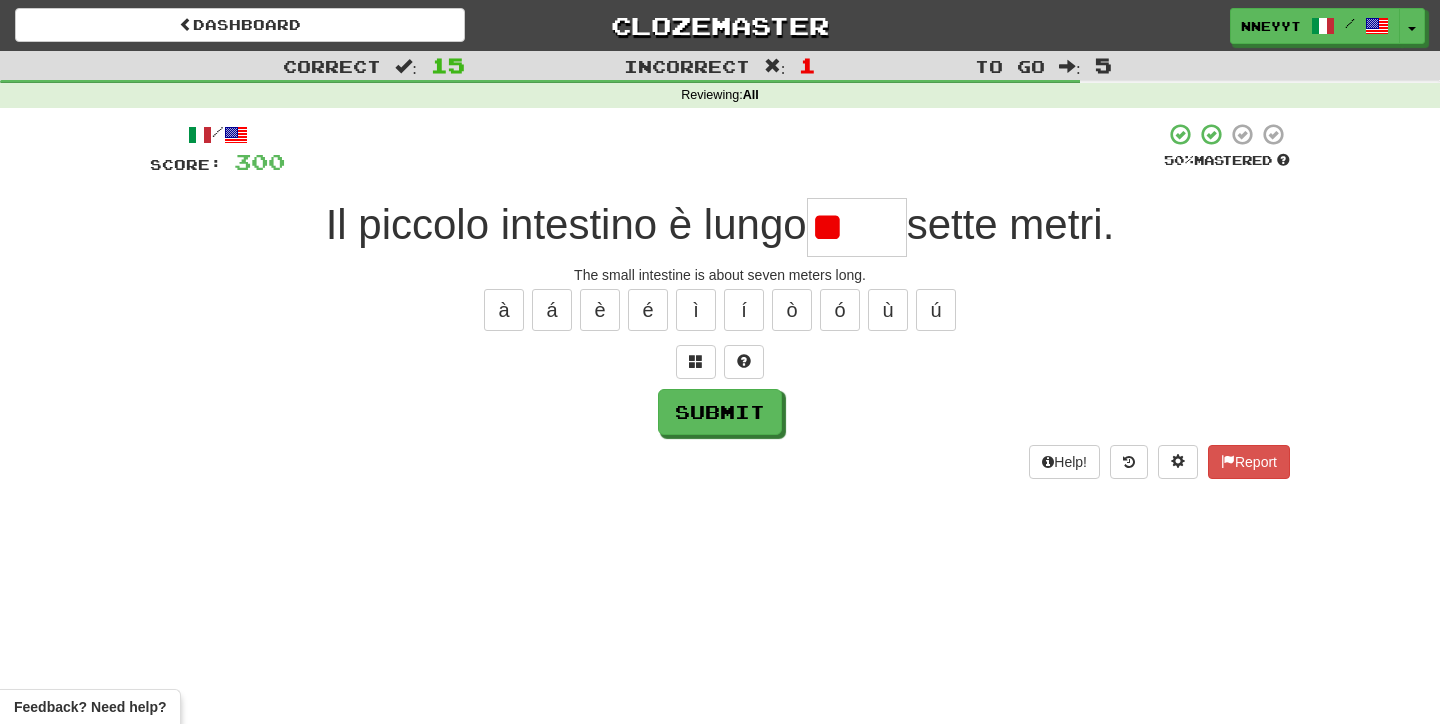type on "*" 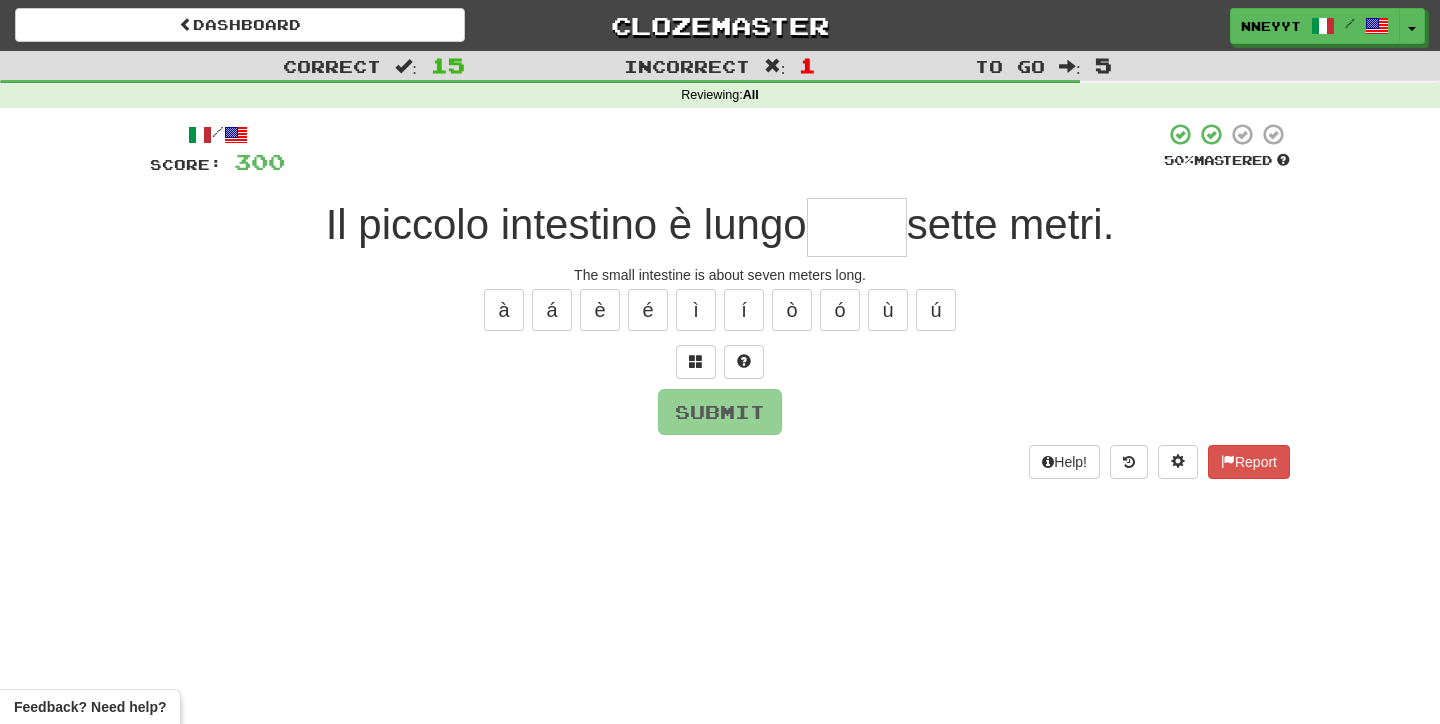 type on "*" 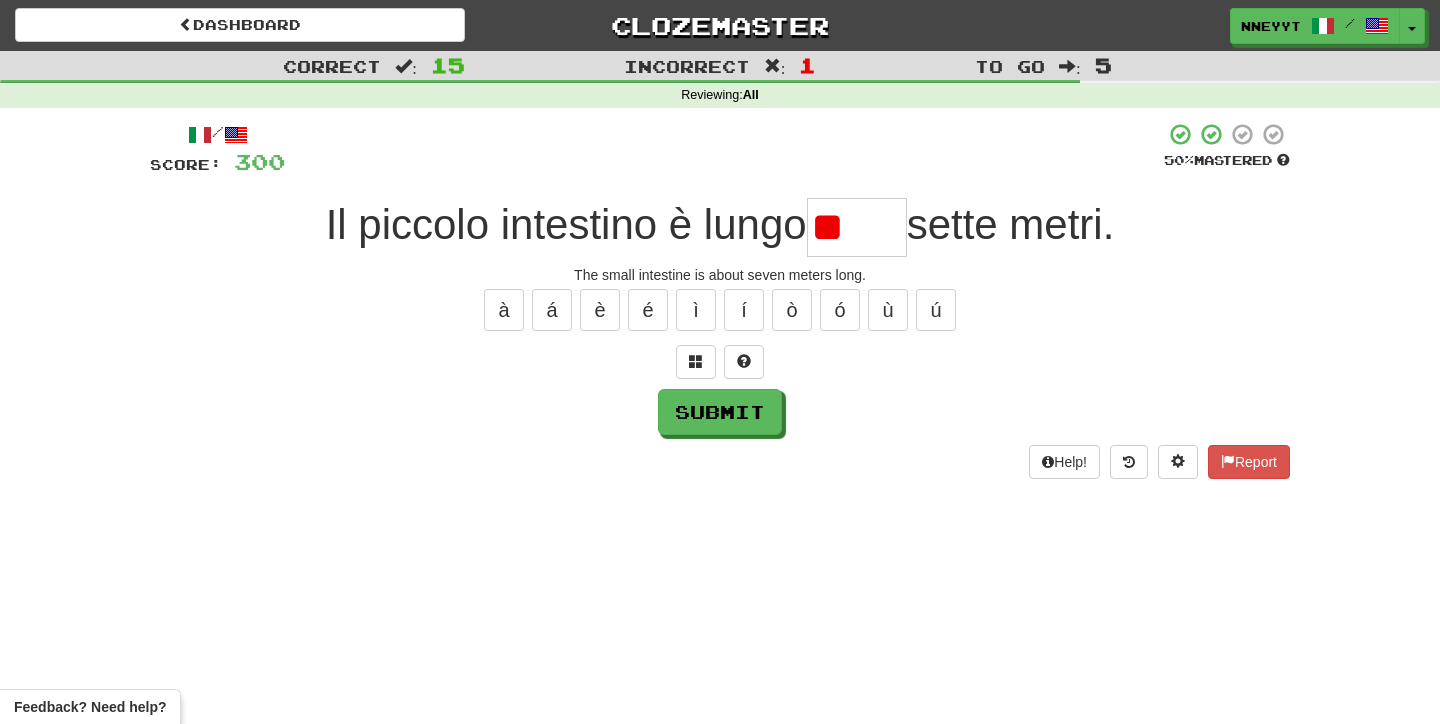 type on "*" 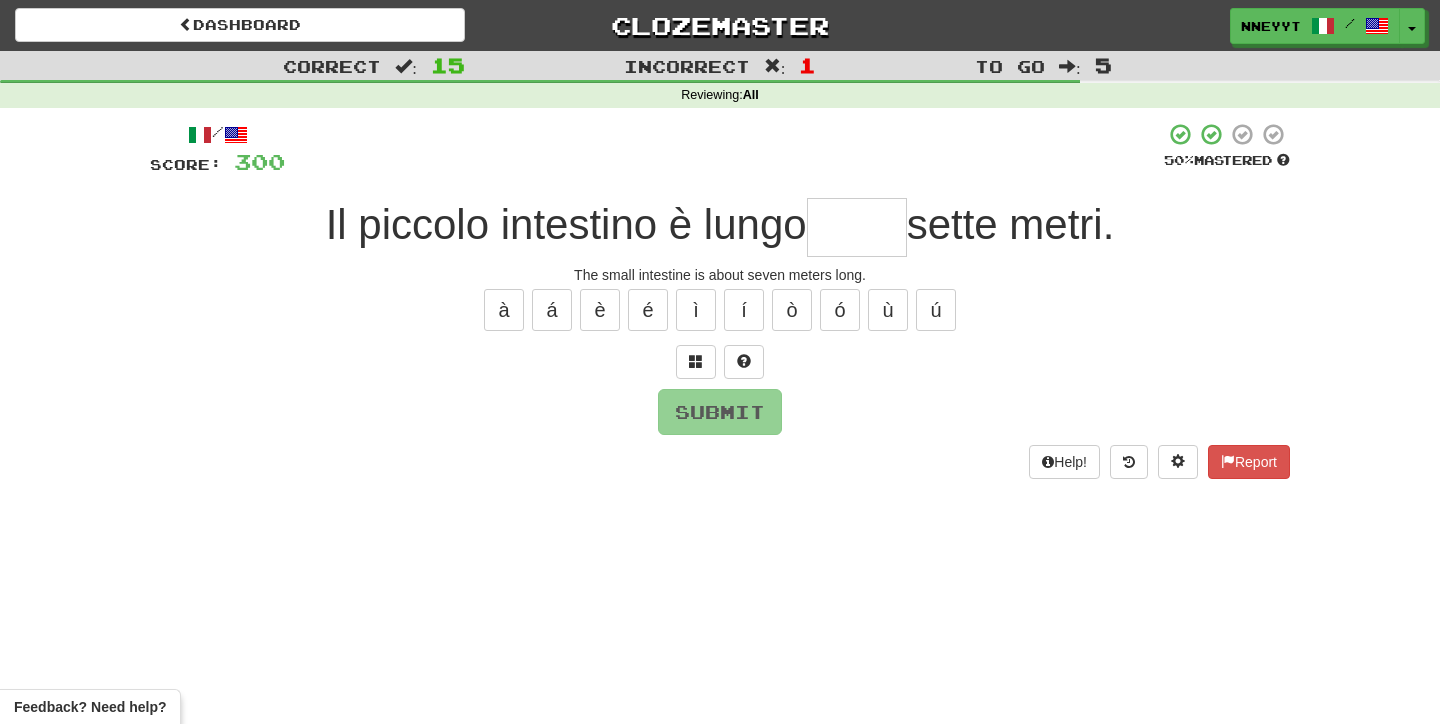 type on "*" 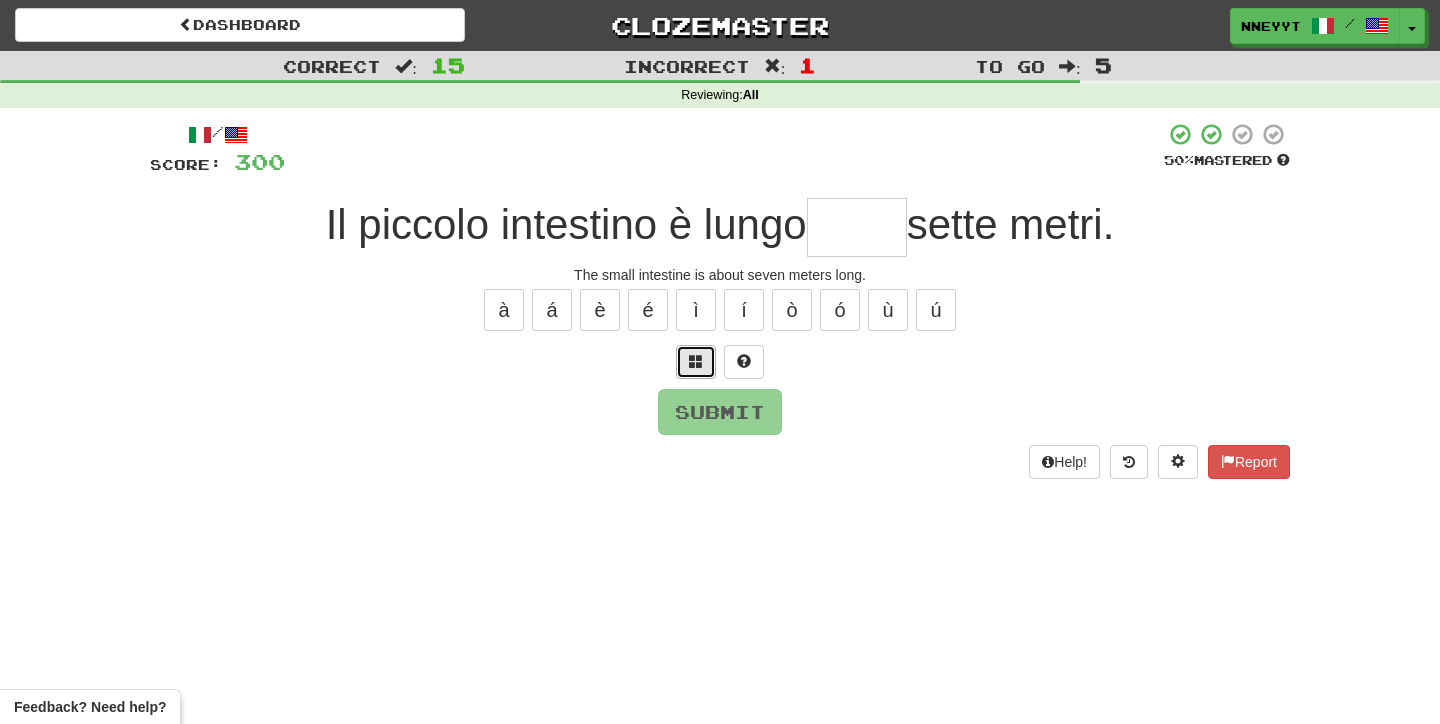 click at bounding box center [696, 362] 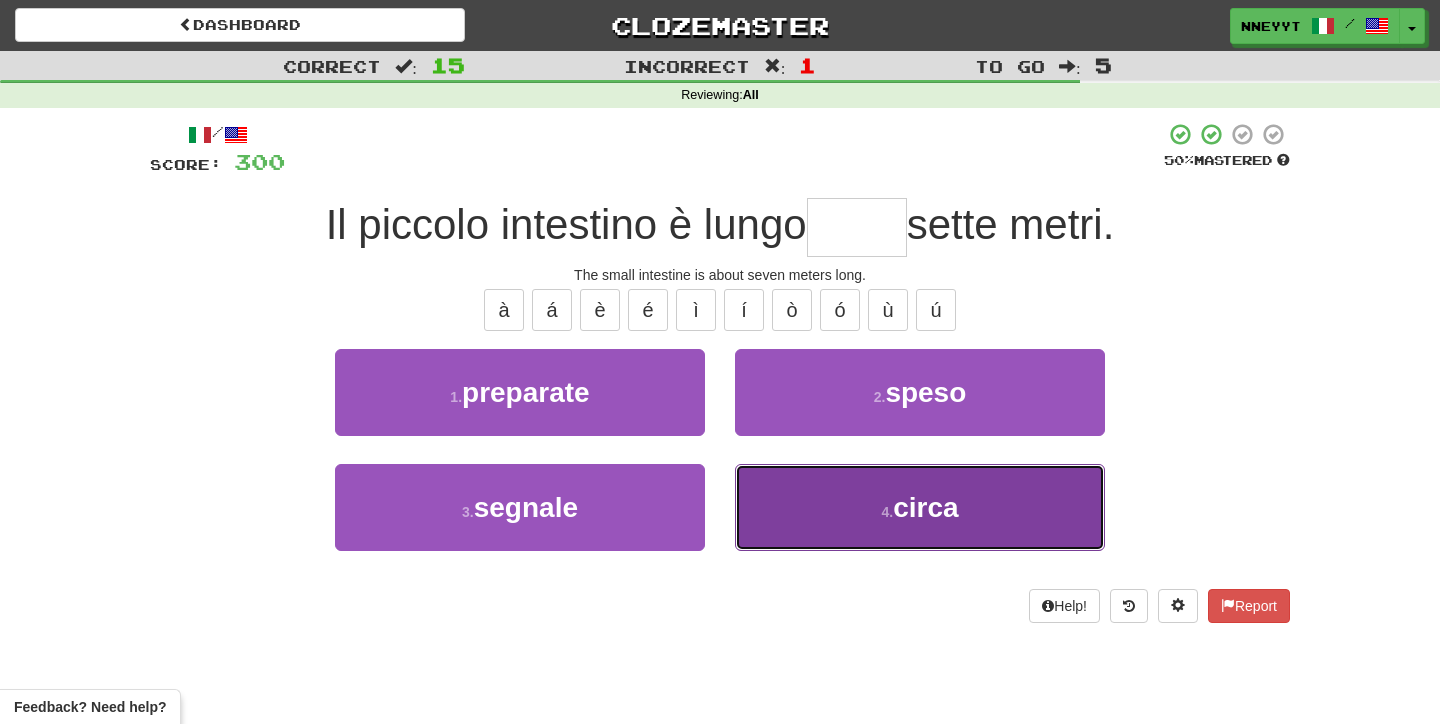 click on "4 .  circa" at bounding box center [920, 507] 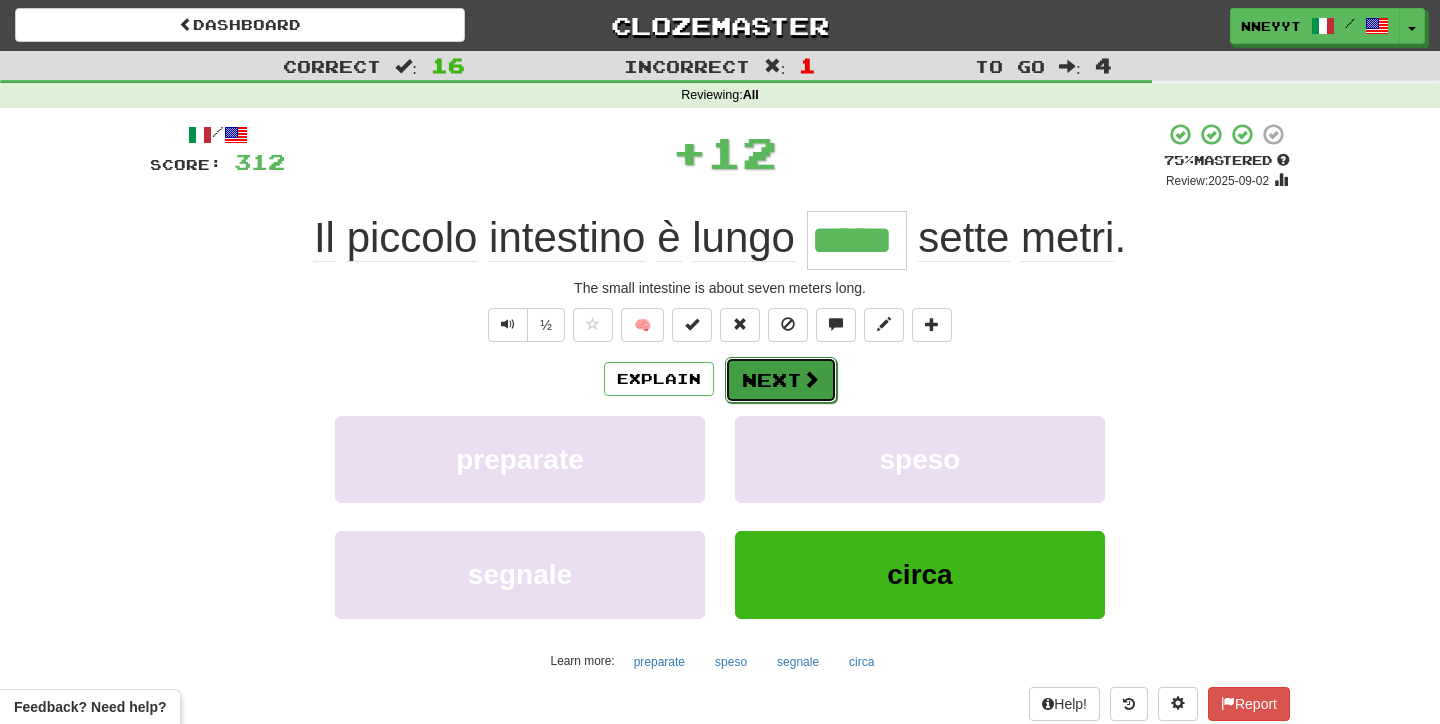 click on "Next" at bounding box center (781, 380) 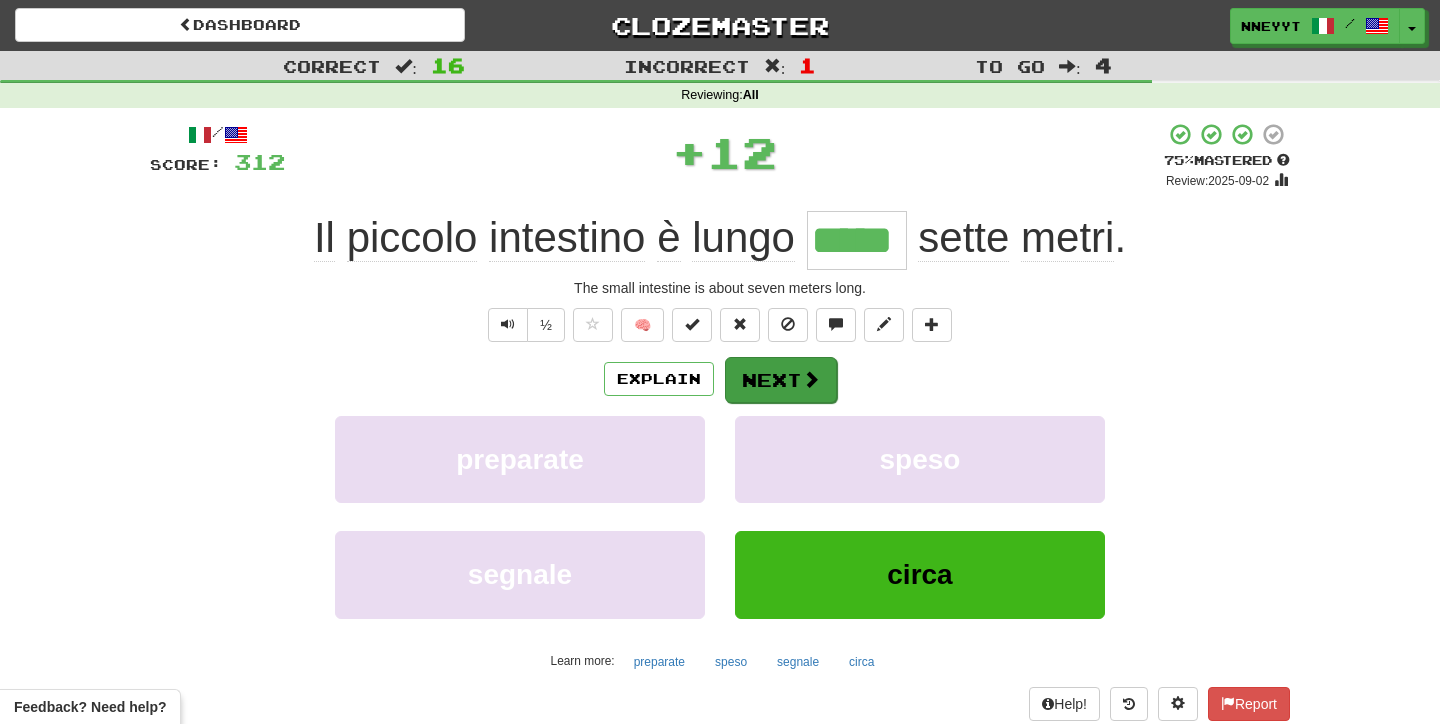 type 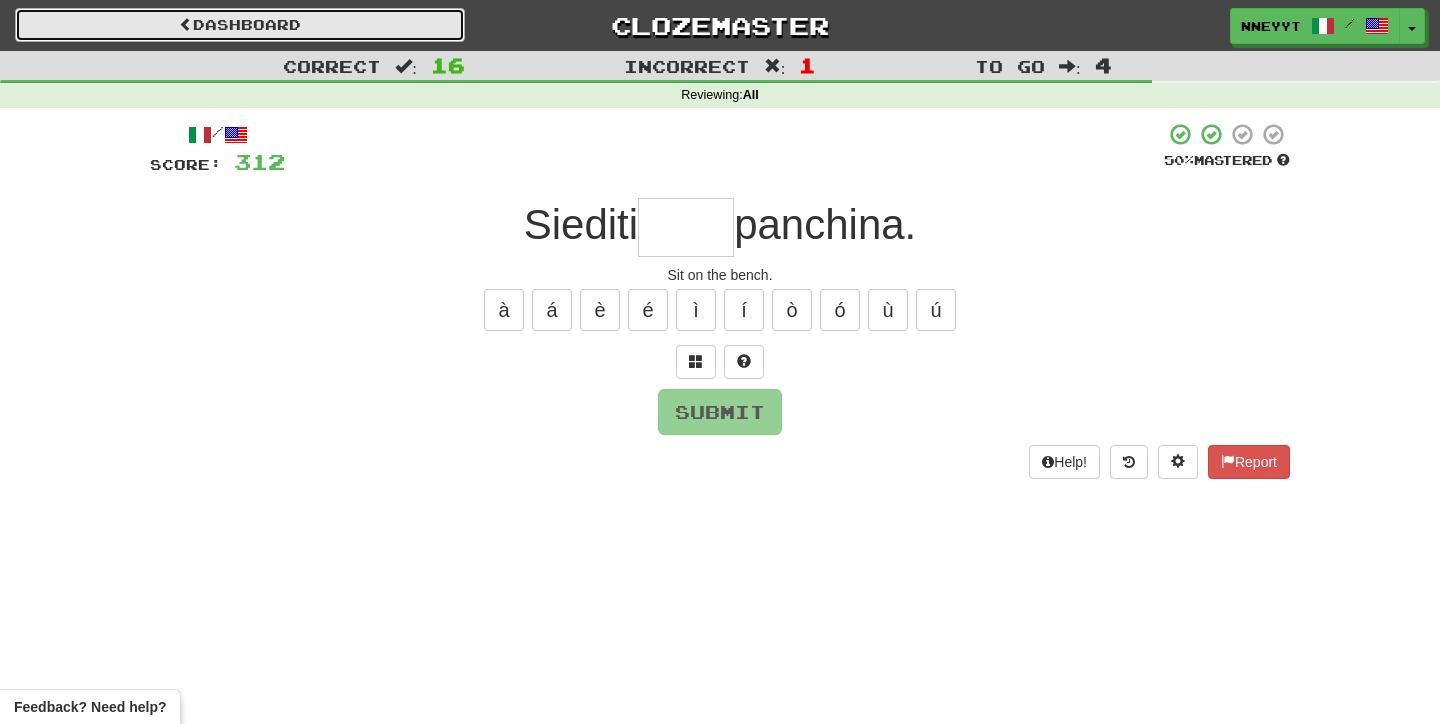 click on "Dashboard" at bounding box center [240, 25] 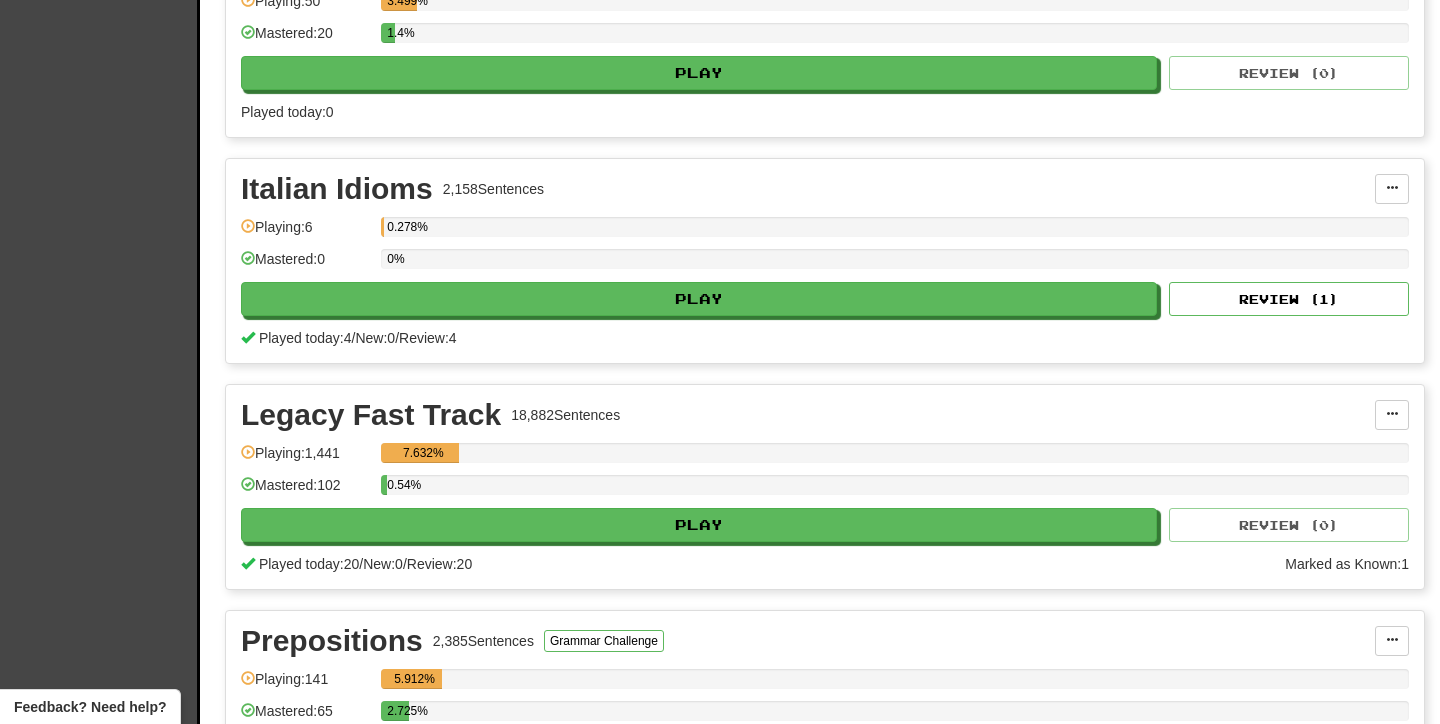scroll, scrollTop: 758, scrollLeft: 0, axis: vertical 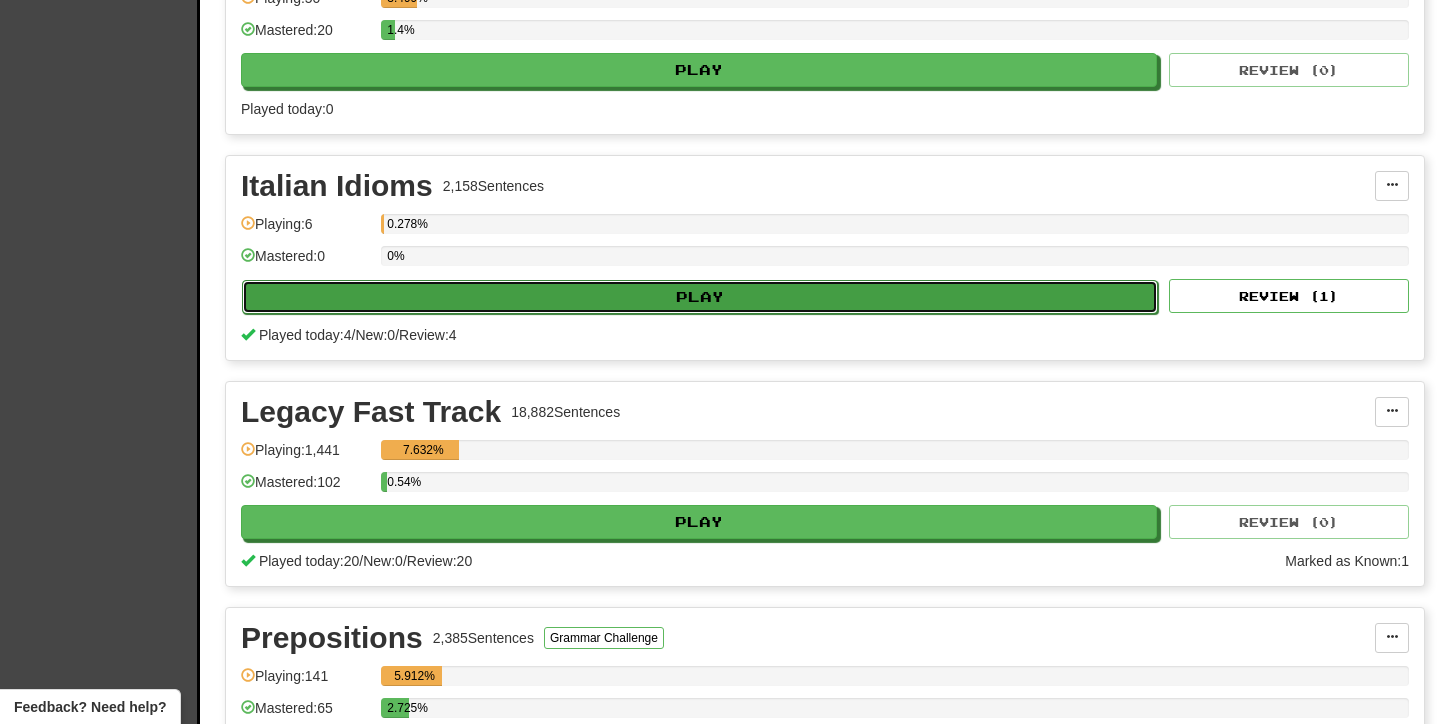 click on "Play" at bounding box center [700, 297] 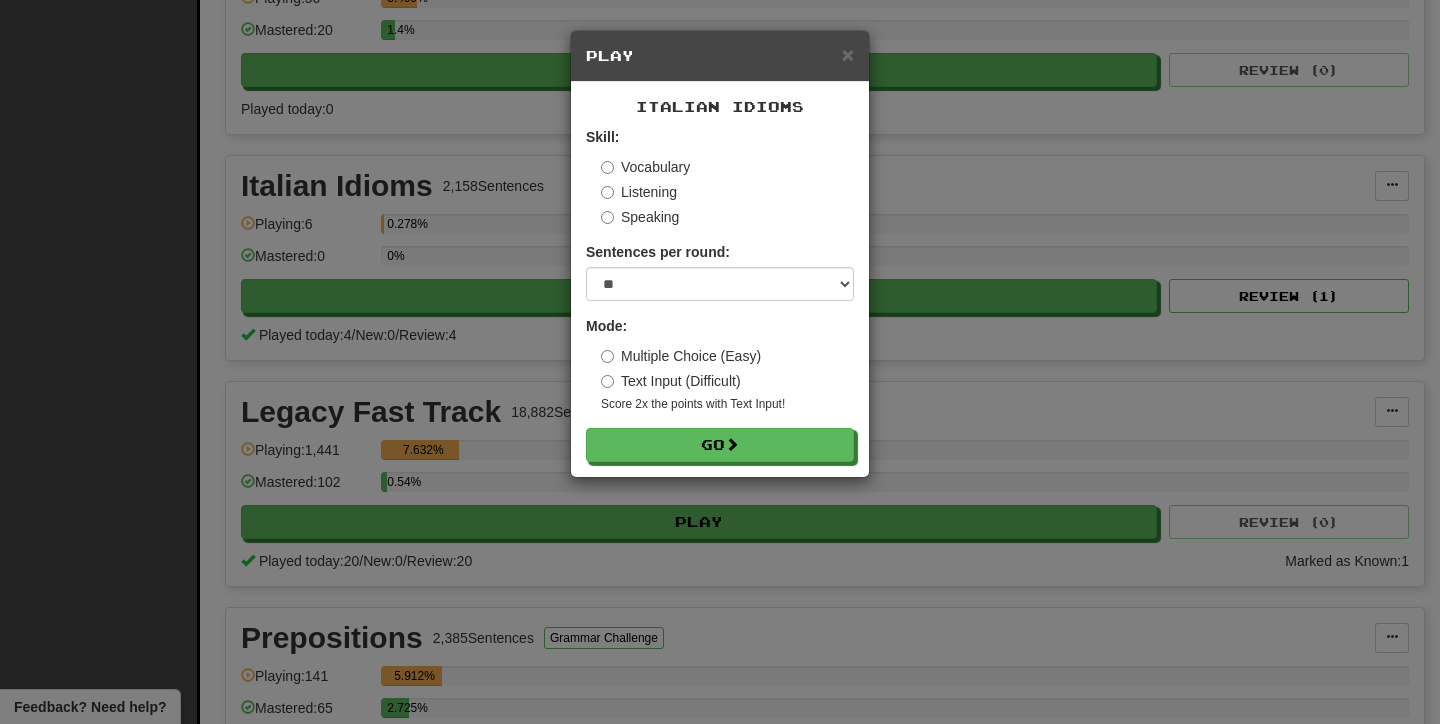 click on "Multiple Choice (Easy)" at bounding box center [681, 356] 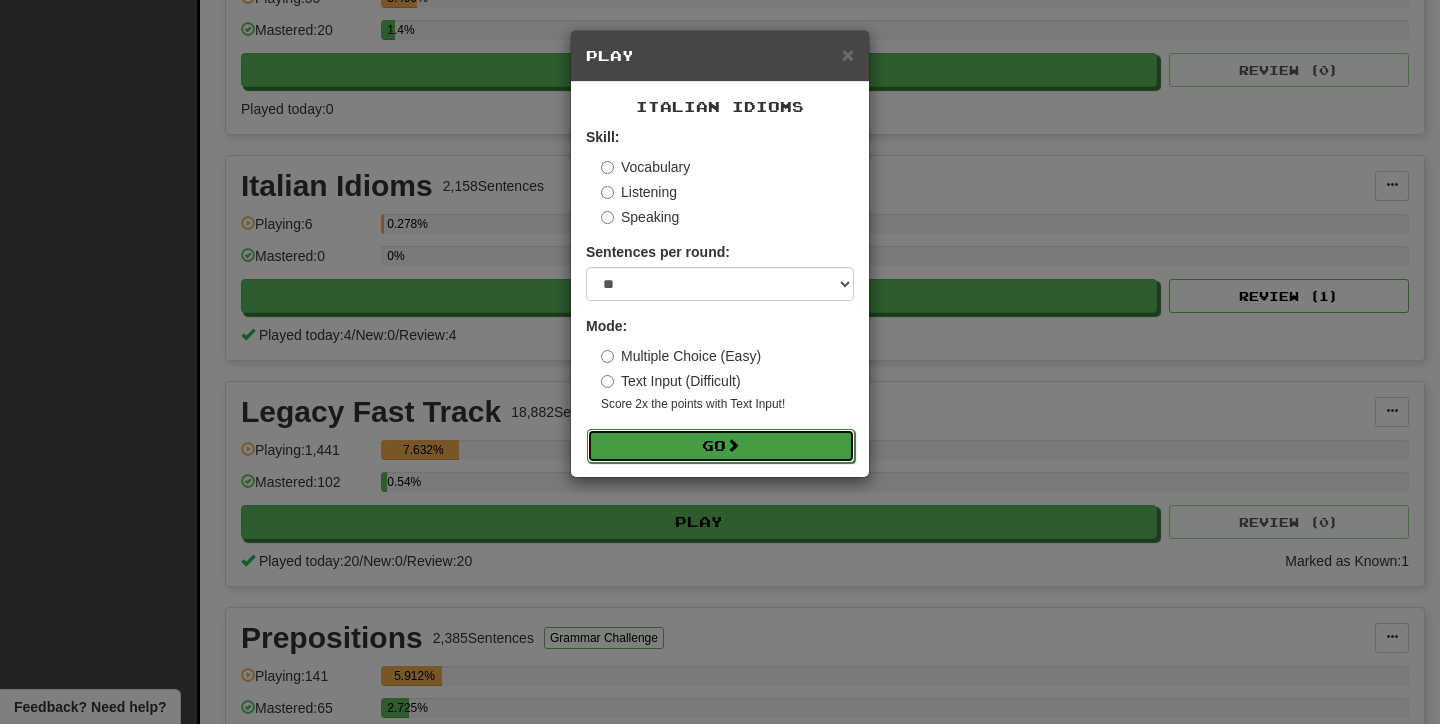 click on "Go" at bounding box center [721, 446] 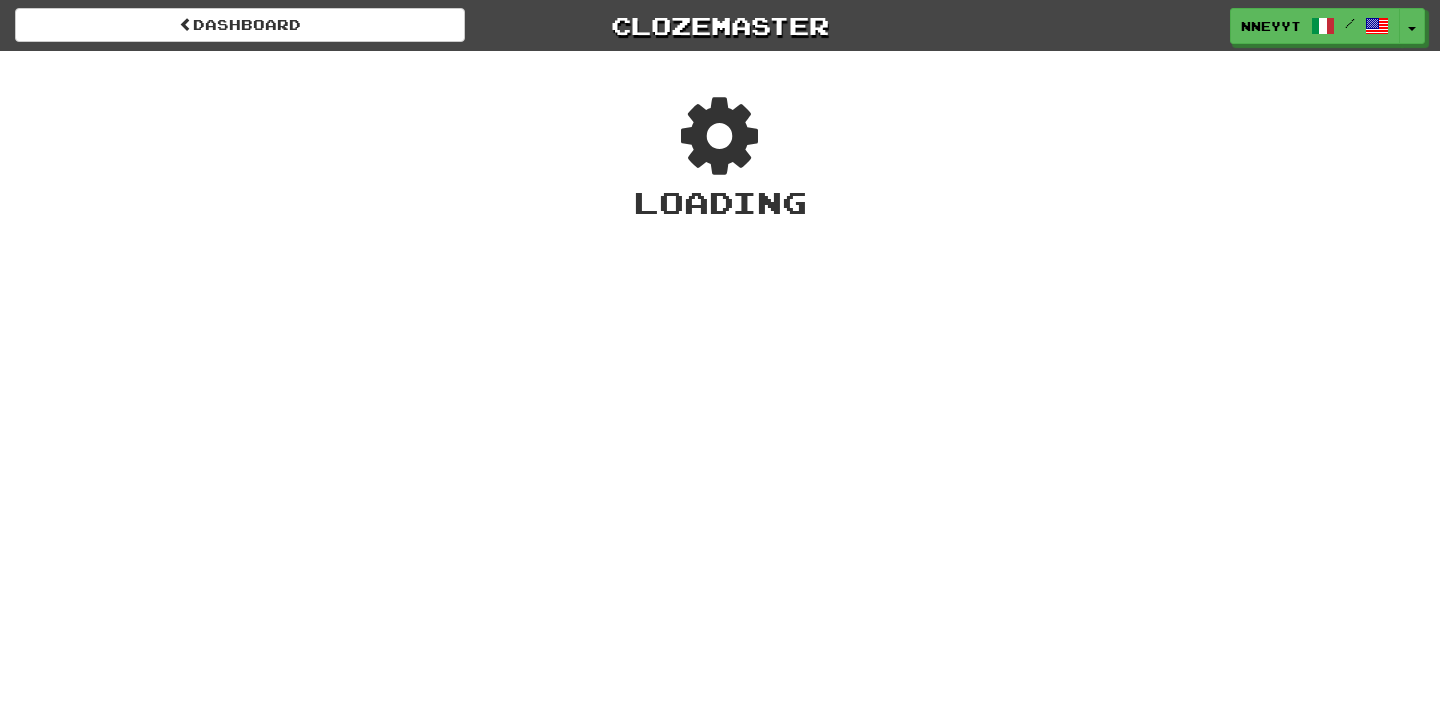 scroll, scrollTop: 0, scrollLeft: 0, axis: both 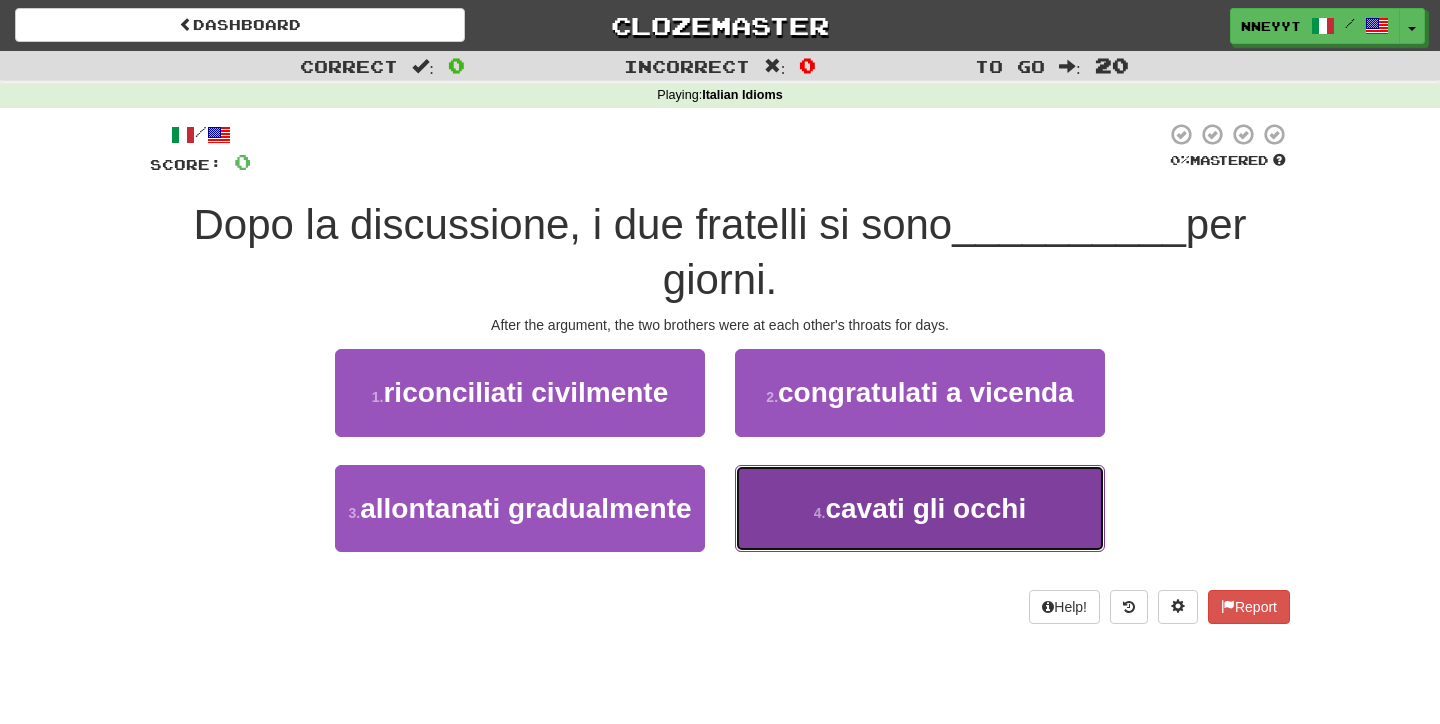 click on "cavati gli occhi" at bounding box center (925, 508) 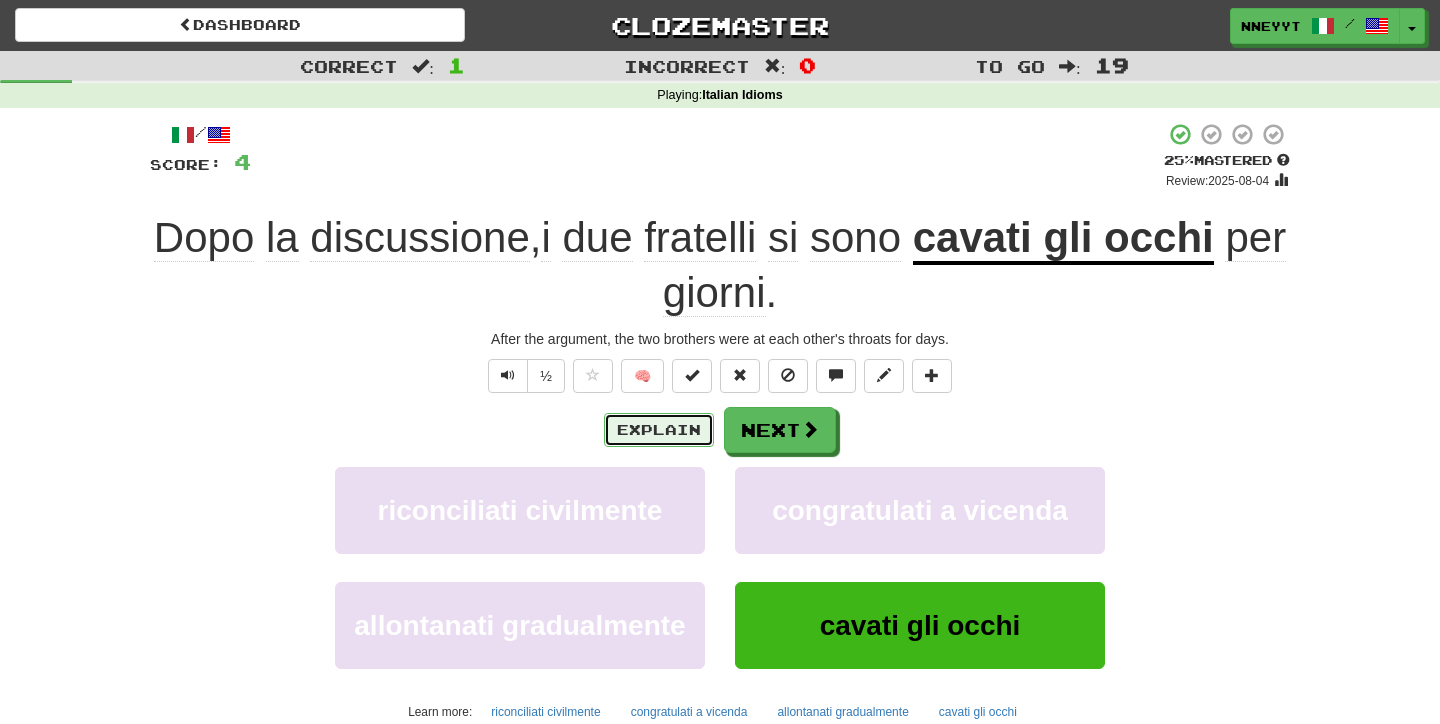 click on "Explain" at bounding box center [659, 430] 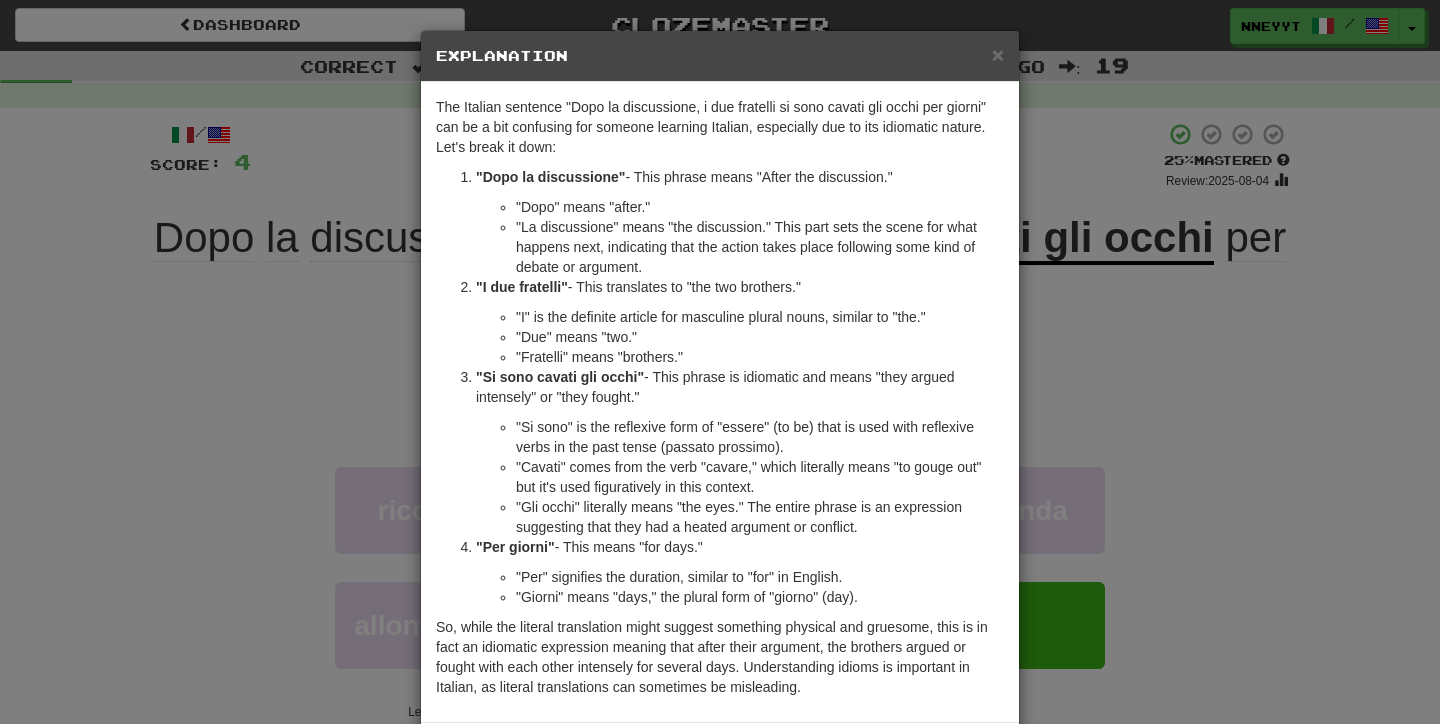 click on "× Explanation The Italian sentence "Dopo la discussione, i due fratelli si sono cavati gli occhi per giorni" can be a bit confusing for someone learning Italian, especially due to its idiomatic nature. Let's break it down:
"Dopo la discussione"  - This phrase means "After the discussion."
"Dopo" means "after."
"La discussione" means "the discussion."
This part sets the scene for what happens next, indicating that the action takes place following some kind of debate or argument.
"I due fratelli"  - This translates to "the two brothers."
"I" is the definite article for masculine plural nouns, similar to "the."
"Due" means "two."
"Fratelli" means "brothers."
"Si sono cavati gli occhi"  - This phrase is idiomatic and means "they argued intensely" or "they fought."
"Si sono" is the reflexive form of "essere" (to be) that is used with reflexive verbs in the past tense (passato prossimo).
"Per giorni"  - This means "for days."
Let us know ! Close" at bounding box center [720, 362] 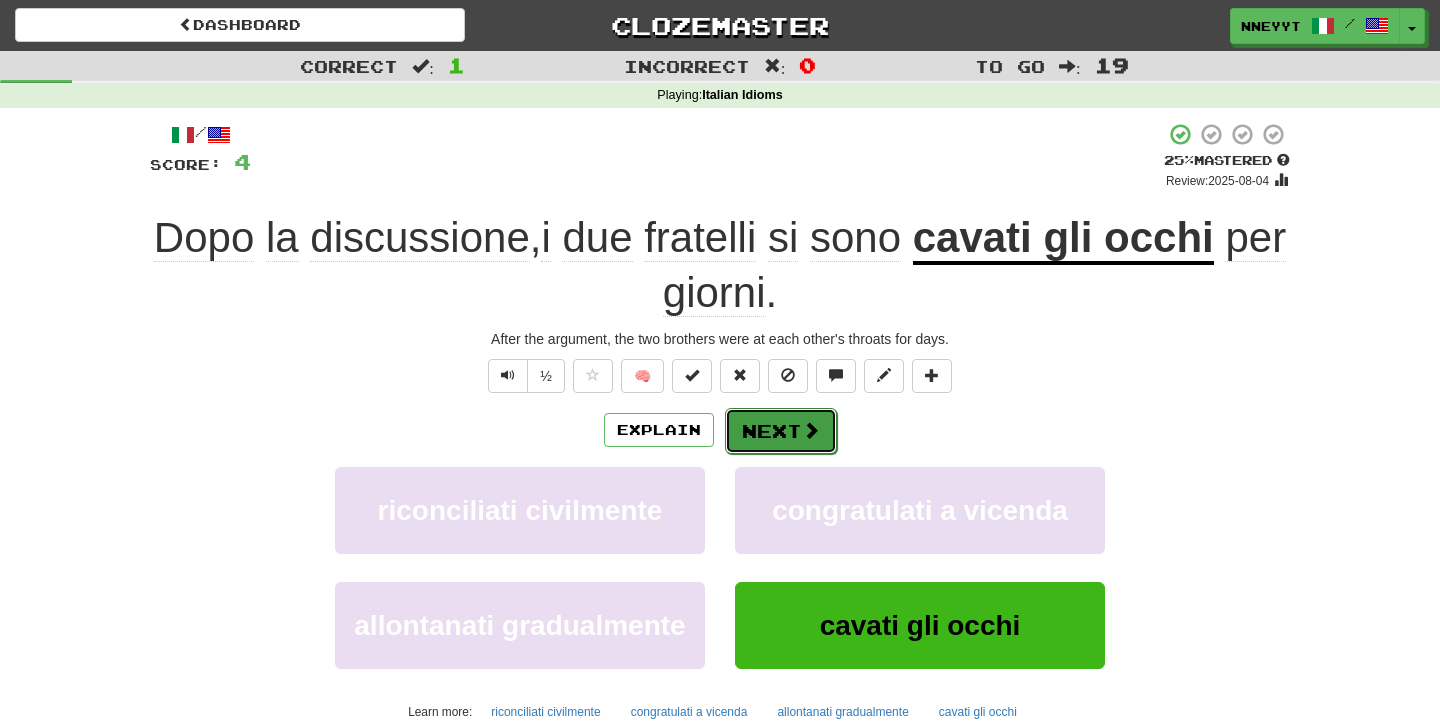 click on "Next" at bounding box center [781, 431] 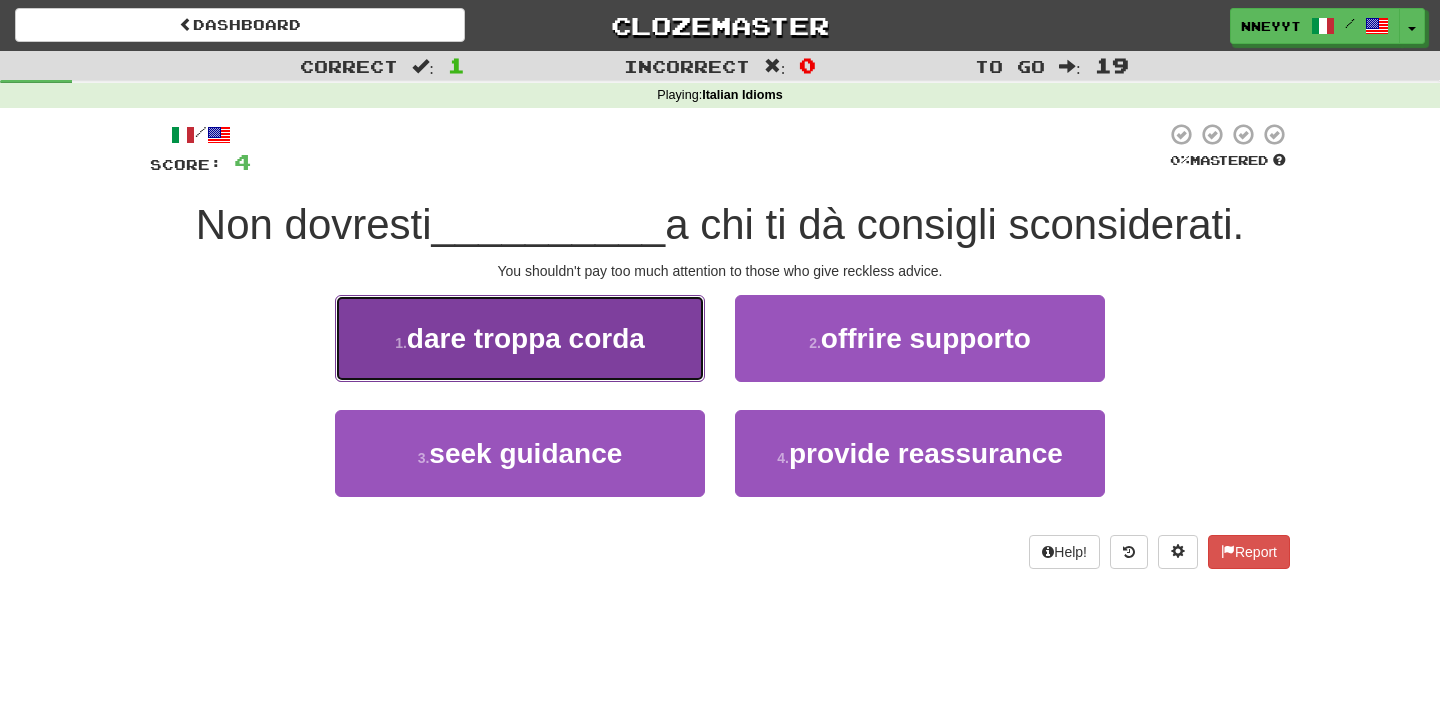 click on "dare troppa corda" at bounding box center [526, 338] 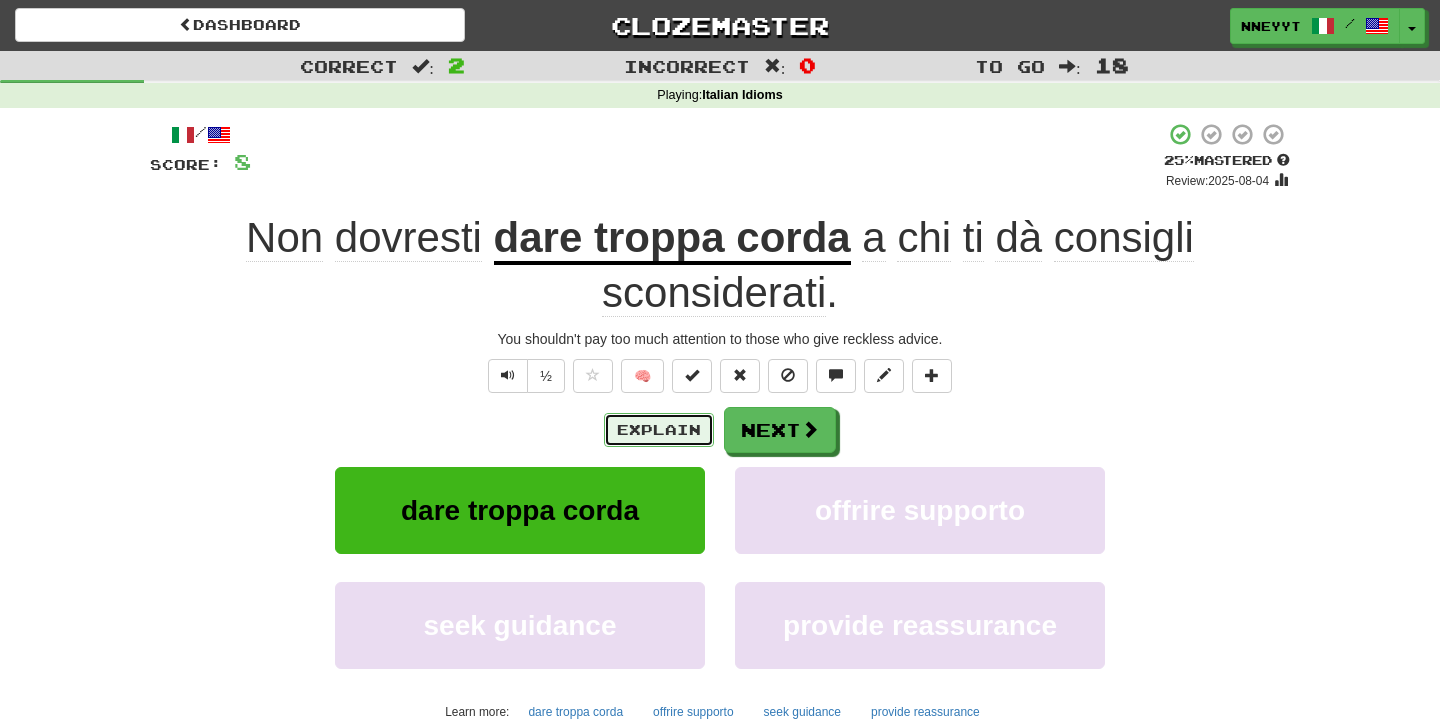 click on "Explain" at bounding box center [659, 430] 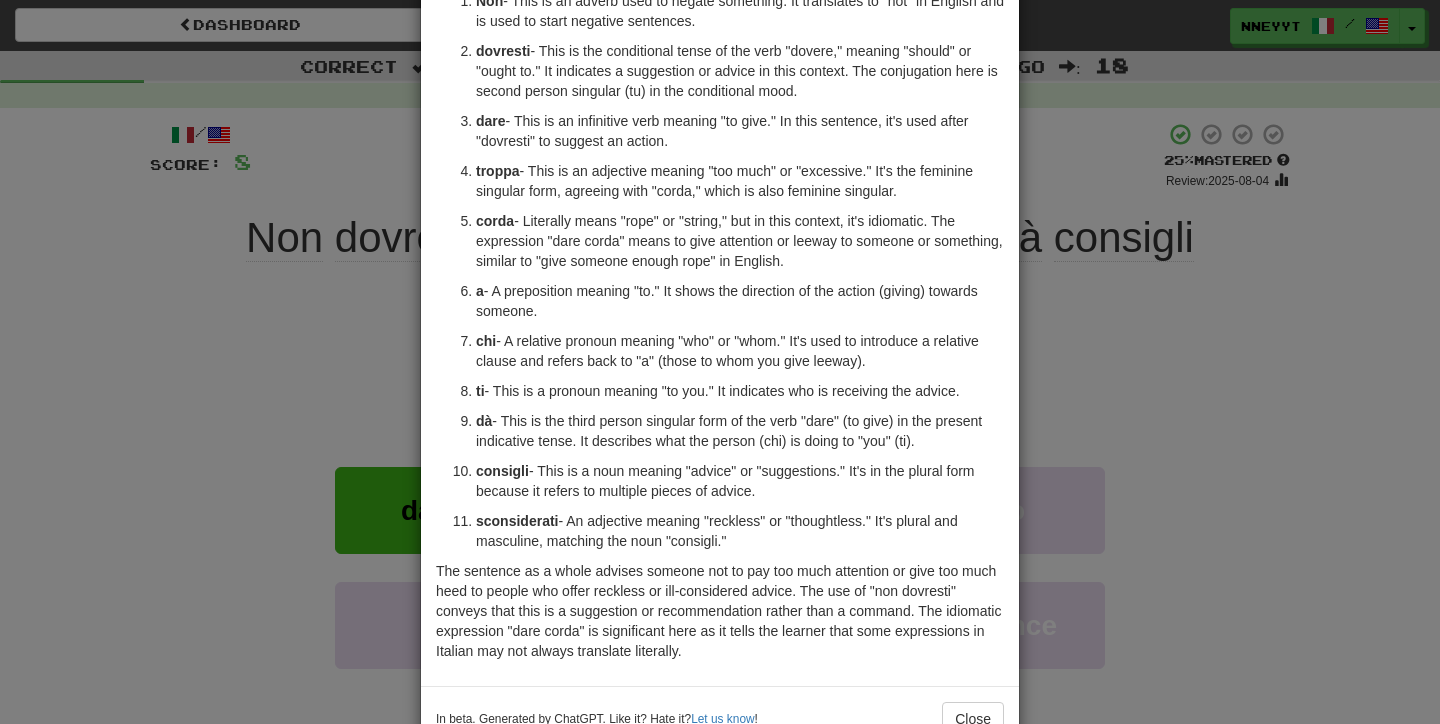 scroll, scrollTop: 201, scrollLeft: 0, axis: vertical 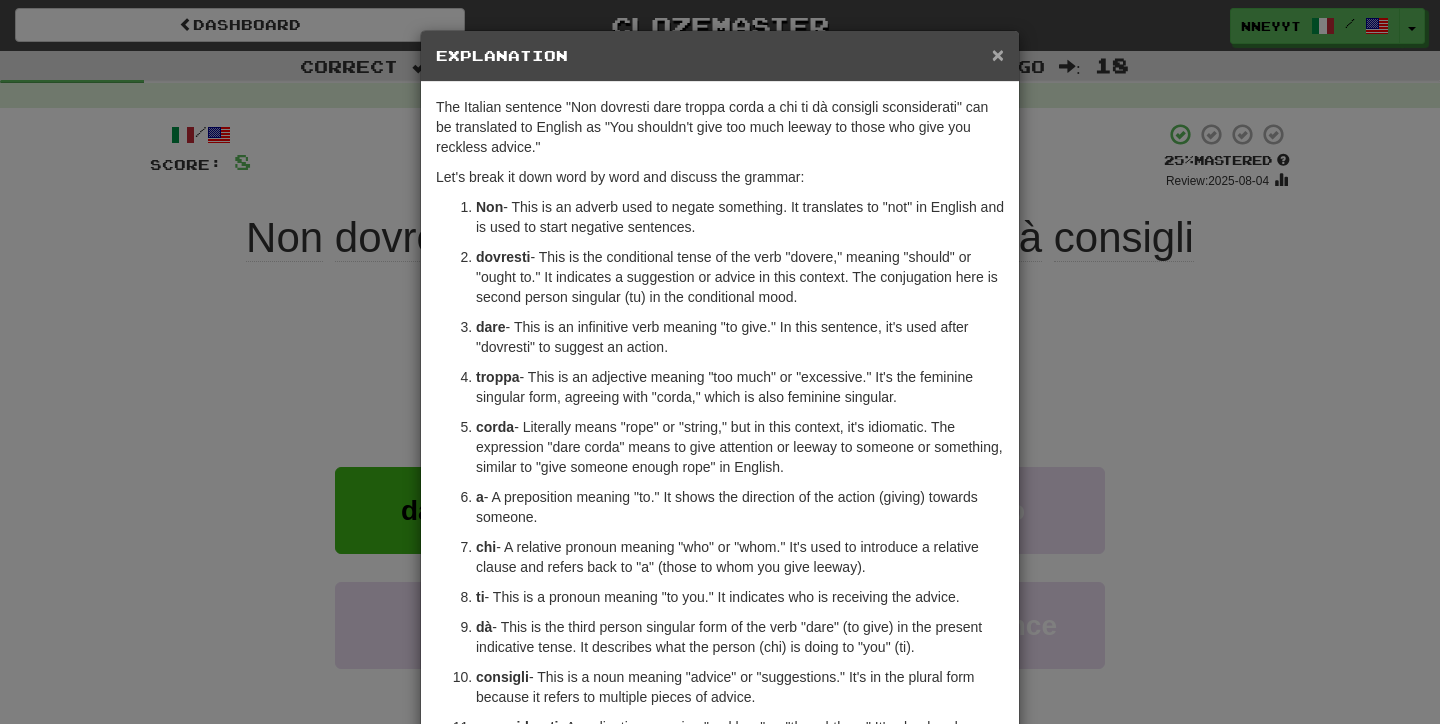 click on "×" at bounding box center [998, 54] 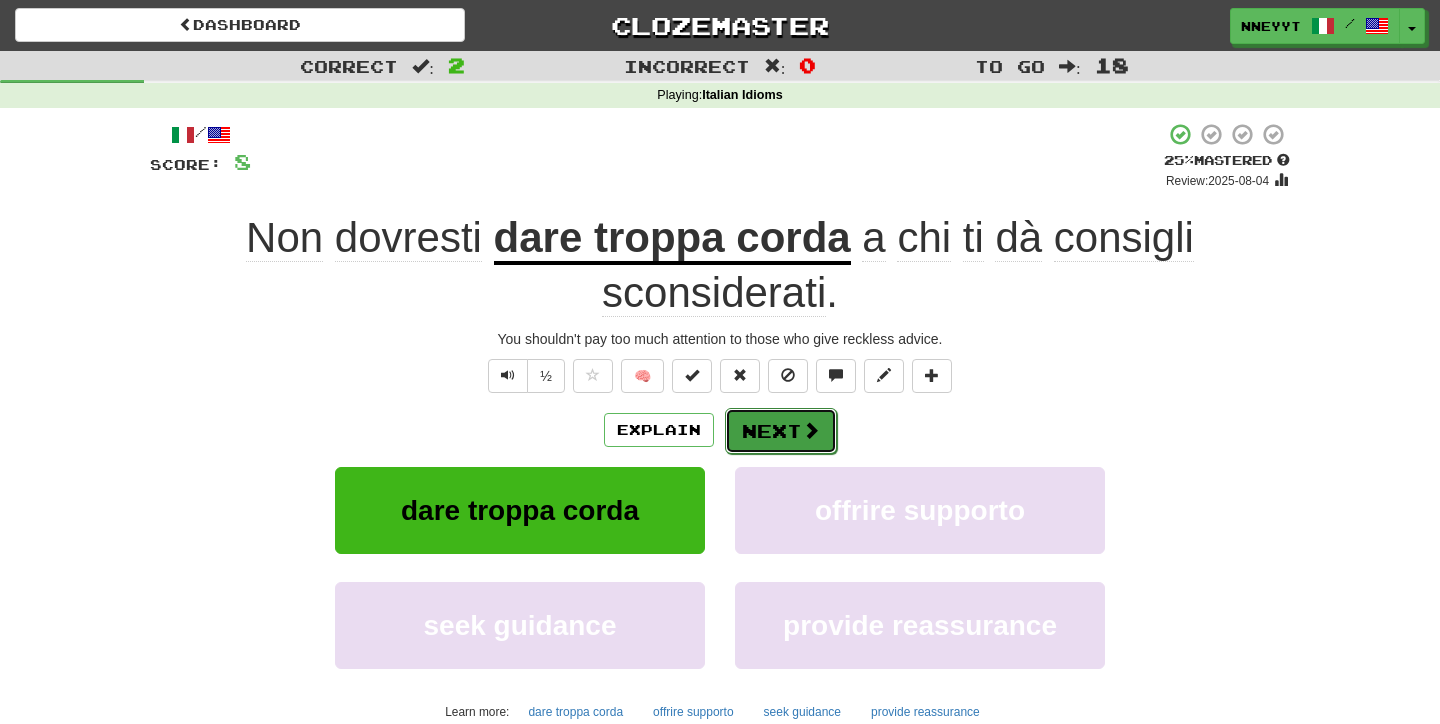 click on "Next" at bounding box center [781, 431] 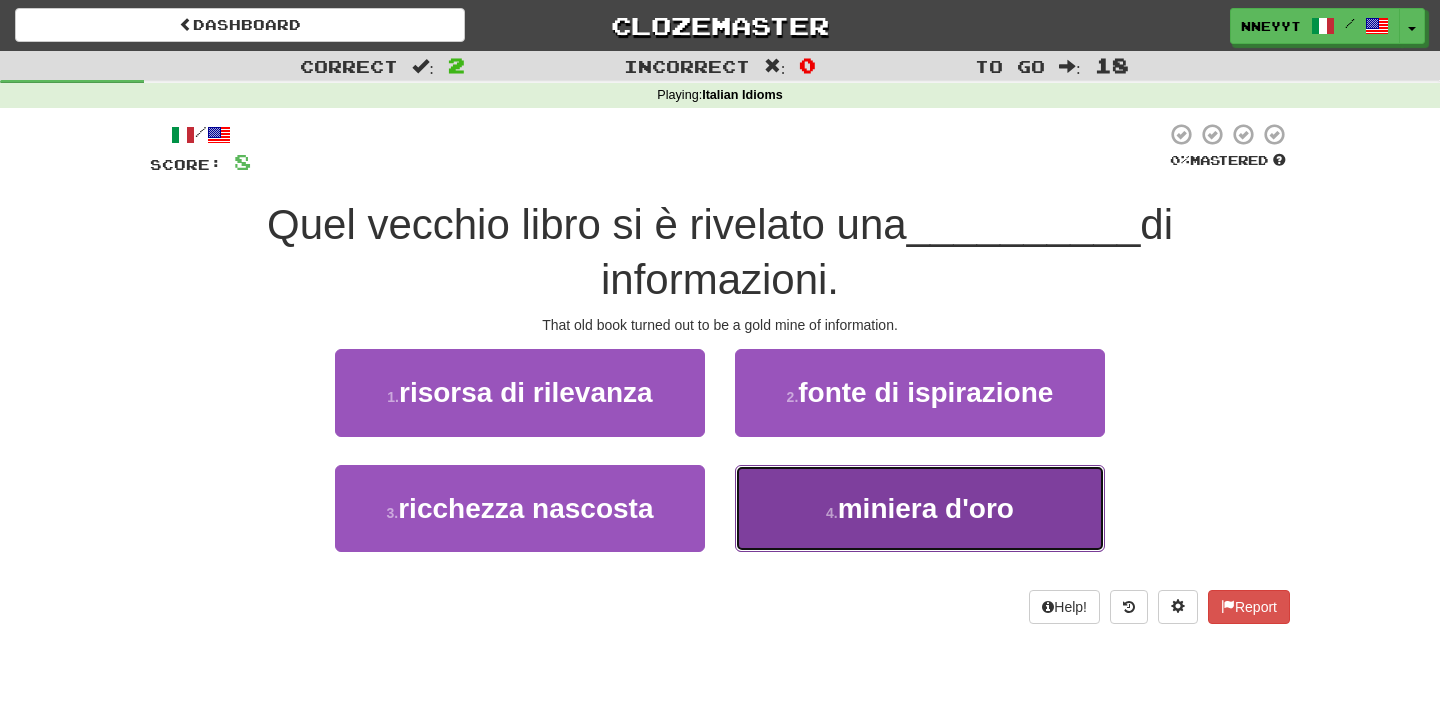 click on "4 .  miniera d'oro" at bounding box center (920, 508) 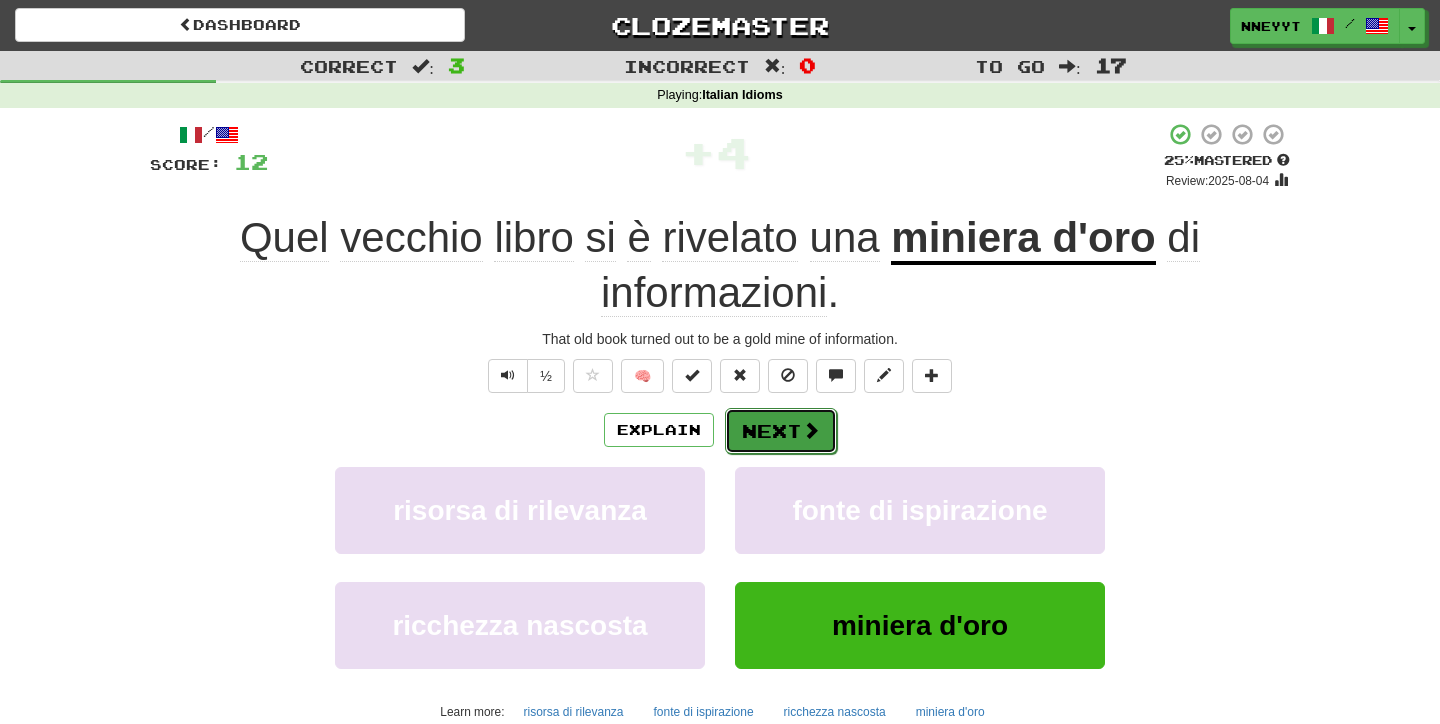 click on "Next" at bounding box center (781, 431) 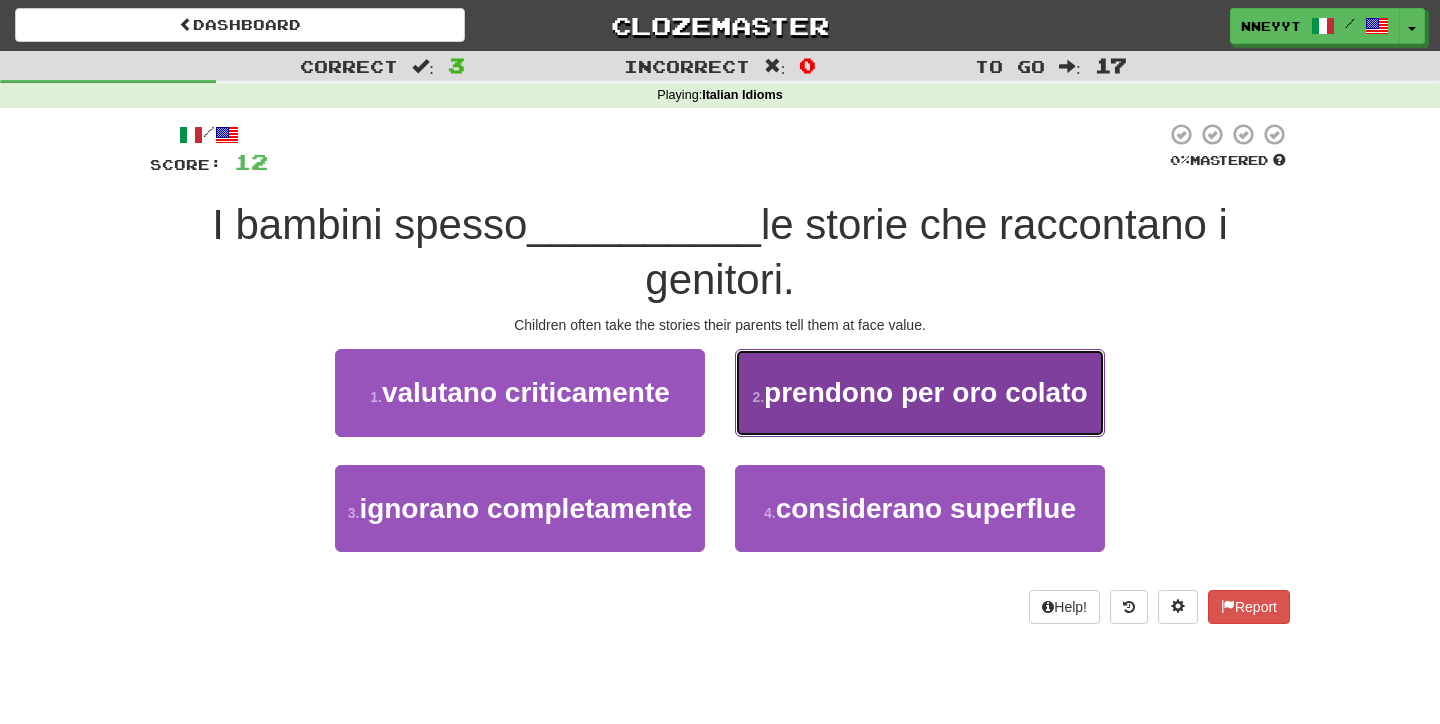 click on "2 .  prendono per oro colato" at bounding box center [920, 392] 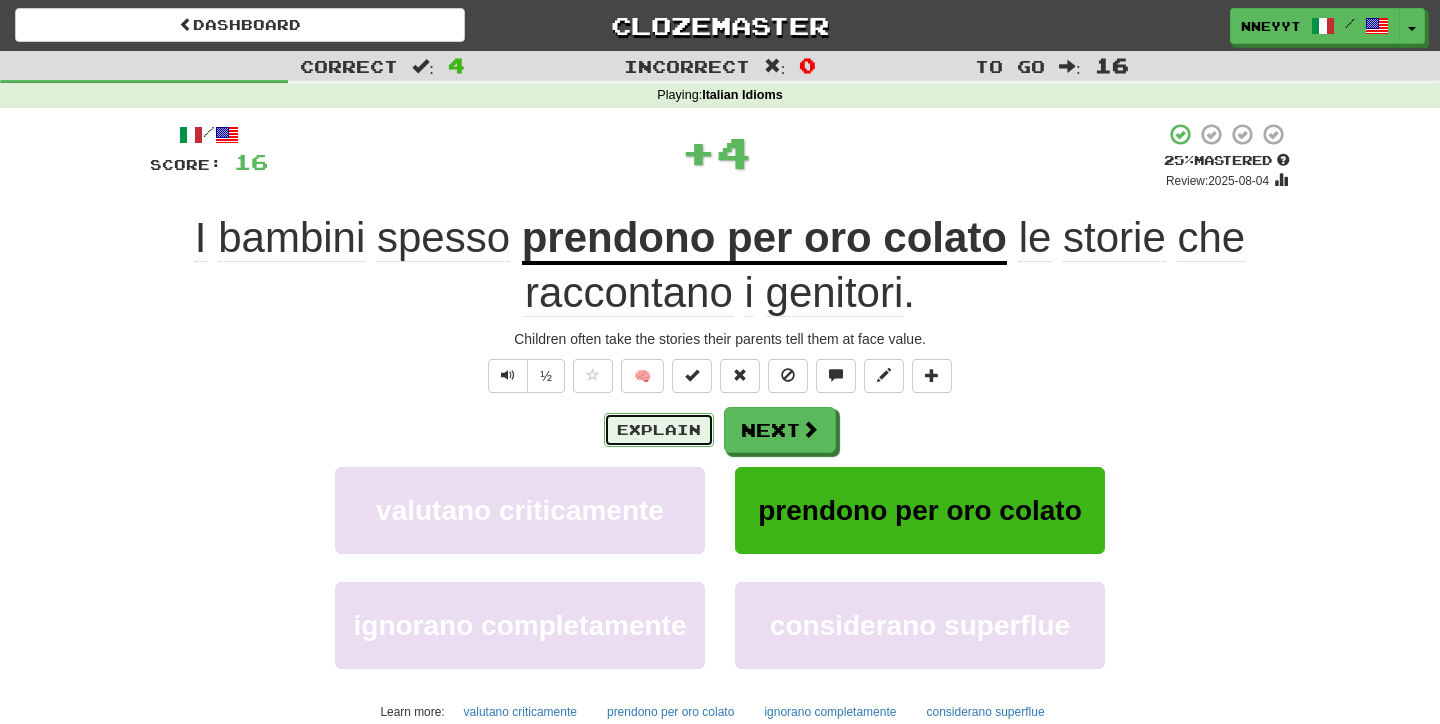 click on "Explain" at bounding box center [659, 430] 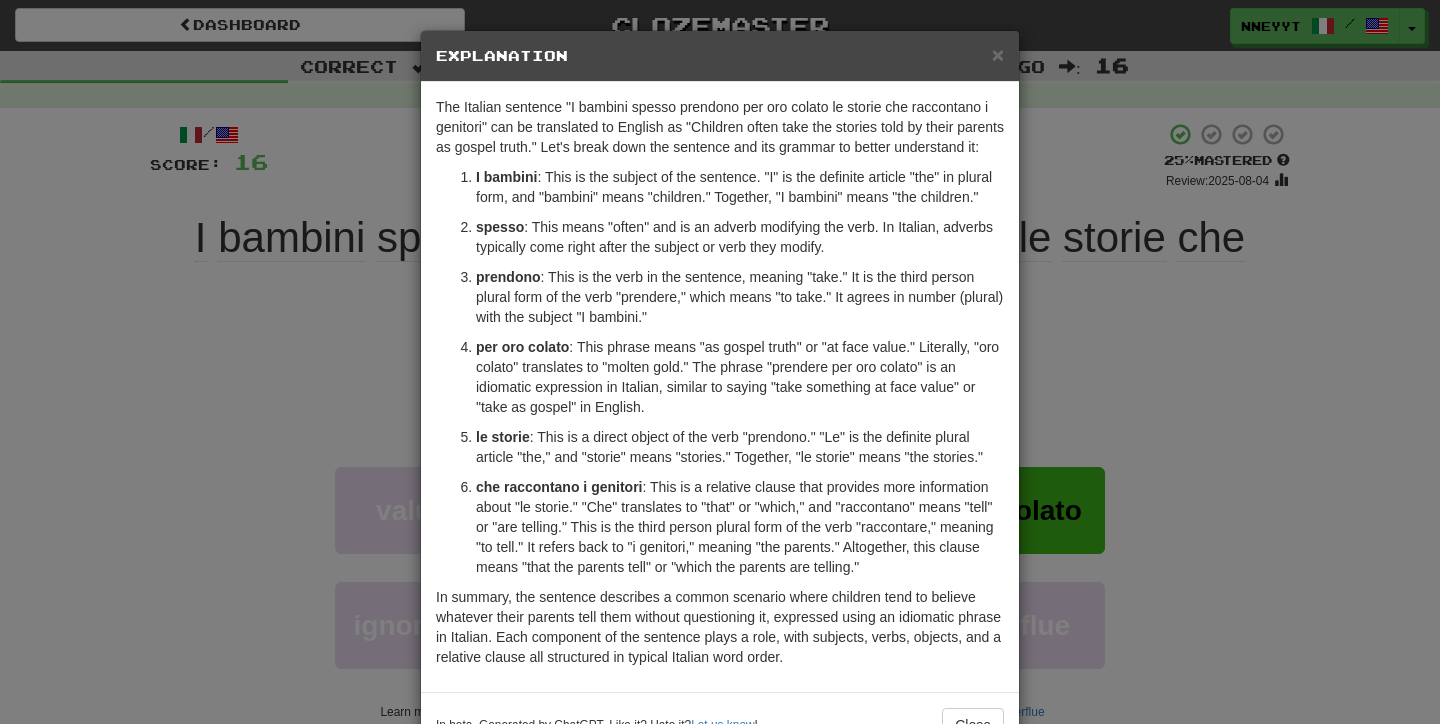 click on "× Explanation" at bounding box center [720, 56] 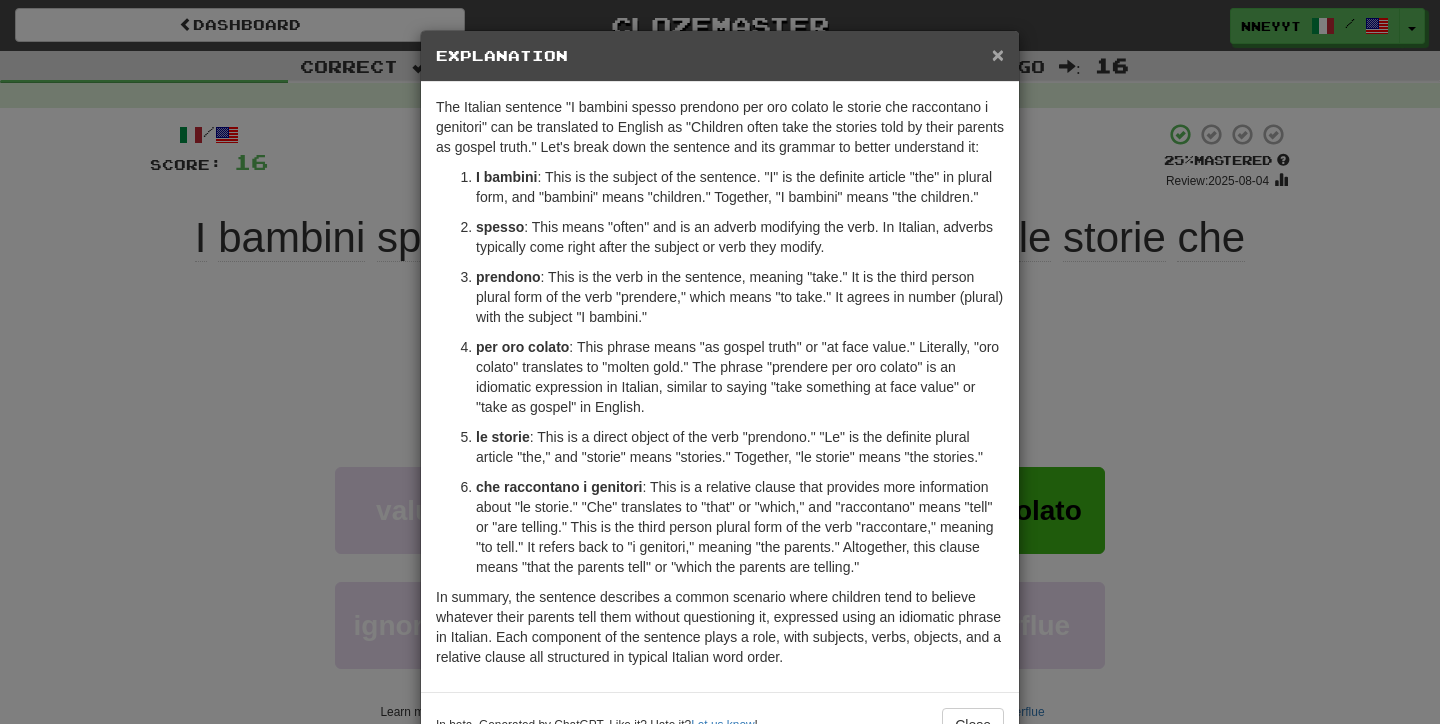 click on "×" at bounding box center [998, 54] 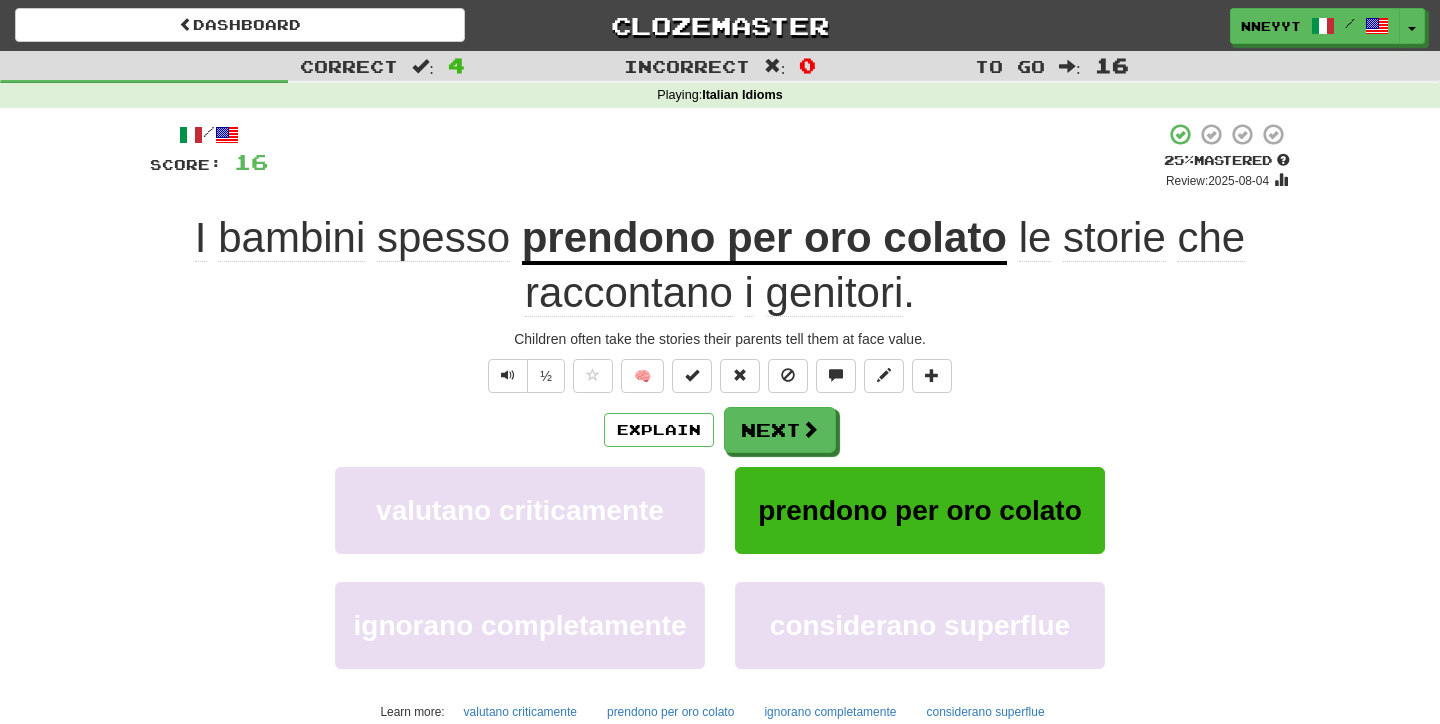click on "Explain Next valutano criticamente prendono per oro colato ignorano completamente considerano superflue Learn more: valutano criticamente prendono per oro colato ignorano completamente considerano superflue" at bounding box center (720, 567) 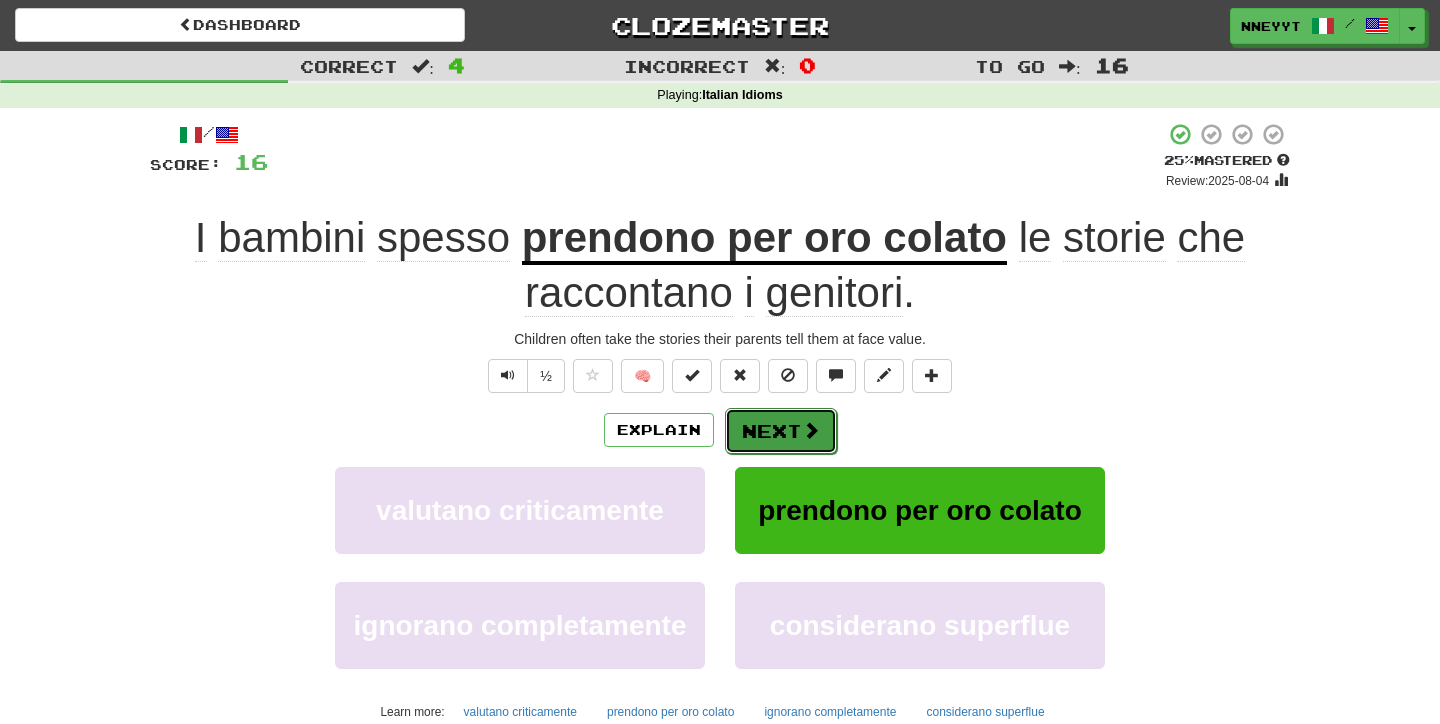 click on "Next" at bounding box center (781, 431) 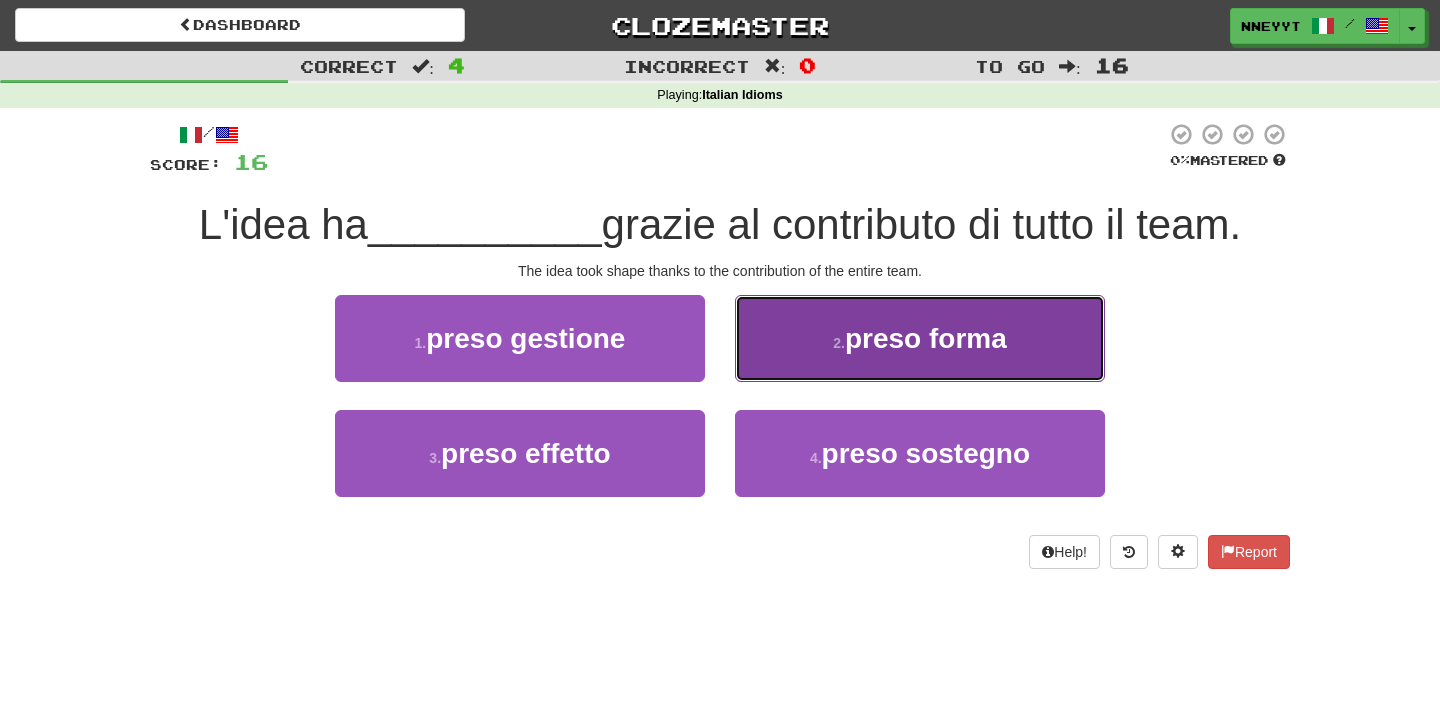 click on "2 .  preso forma" at bounding box center [920, 338] 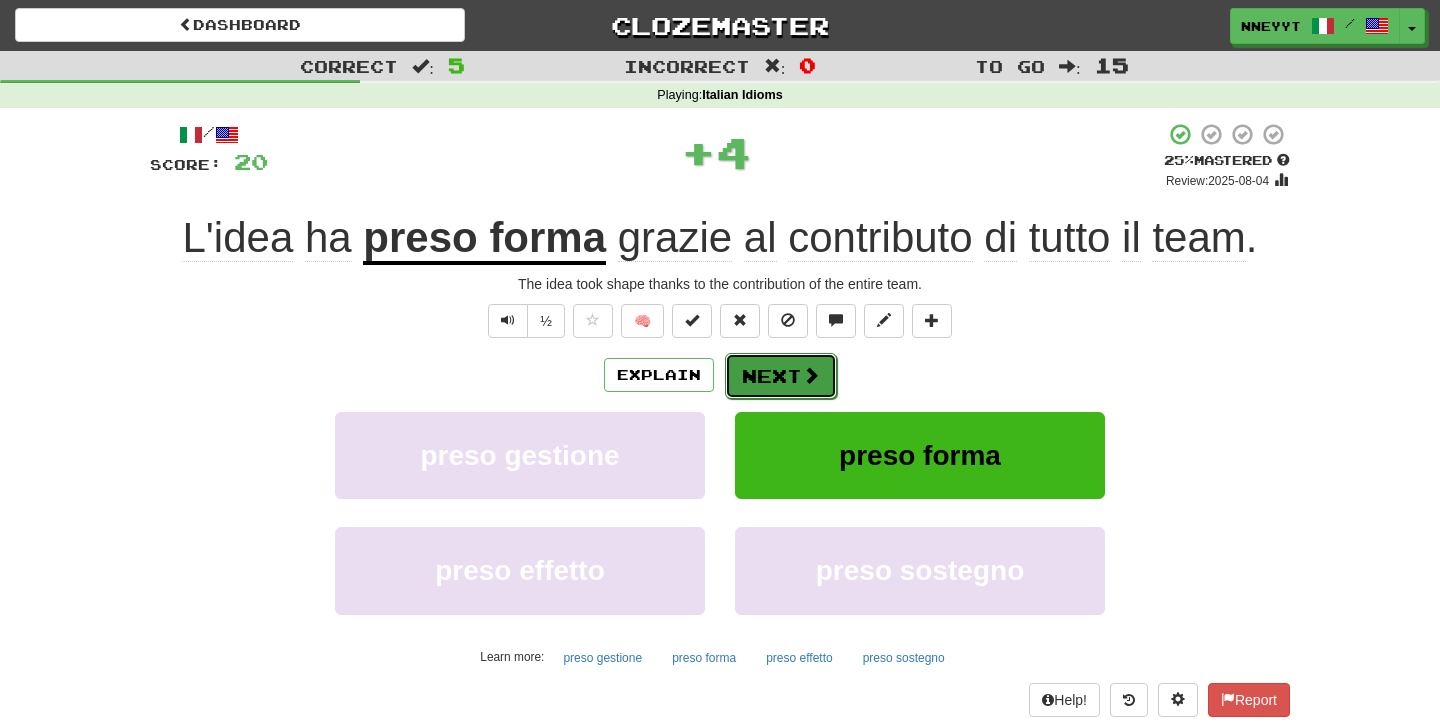 click at bounding box center [811, 375] 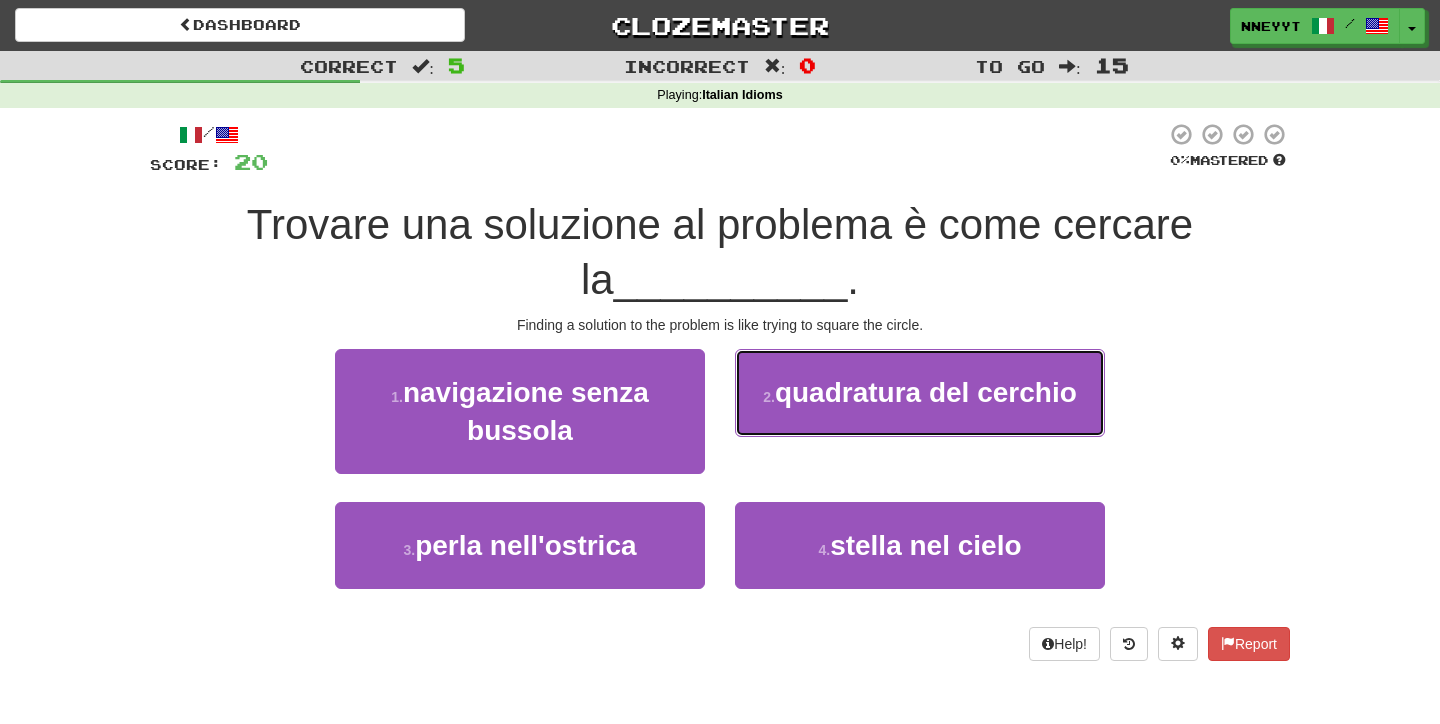 click on "2 .  quadratura del cerchio" at bounding box center (920, 392) 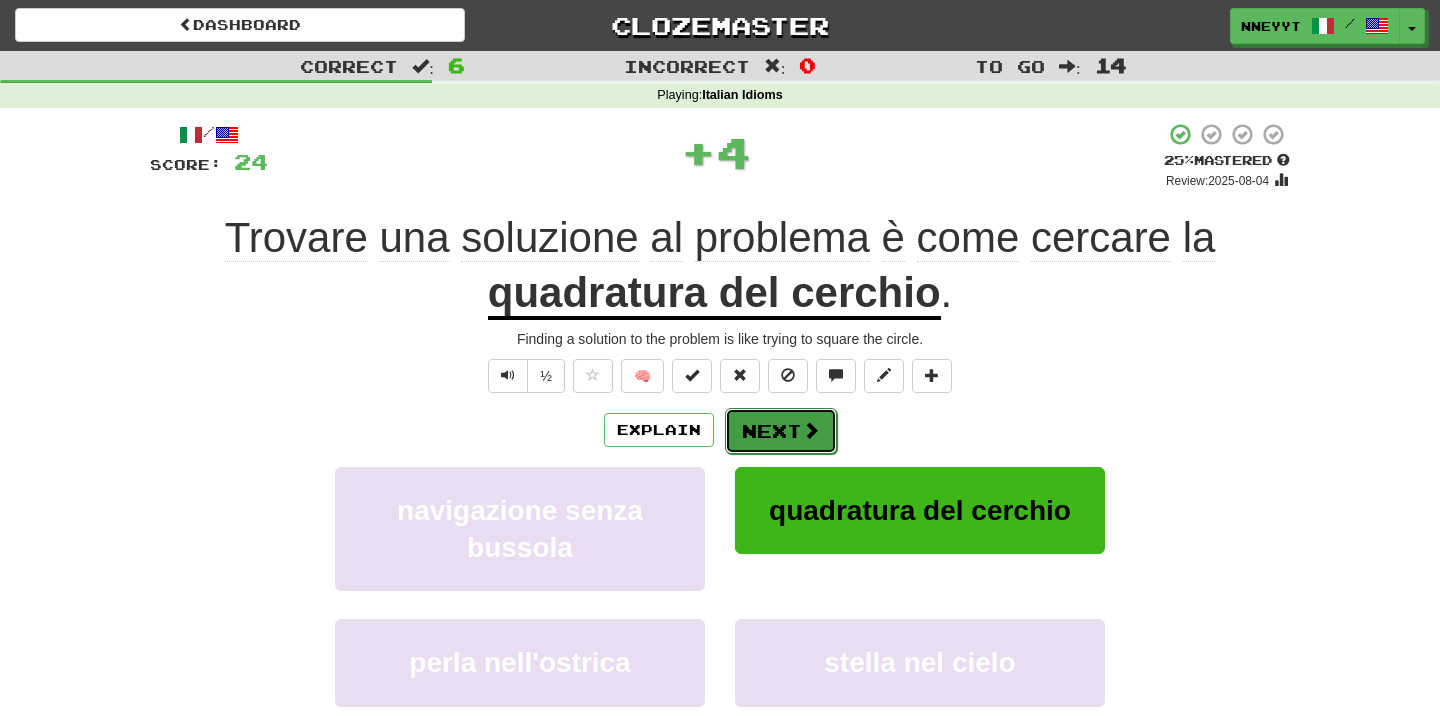 click on "Next" at bounding box center [781, 431] 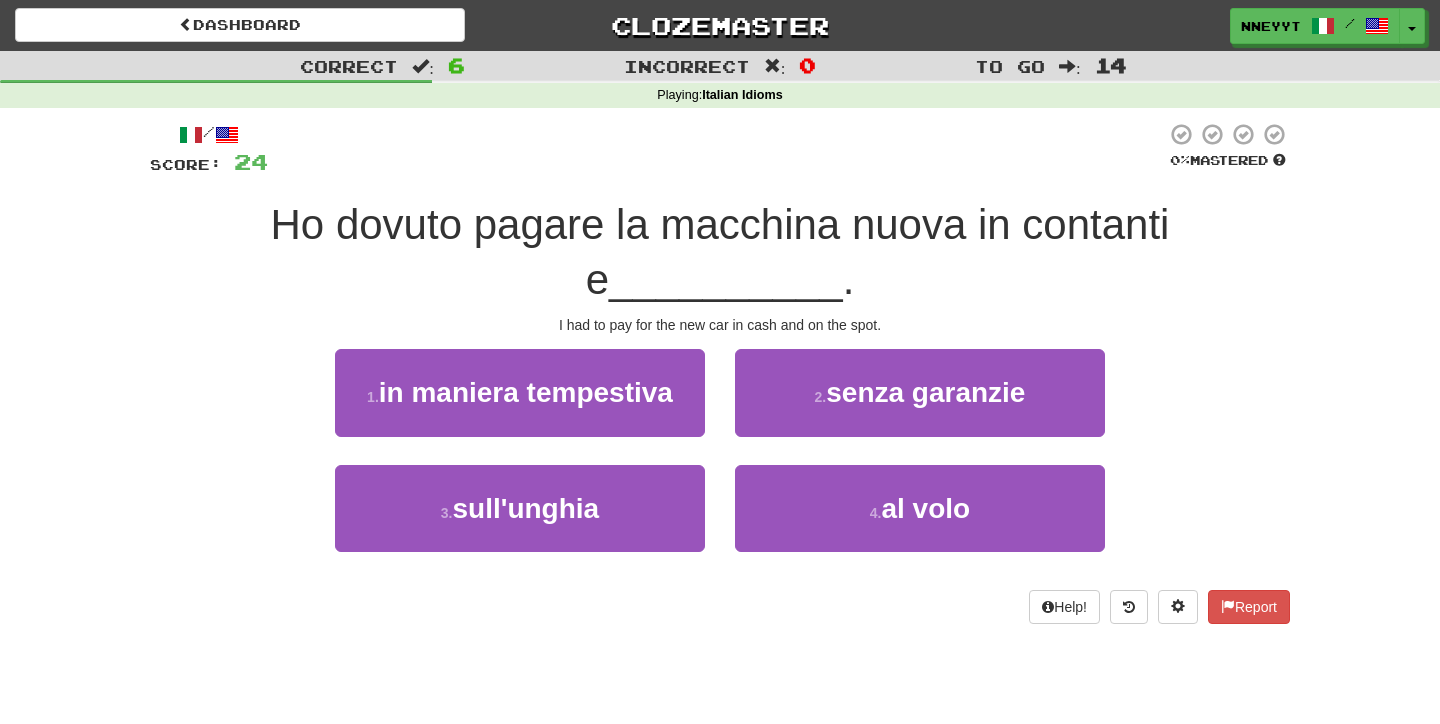 click on "1 .  in maniera tempestiva" at bounding box center [520, 406] 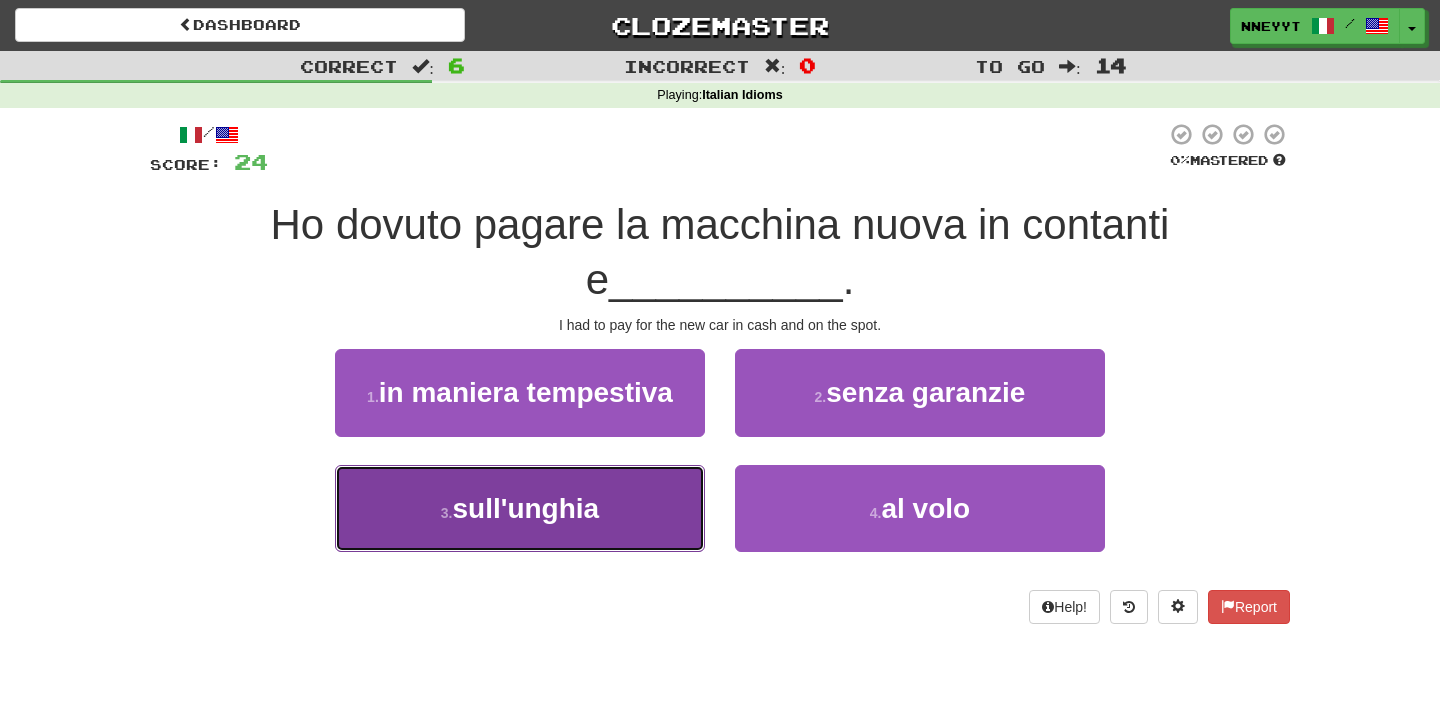 click on "3 .  sull'unghia" at bounding box center (520, 508) 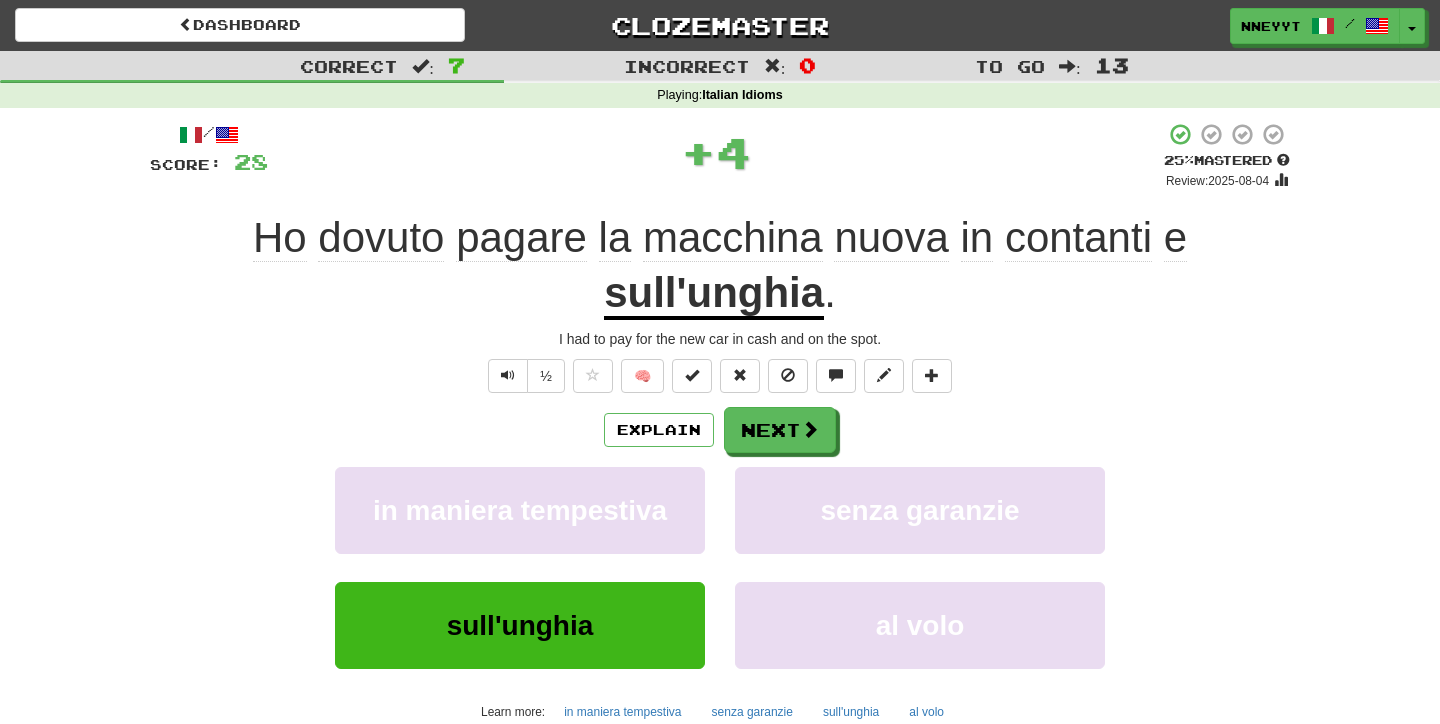 click on "sull'unghia" at bounding box center [714, 294] 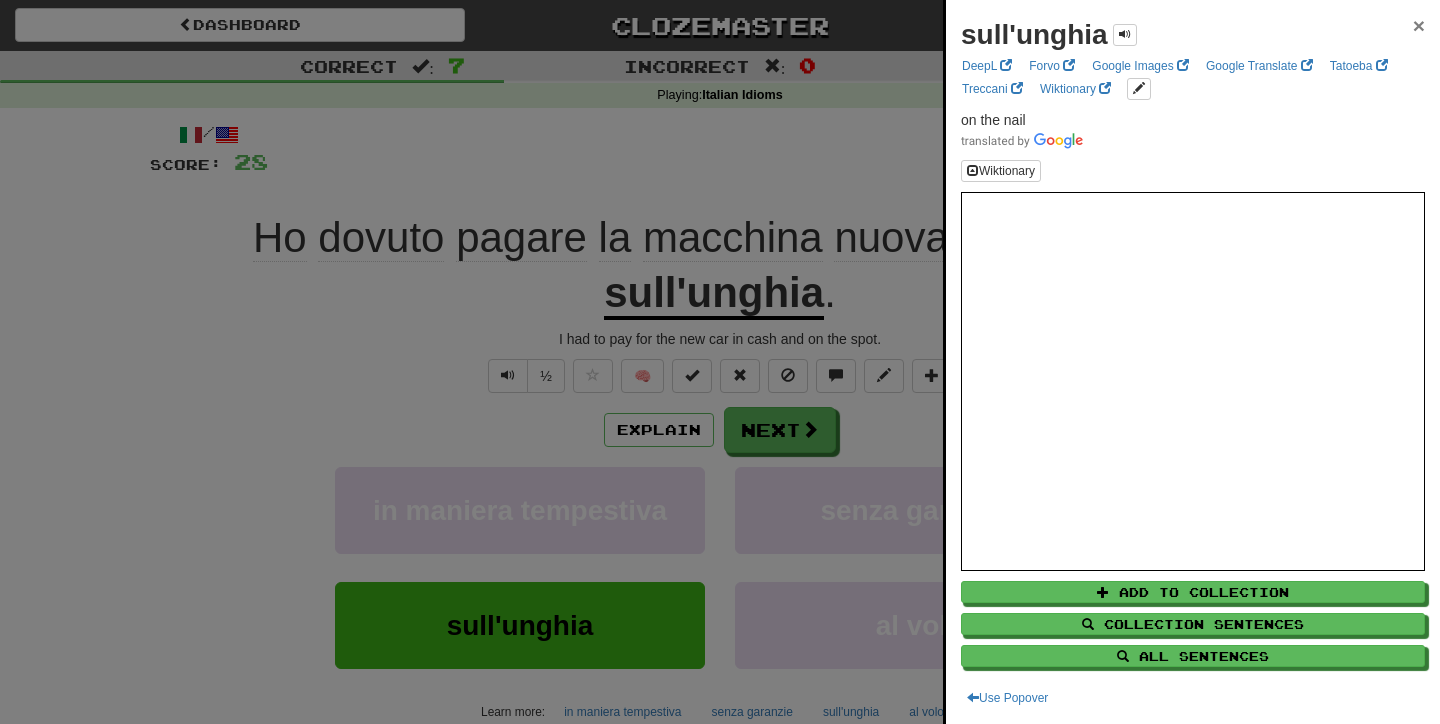 click on "×" at bounding box center [1419, 25] 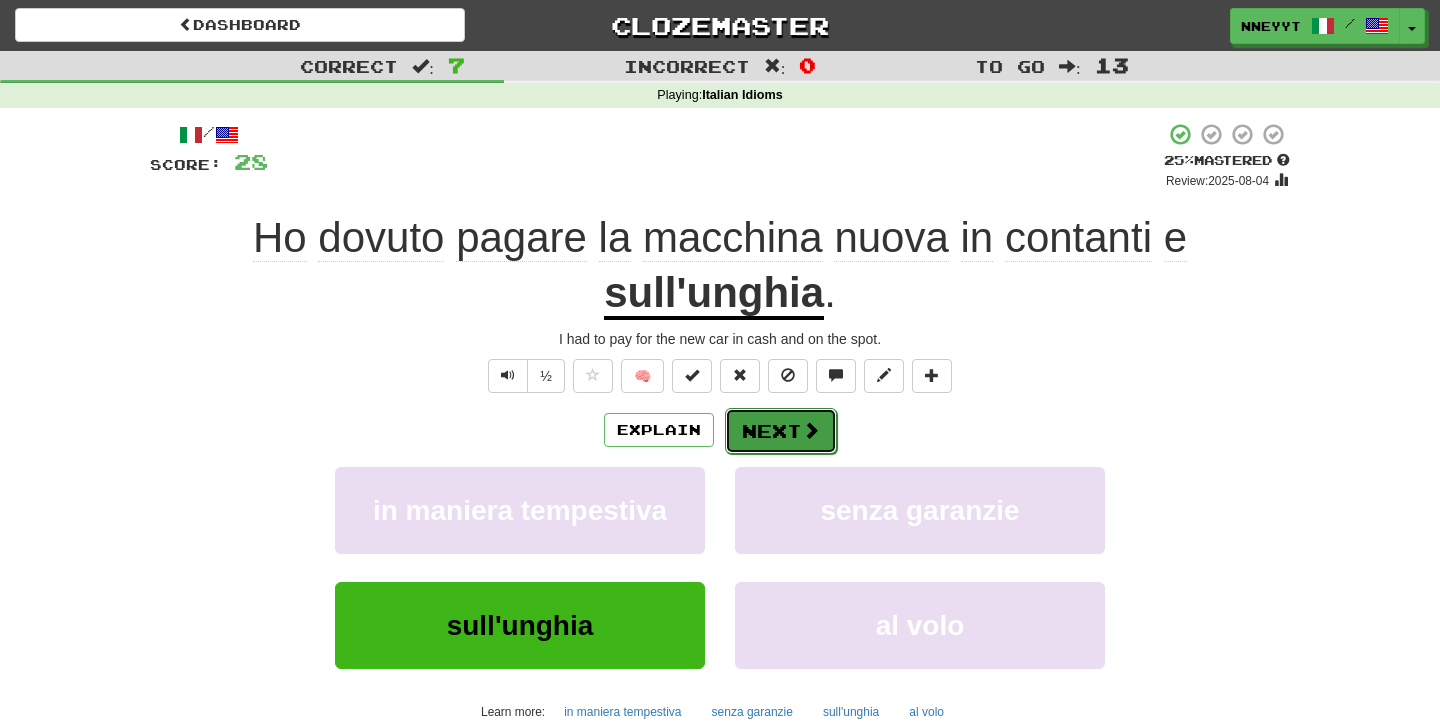 click at bounding box center (811, 430) 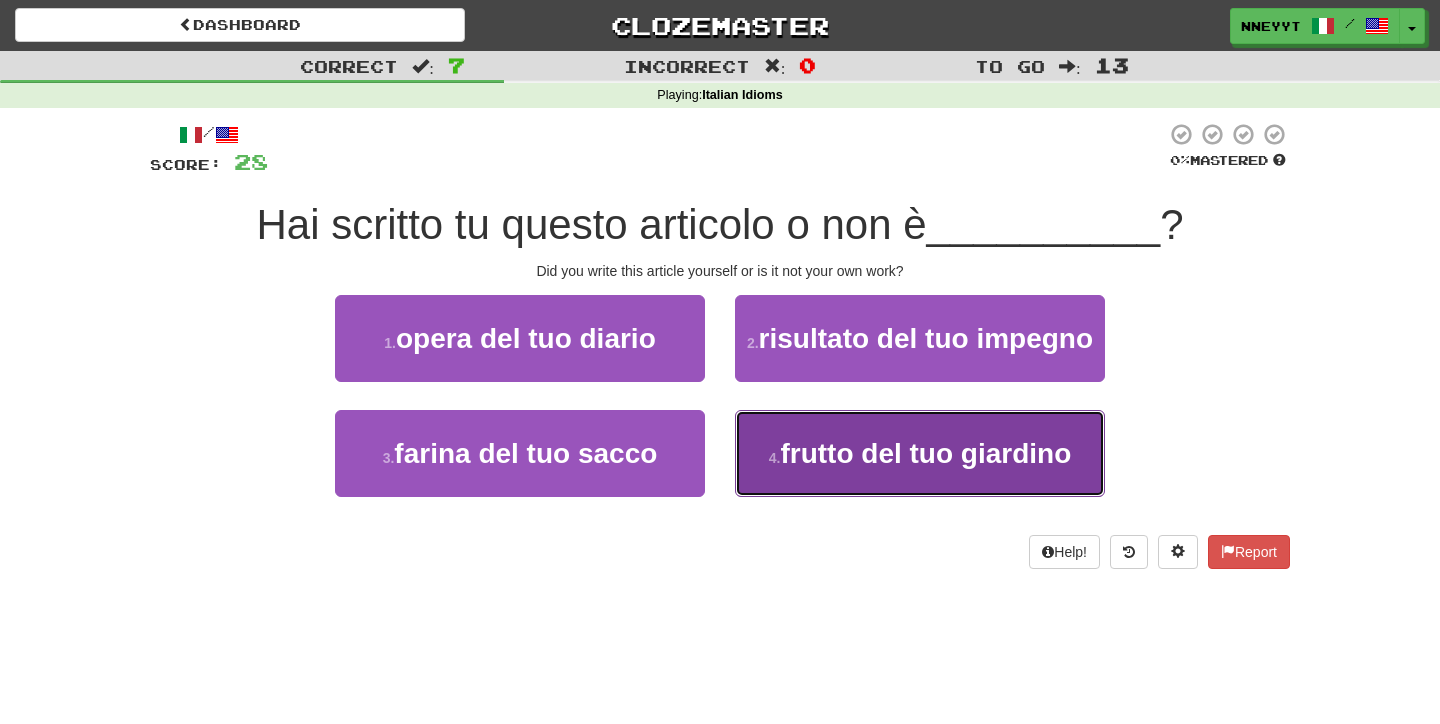 click on "4 .  frutto del tuo giardino" at bounding box center [920, 453] 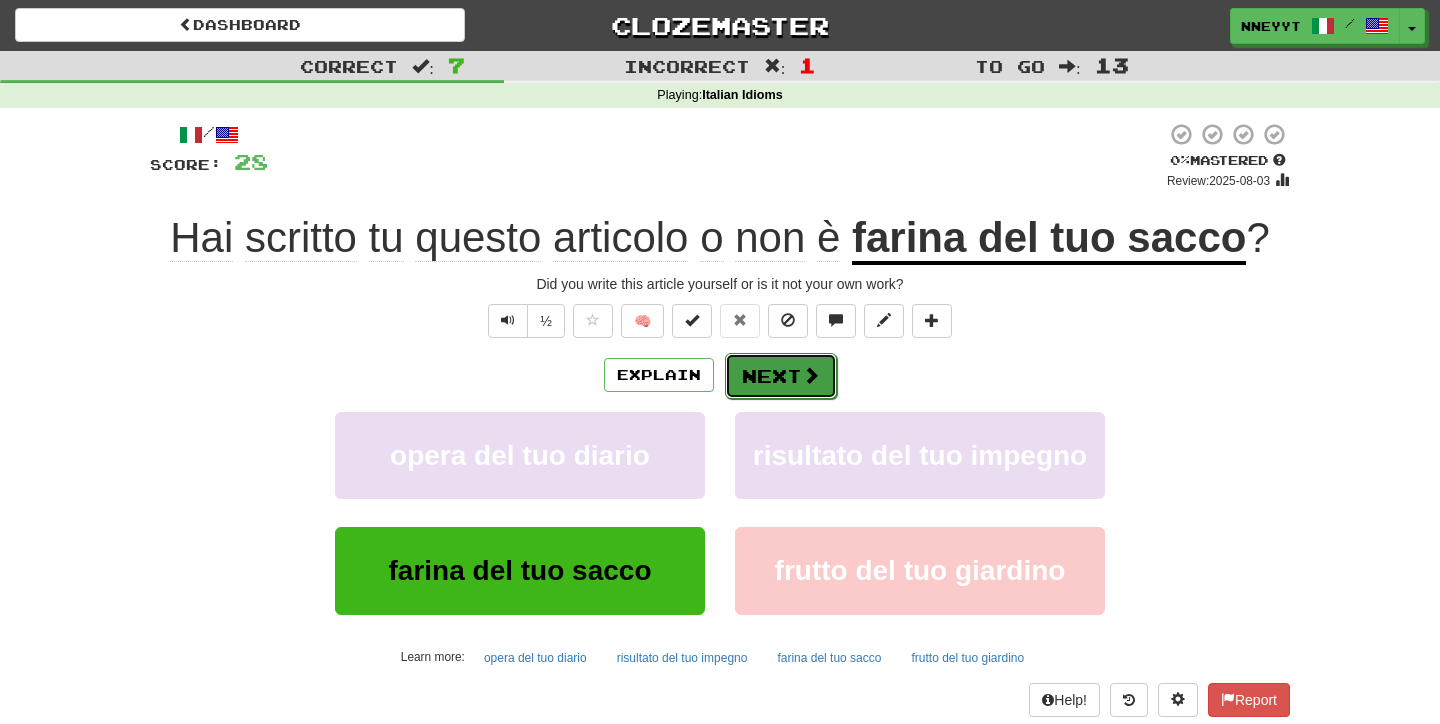 click on "Next" at bounding box center [781, 376] 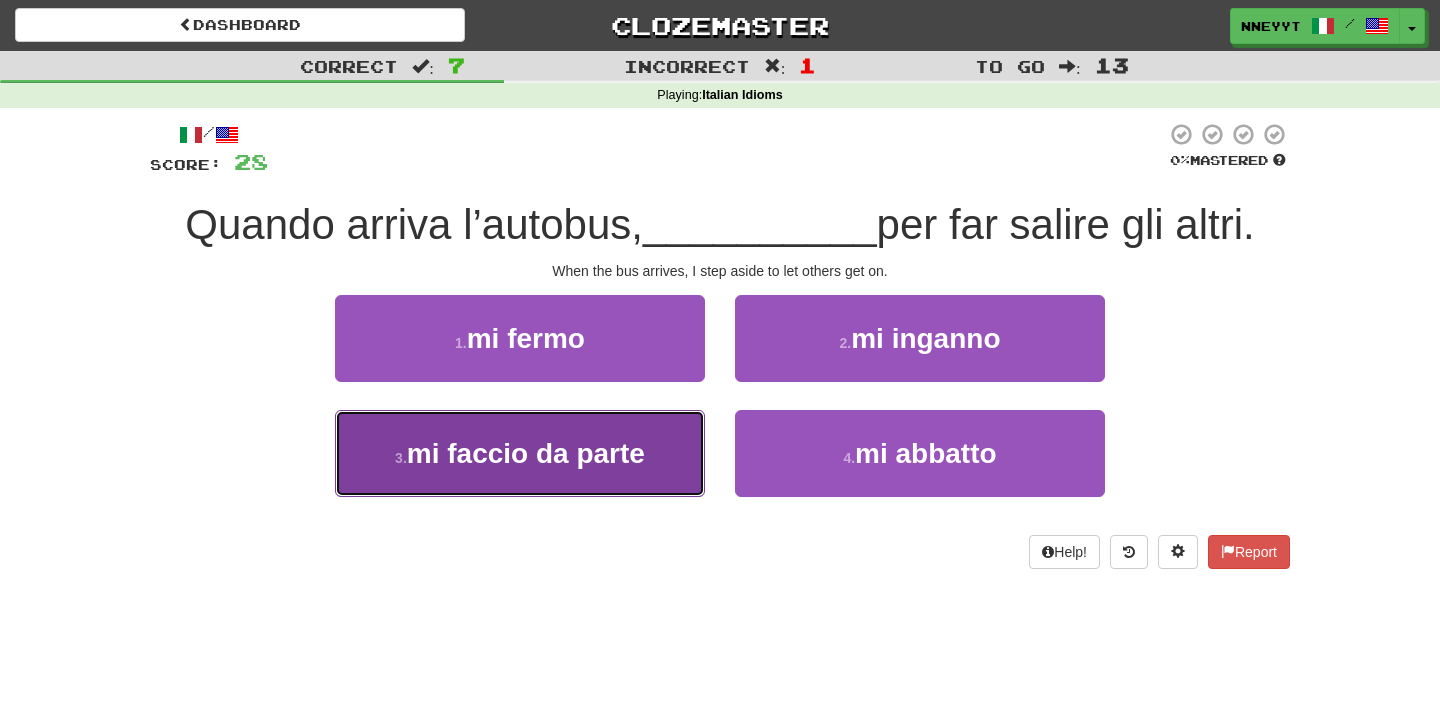 click on "3 .  mi faccio da parte" at bounding box center (520, 453) 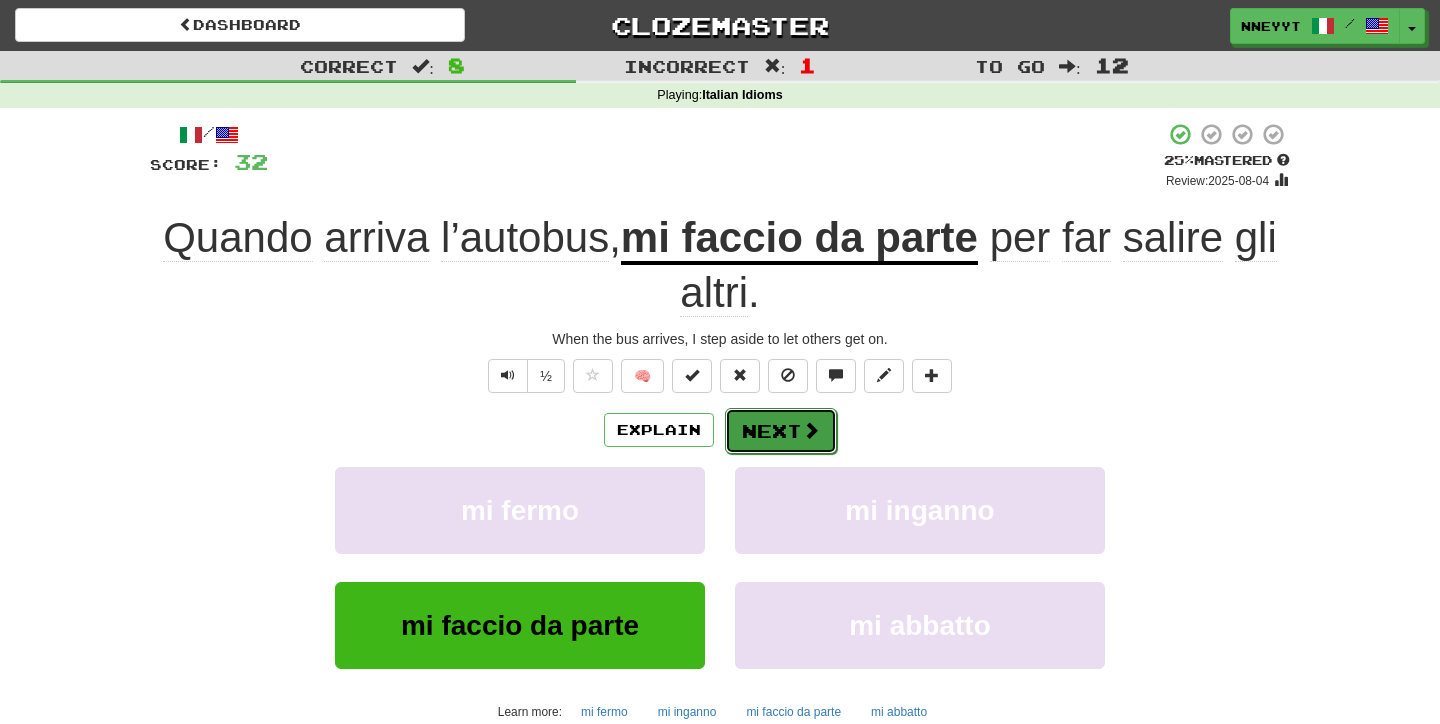 click on "Next" at bounding box center [781, 431] 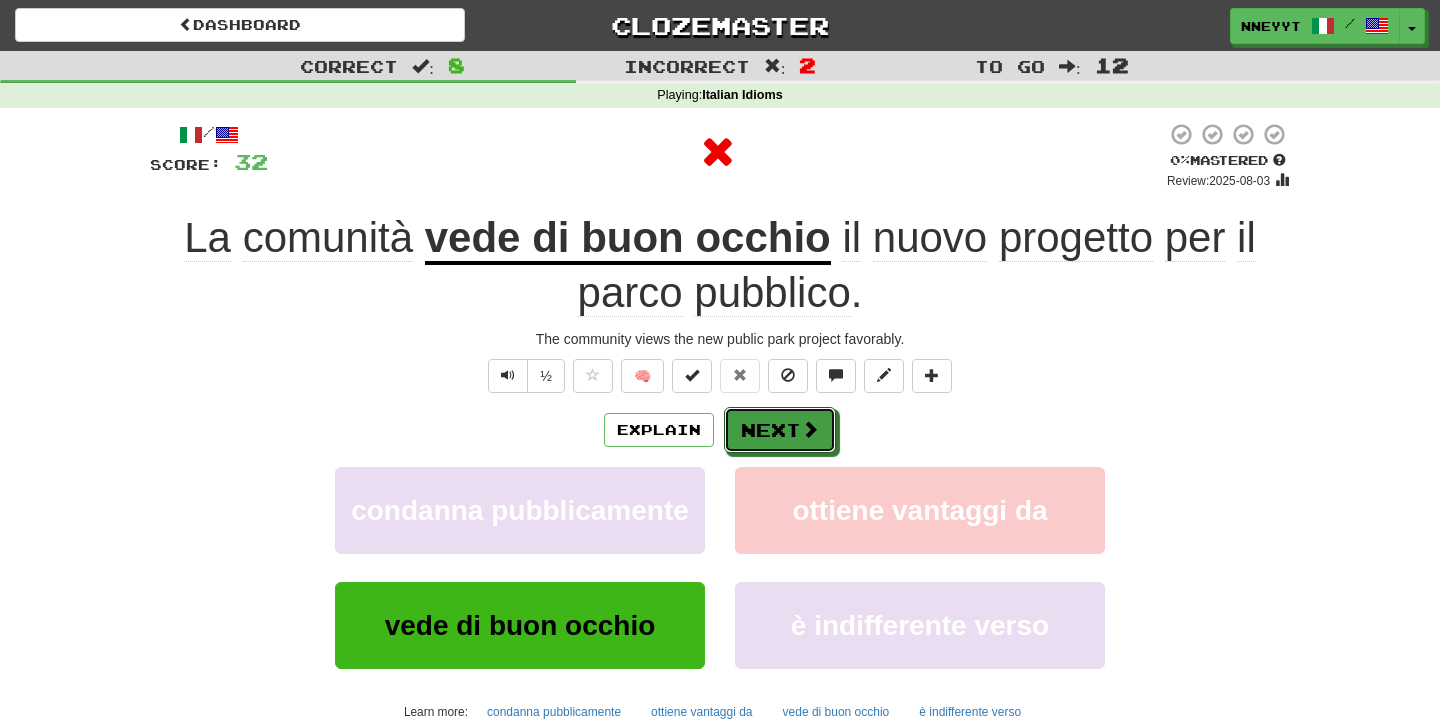 click on "Next" at bounding box center (780, 430) 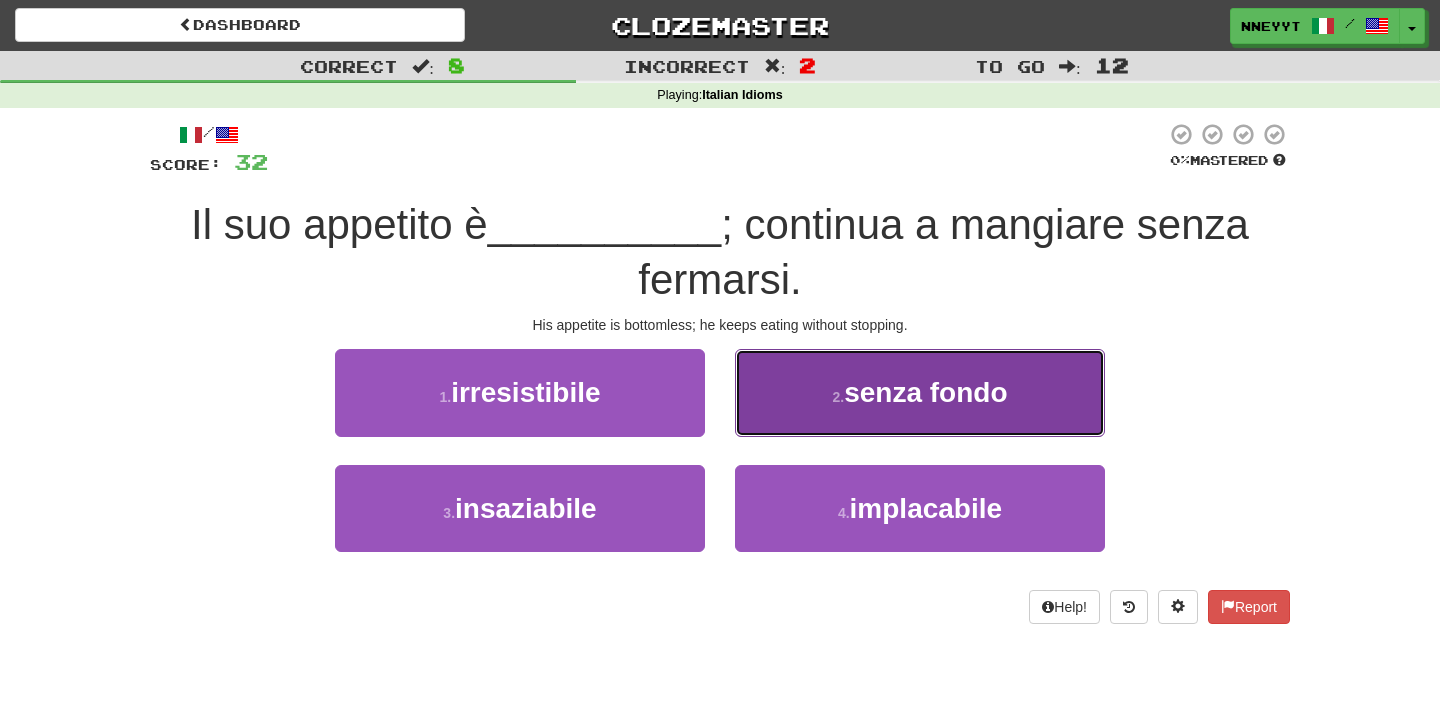 click on "senza fondo" at bounding box center (925, 392) 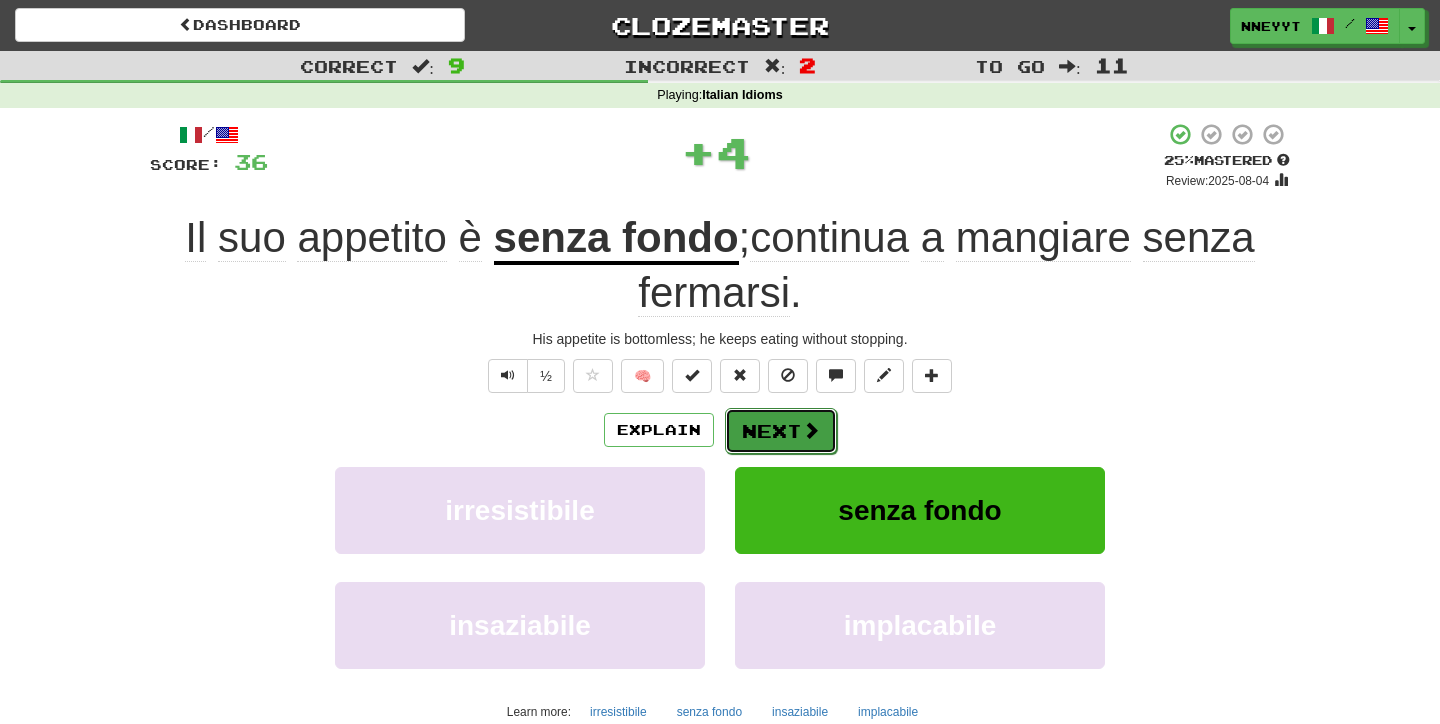 click on "Next" at bounding box center (781, 431) 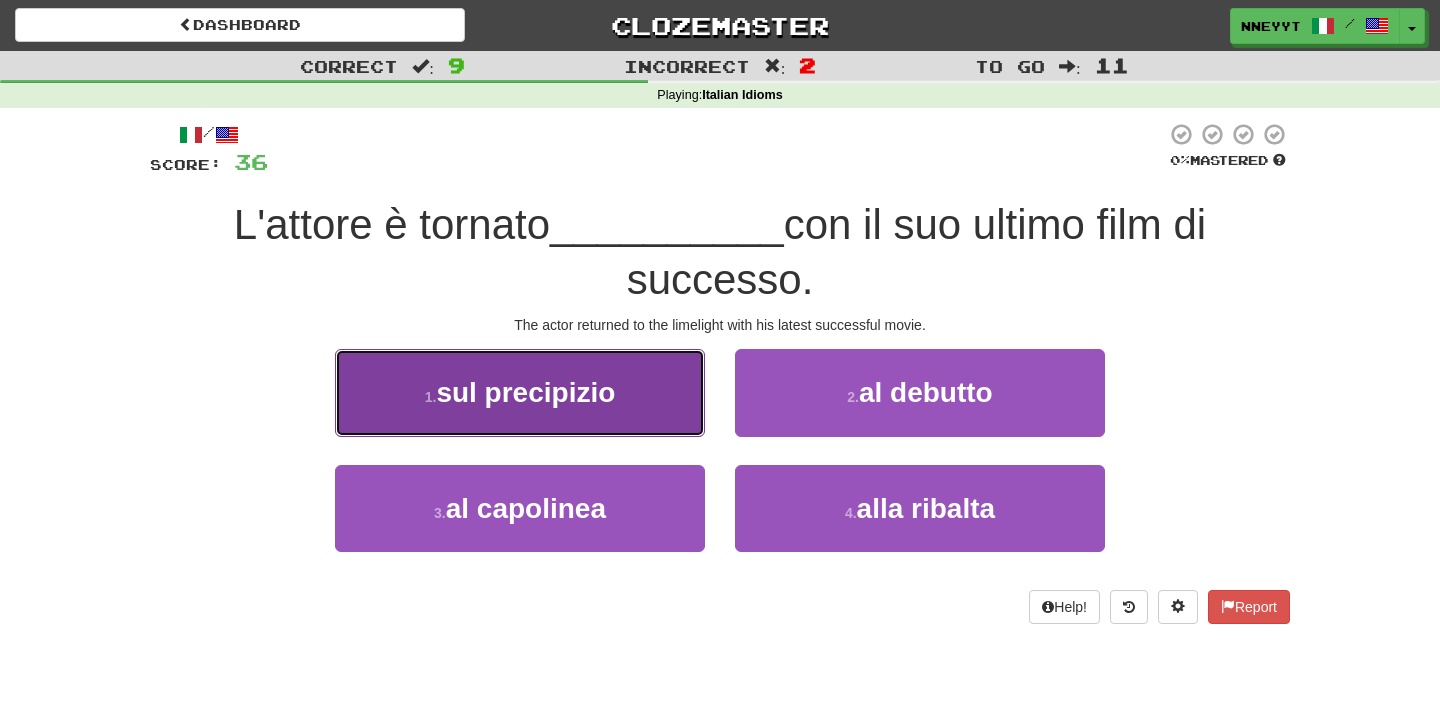 click on "1 .  sul precipizio" at bounding box center [520, 392] 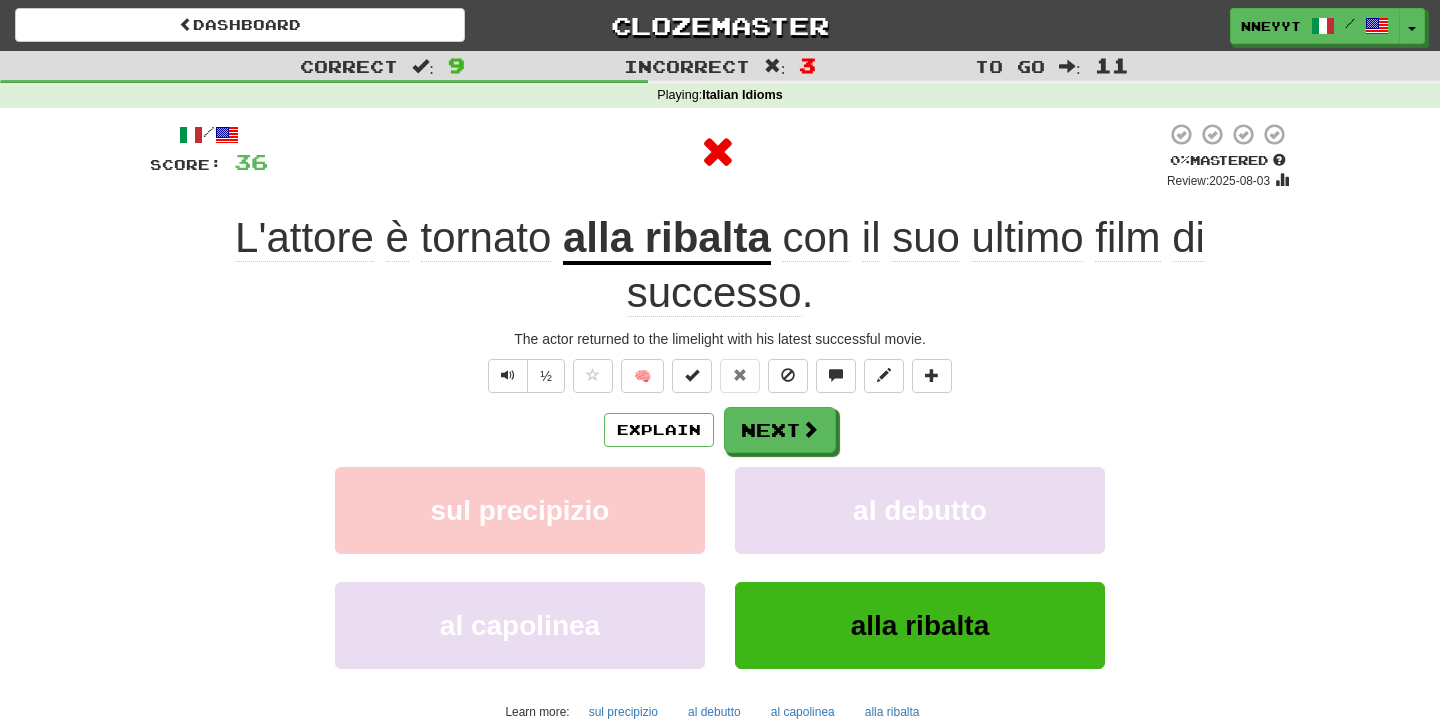 click on "alla ribalta" at bounding box center [667, 239] 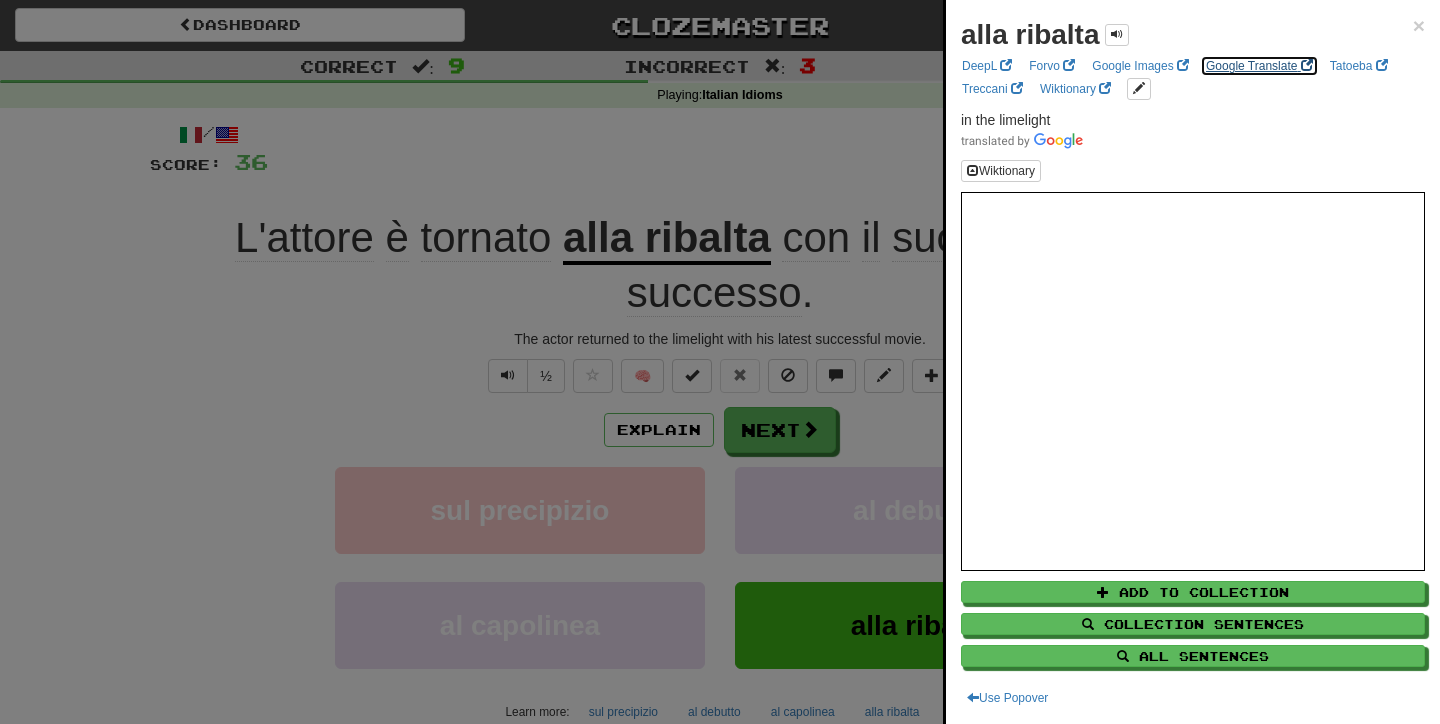 click on "Google Translate" at bounding box center [1259, 66] 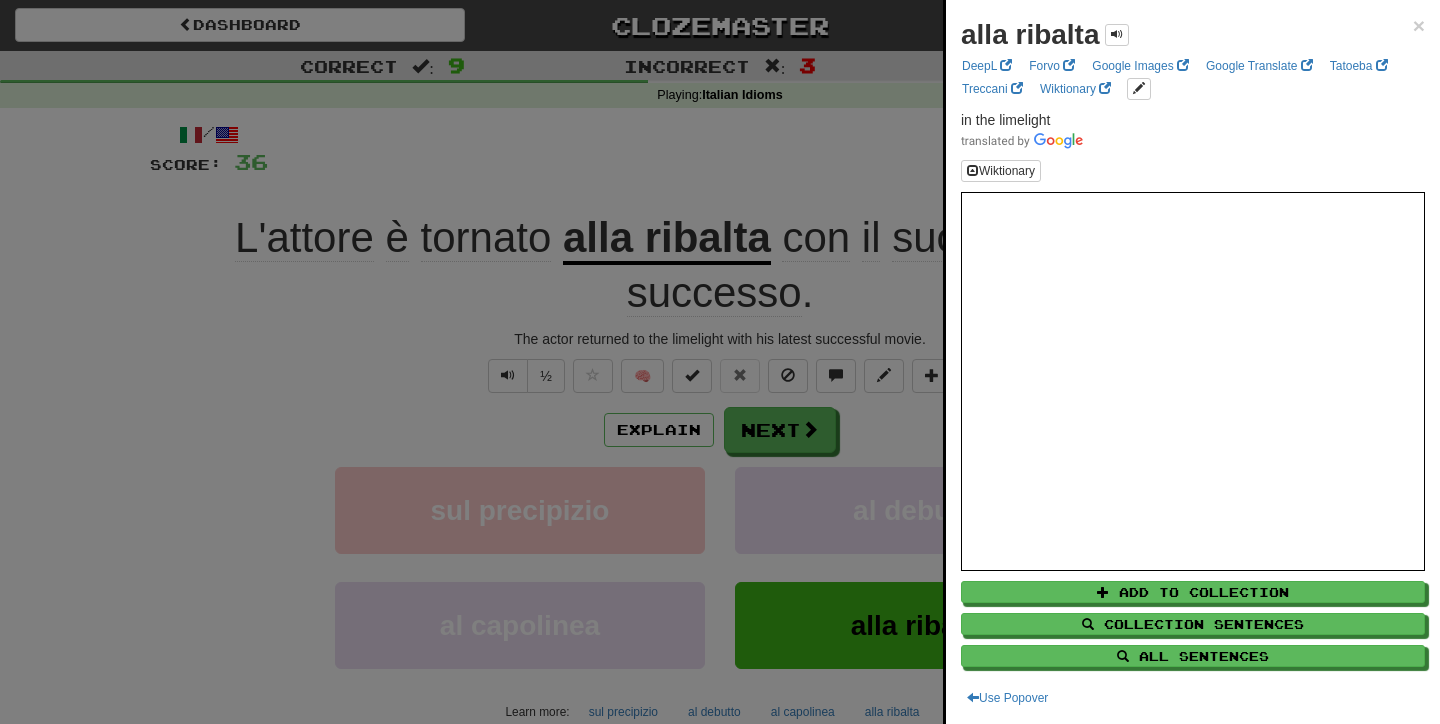 click at bounding box center (720, 362) 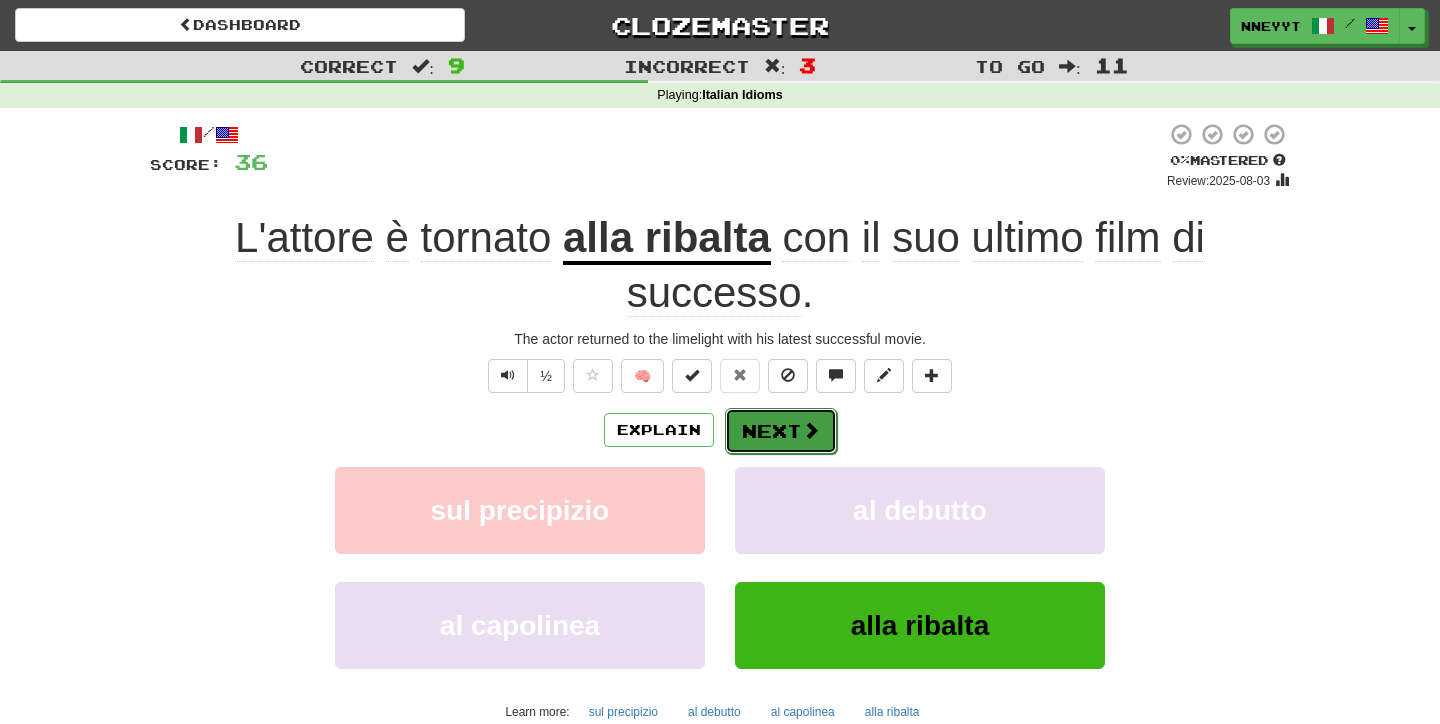 click on "Next" at bounding box center [781, 431] 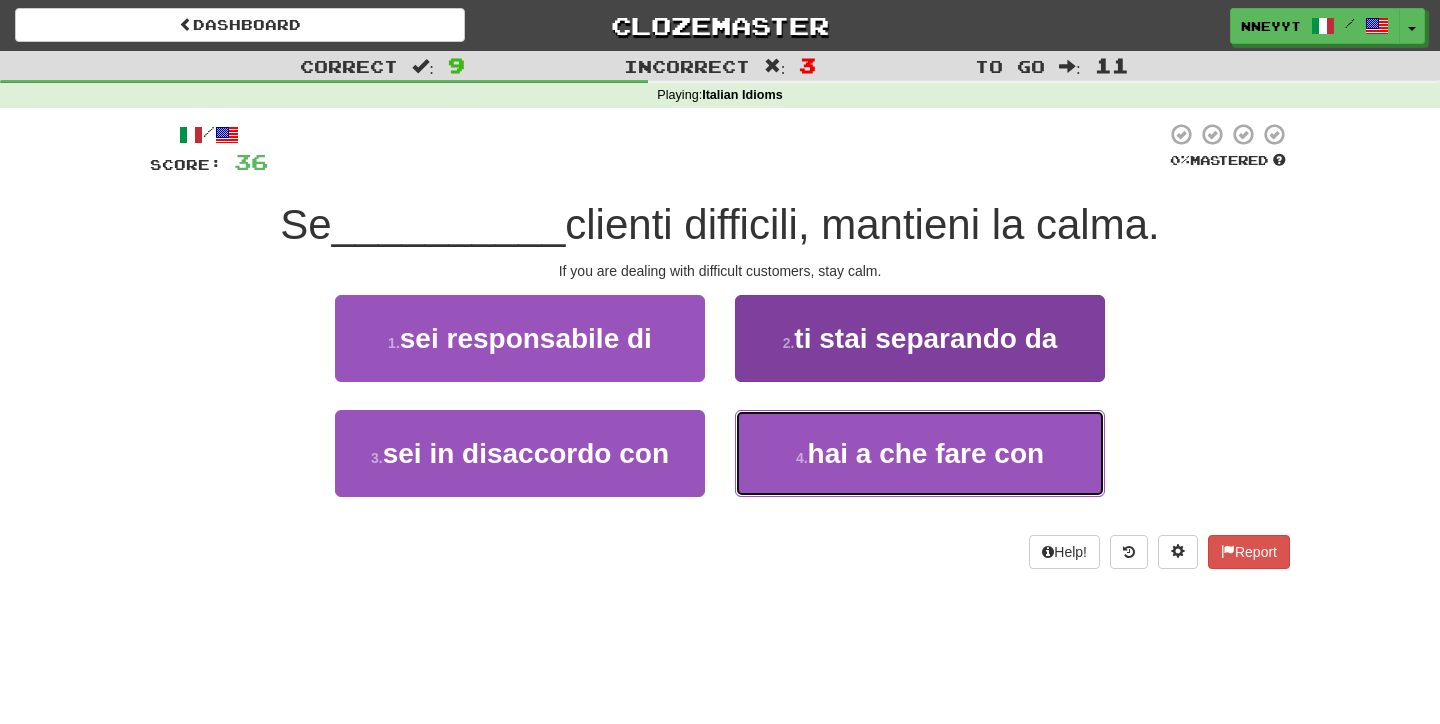 click on "hai a che fare con" at bounding box center [926, 453] 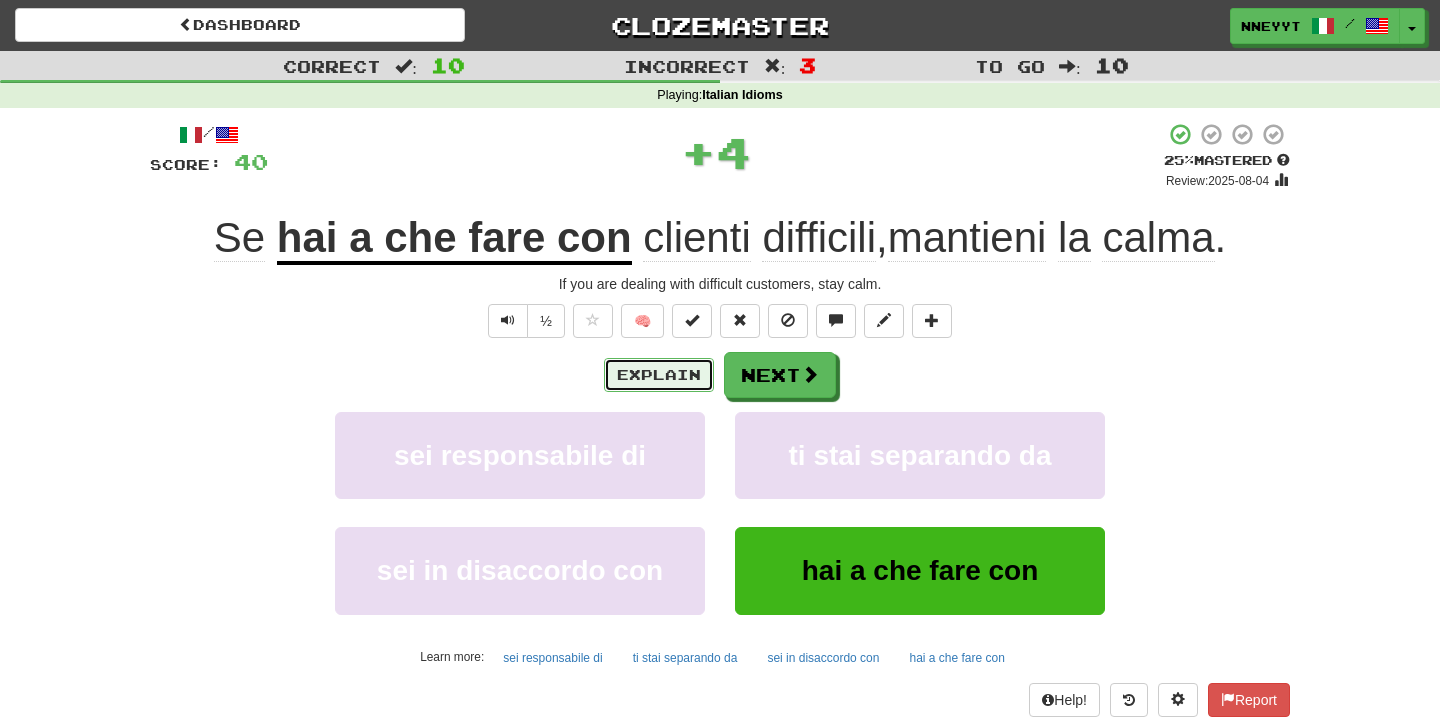 click on "Explain" at bounding box center (659, 375) 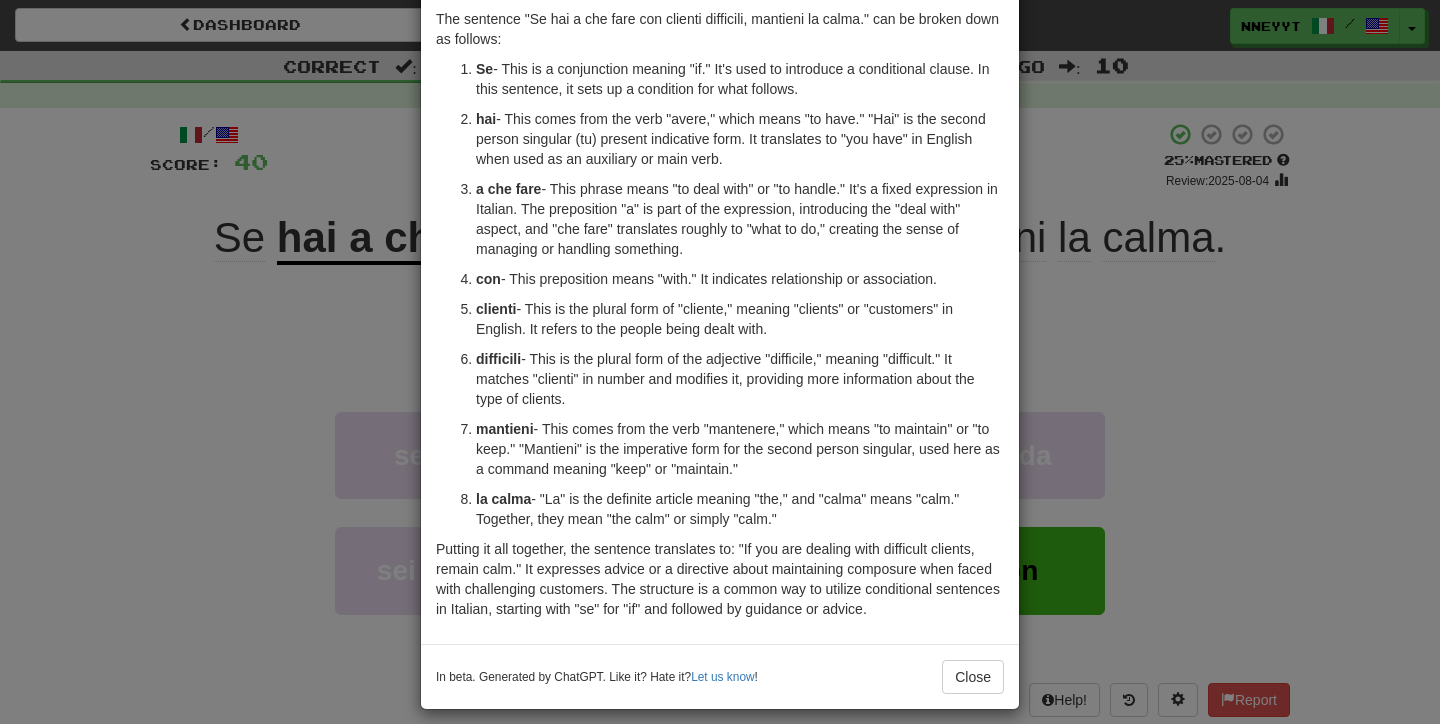 scroll, scrollTop: 104, scrollLeft: 0, axis: vertical 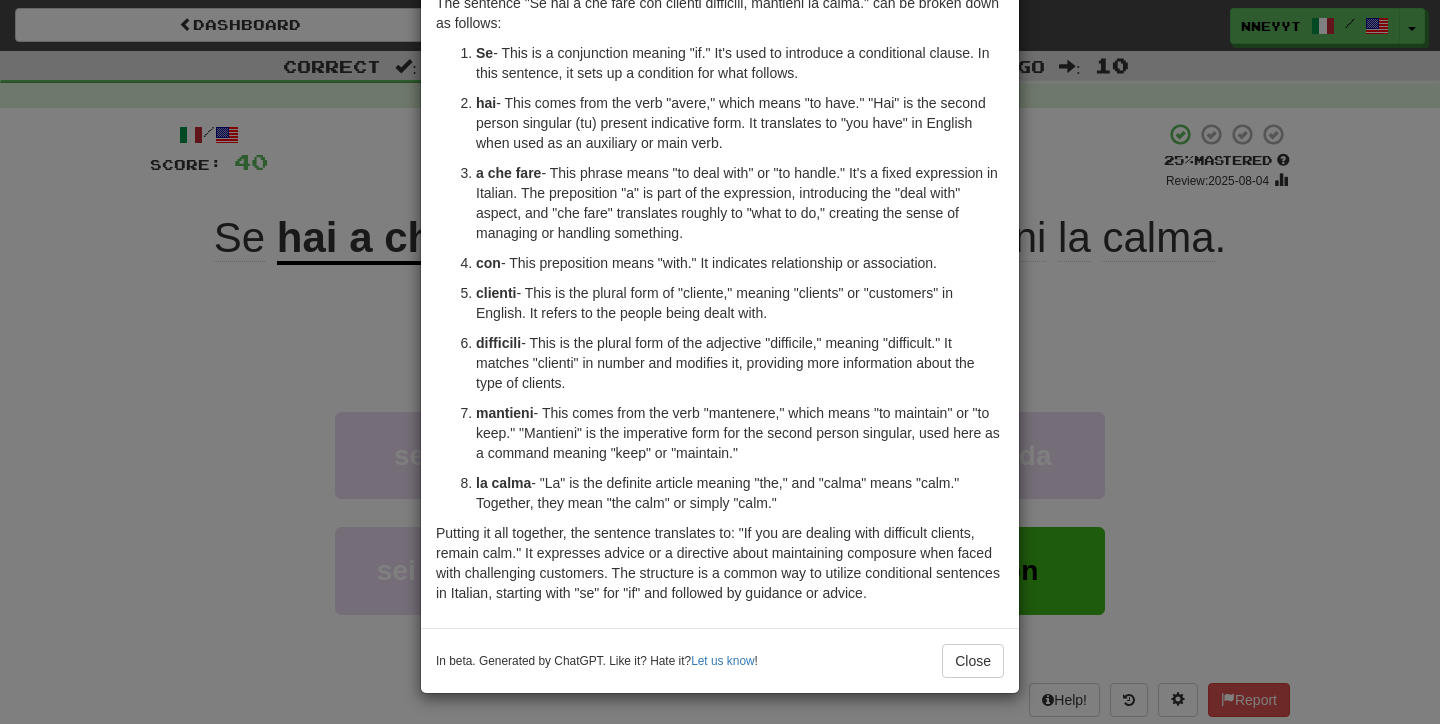 click on "× Explanation The sentence "Se hai a che fare con clienti difficili, mantieni la calma." can be broken down as follows:
Se  - This is a conjunction meaning "if." It's used to introduce a conditional clause. In this sentence, it sets up a condition for what follows.
hai  - This comes from the verb "avere," which means "to have." "Hai" is the second person singular (tu) present indicative form. It translates to "you have" in English when used as an auxiliary or main verb.
a che fare  - This phrase means "to deal with" or "to handle." It's a fixed expression in Italian. The preposition "a" is part of the expression, introducing the "deal with" aspect, and "che fare" translates roughly to "what to do," creating the sense of managing or handling something.
con  - This preposition means "with." It indicates relationship or association.
clienti  - This is the plural form of "cliente," meaning "clients" or "customers" in English. It refers to the people being dealt with.
difficili" at bounding box center (720, 362) 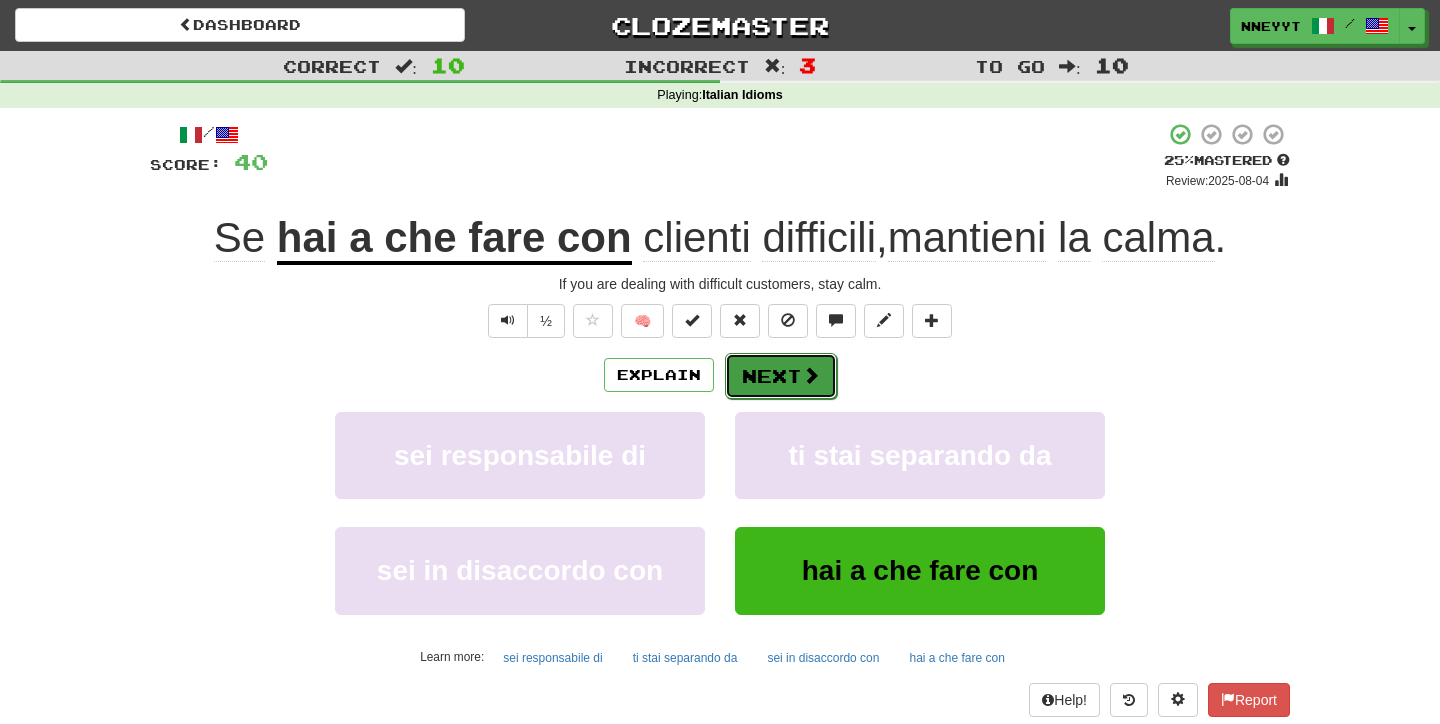 click on "Next" at bounding box center [781, 376] 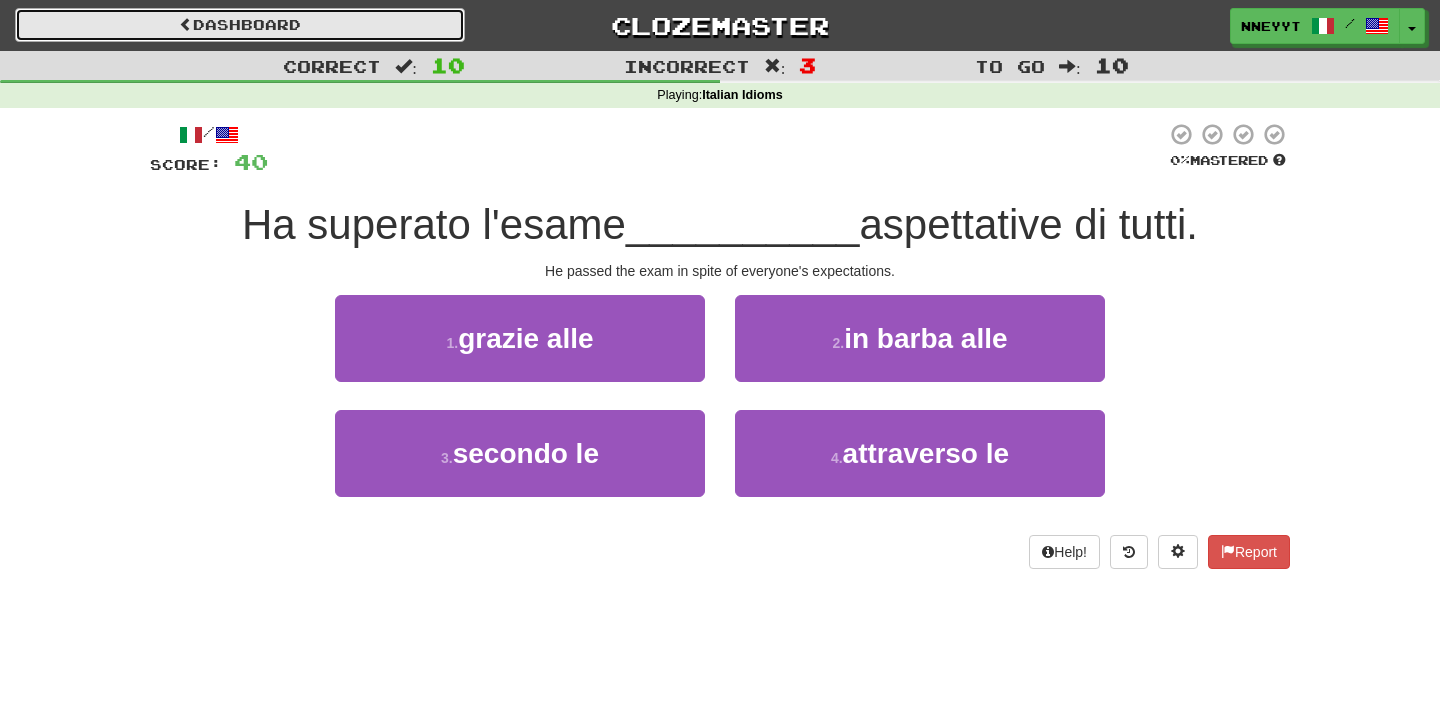 click on "Dashboard" at bounding box center (240, 25) 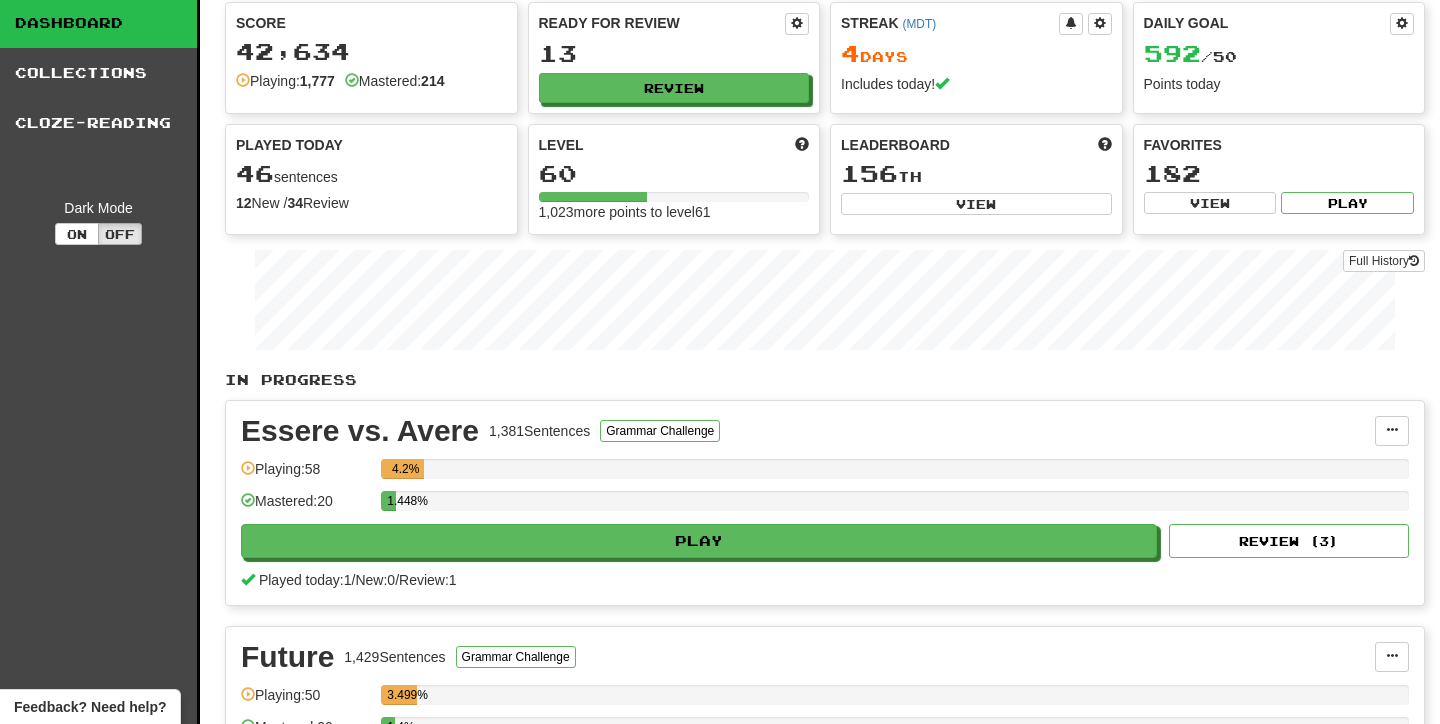 scroll, scrollTop: 65, scrollLeft: 0, axis: vertical 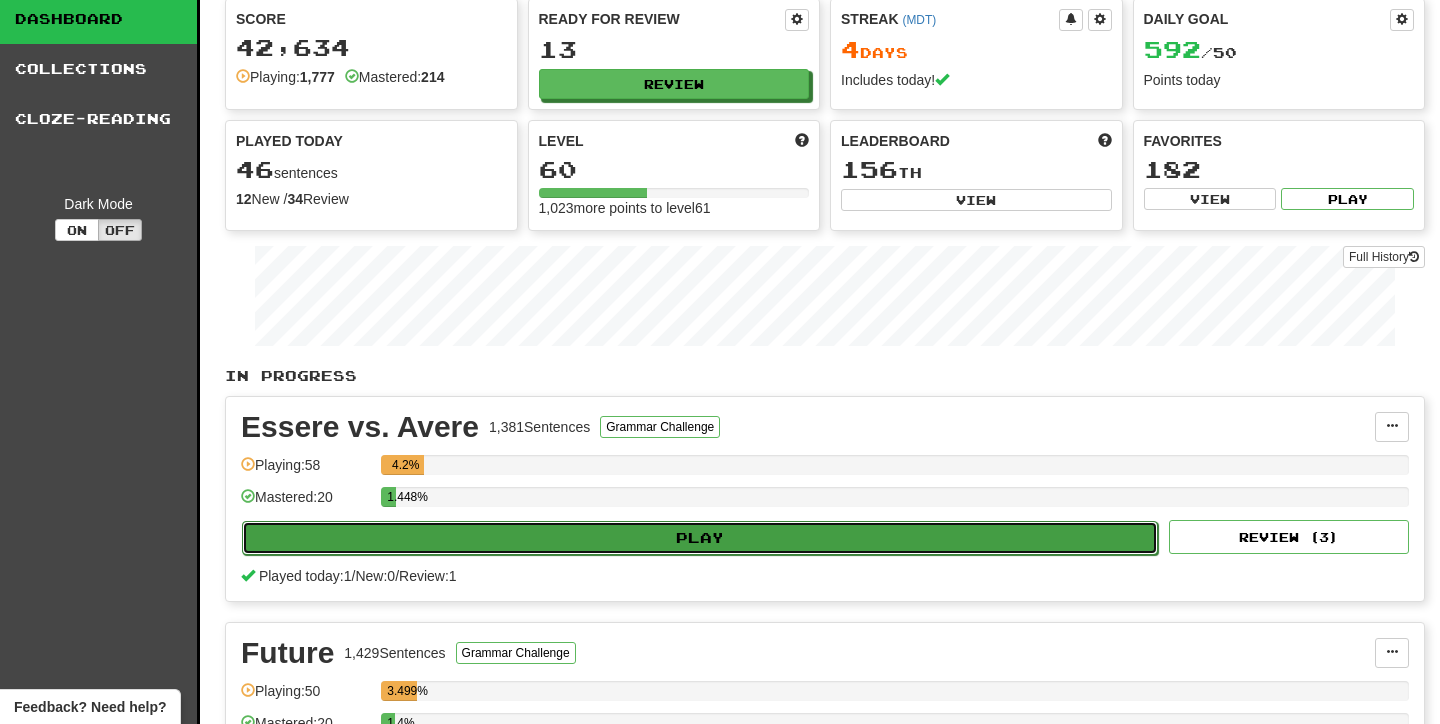 click on "Play" at bounding box center [700, 538] 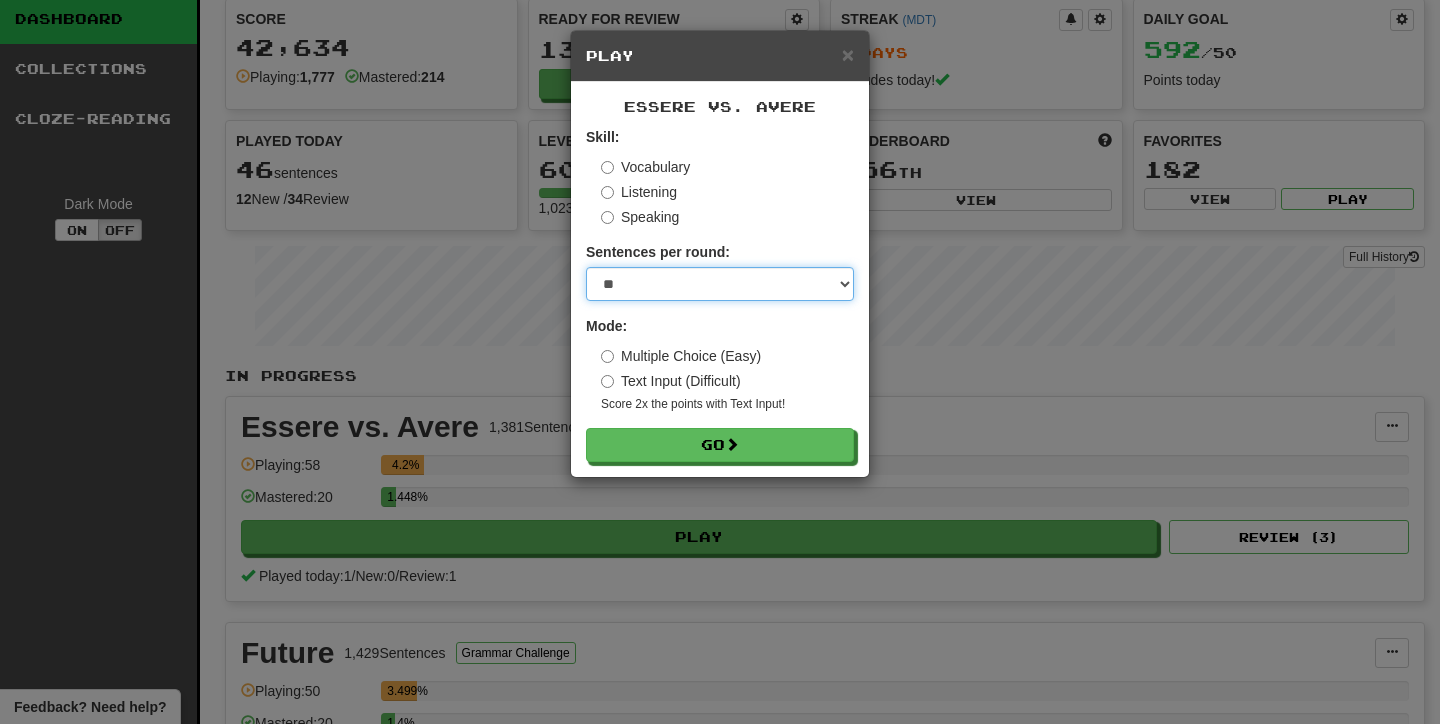 click on "* ** ** ** ** ** *** ********" at bounding box center (720, 284) 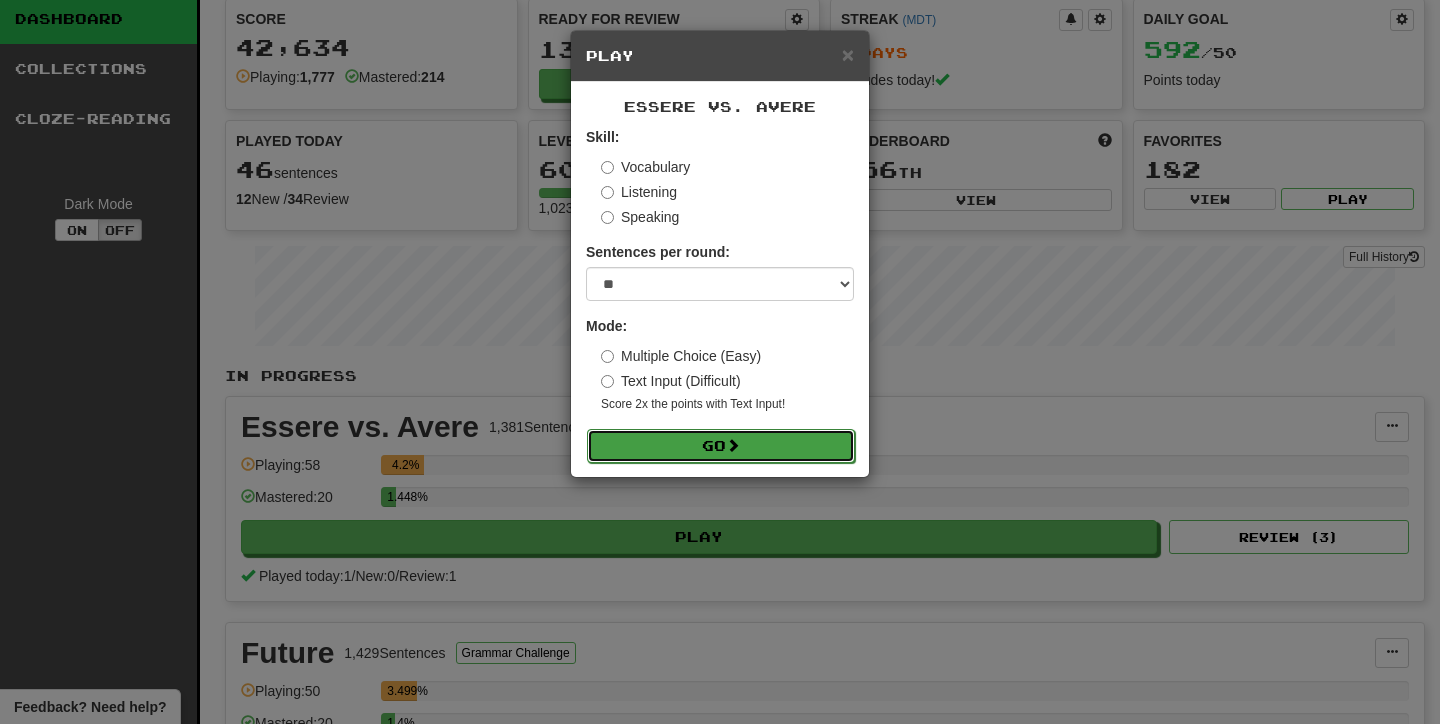 click on "Go" at bounding box center [721, 446] 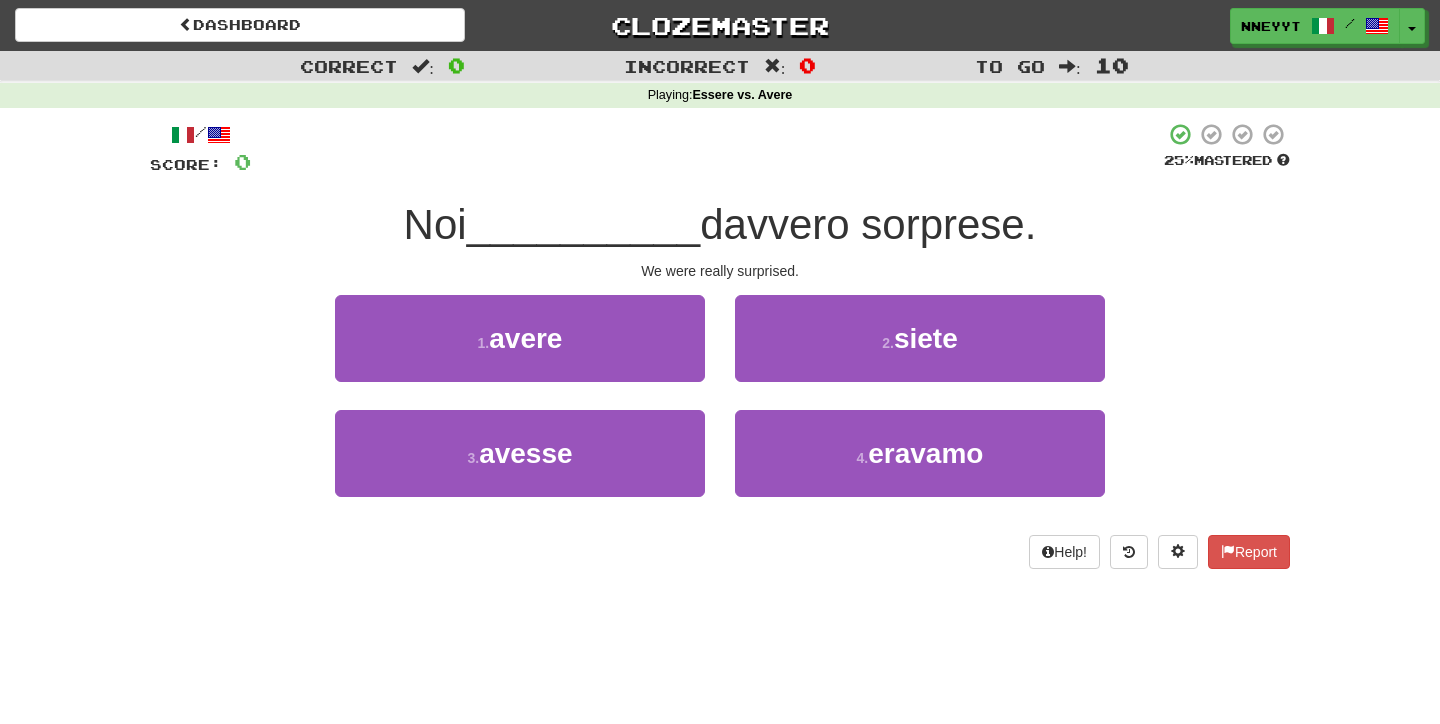 scroll, scrollTop: 0, scrollLeft: 0, axis: both 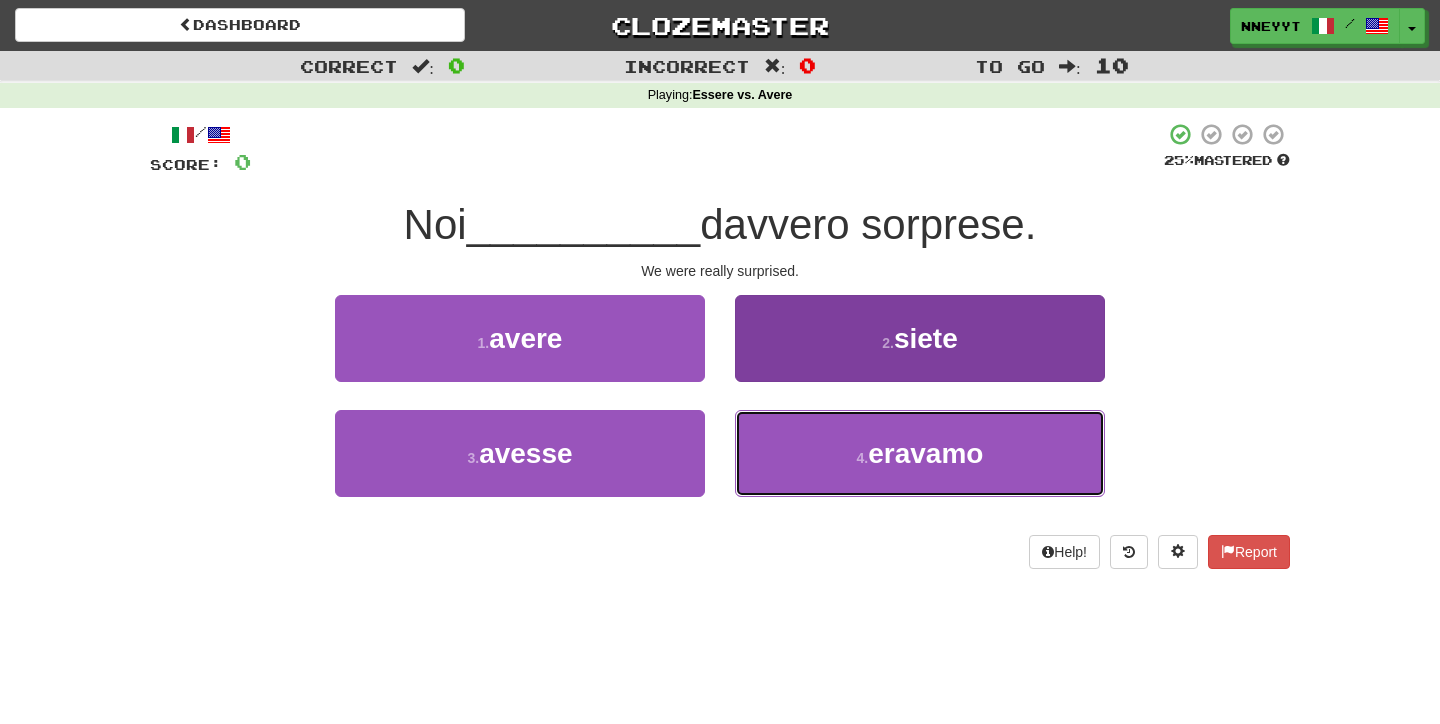 click on "4 .  eravamo" at bounding box center (920, 453) 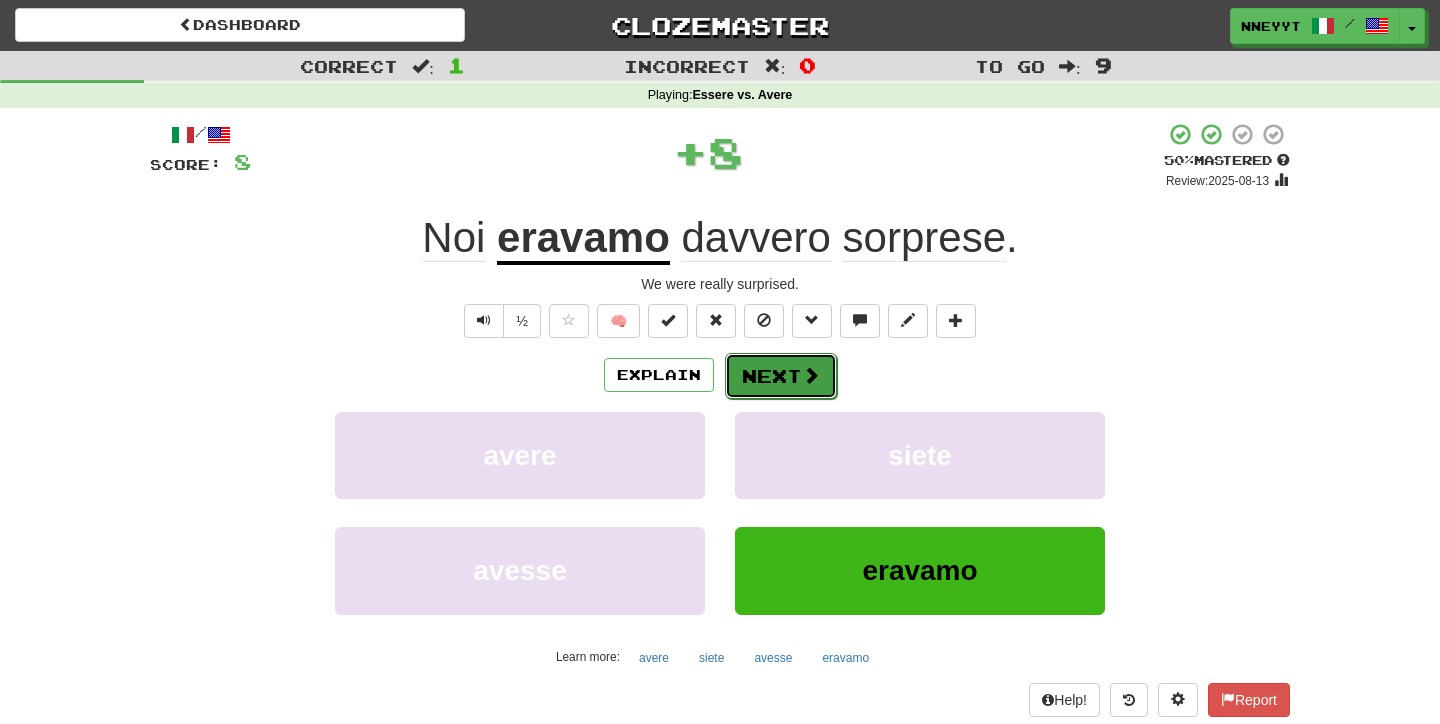 click on "Next" at bounding box center [781, 376] 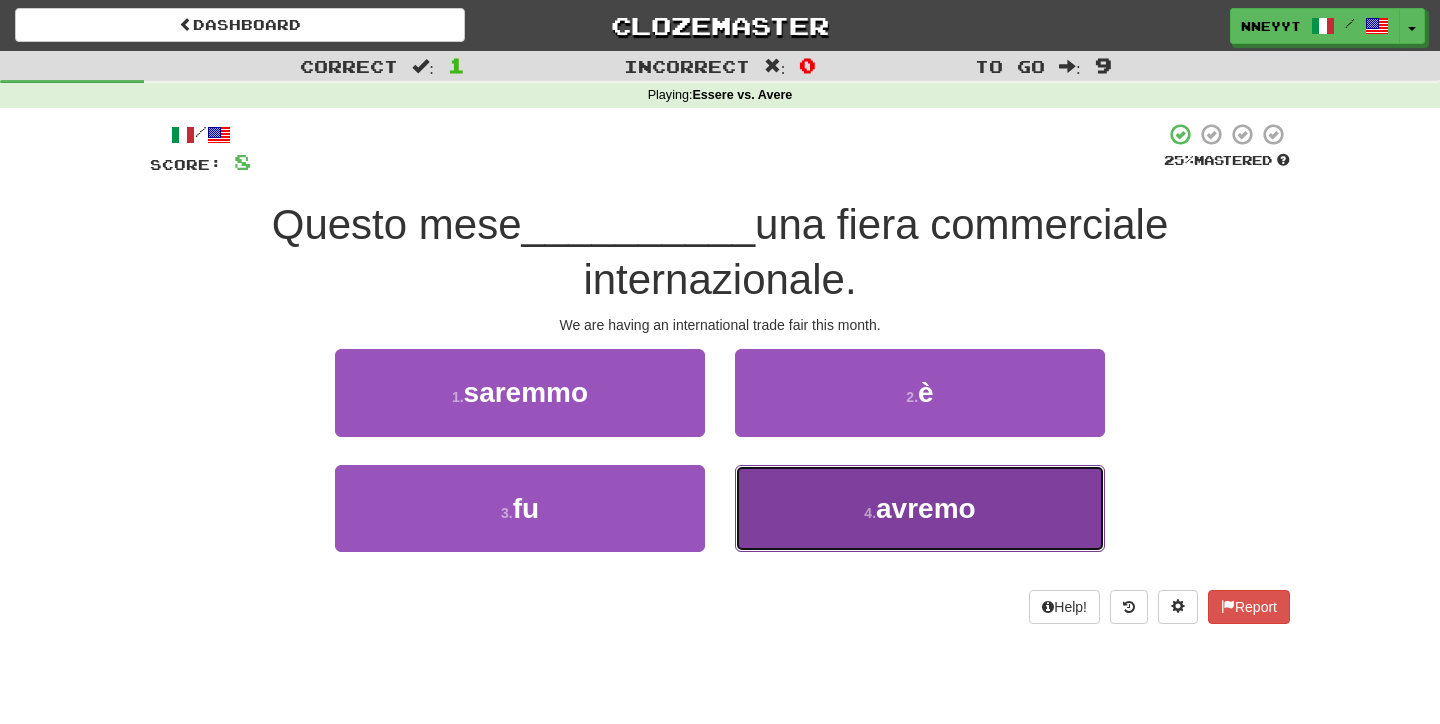 click on "4 .  avremo" at bounding box center [920, 508] 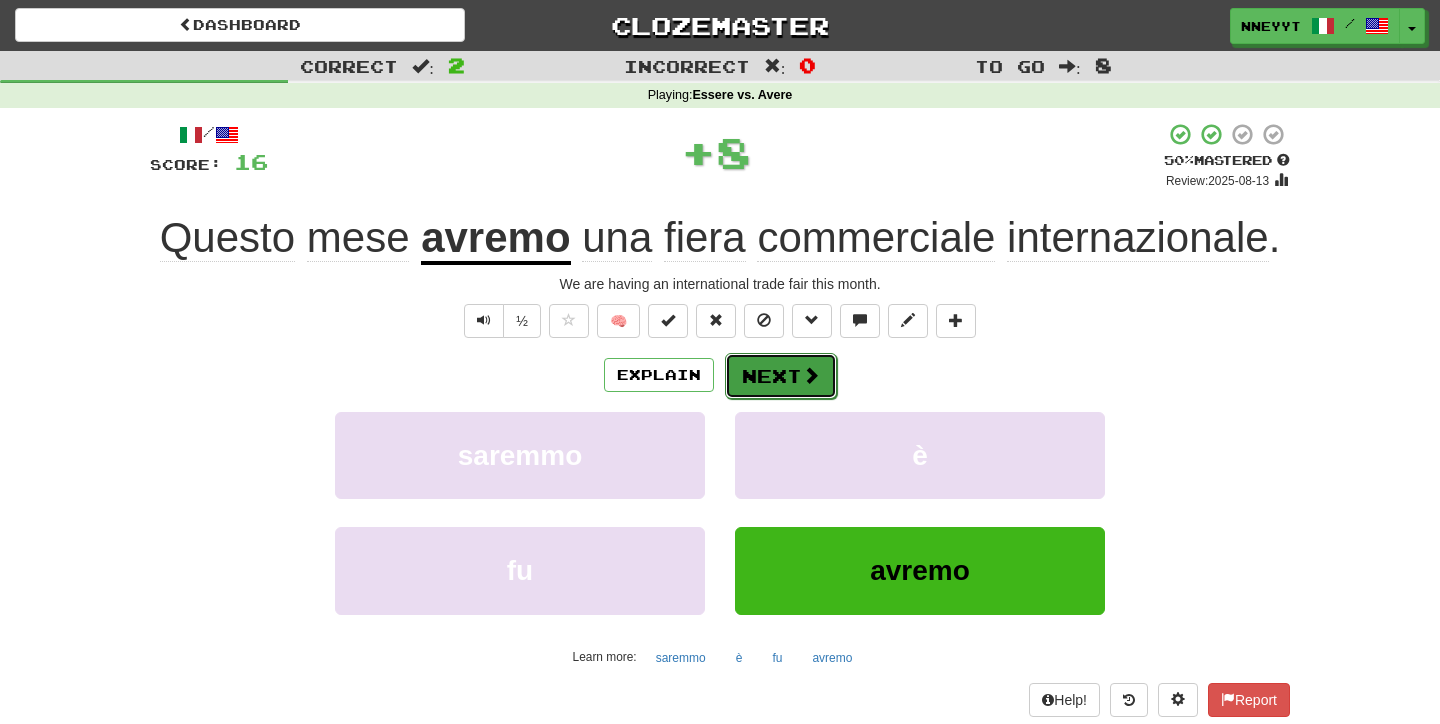 click on "Next" at bounding box center (781, 376) 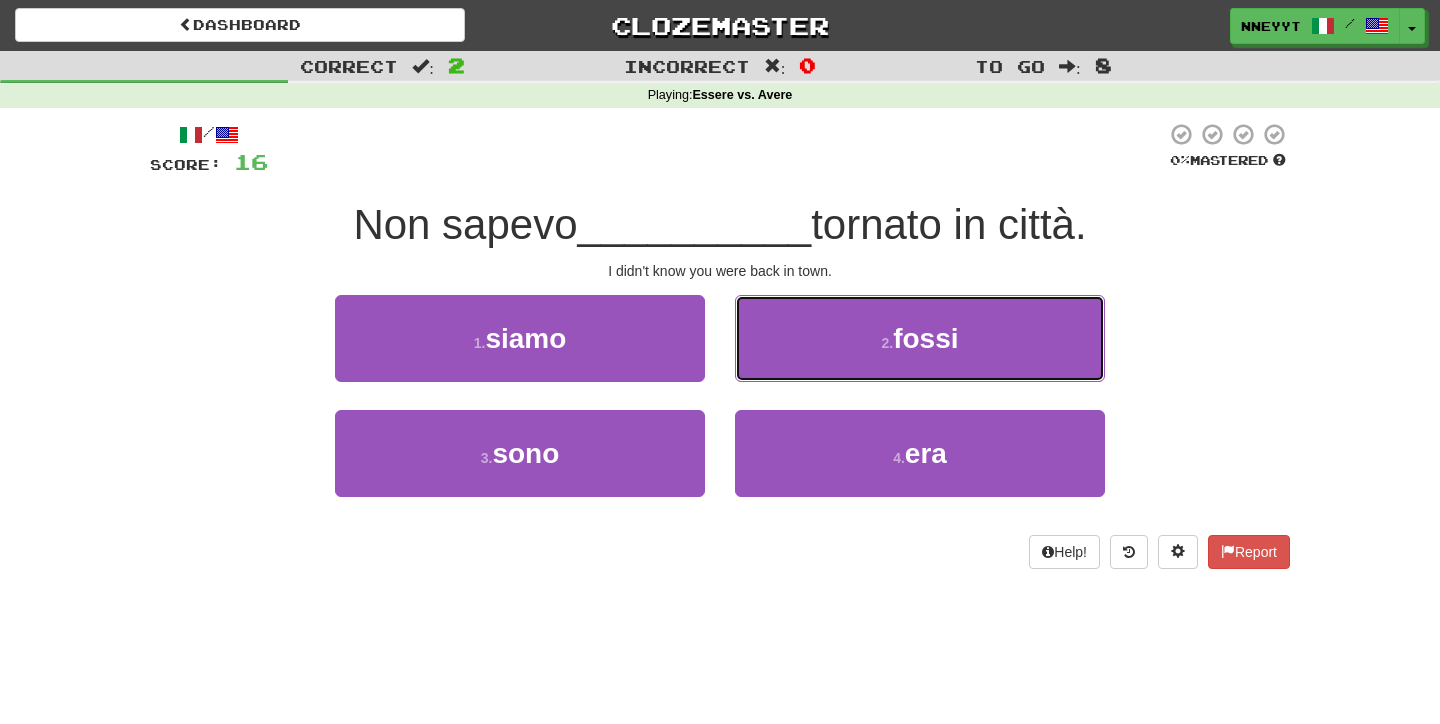 click on "2 .  fossi" at bounding box center [920, 338] 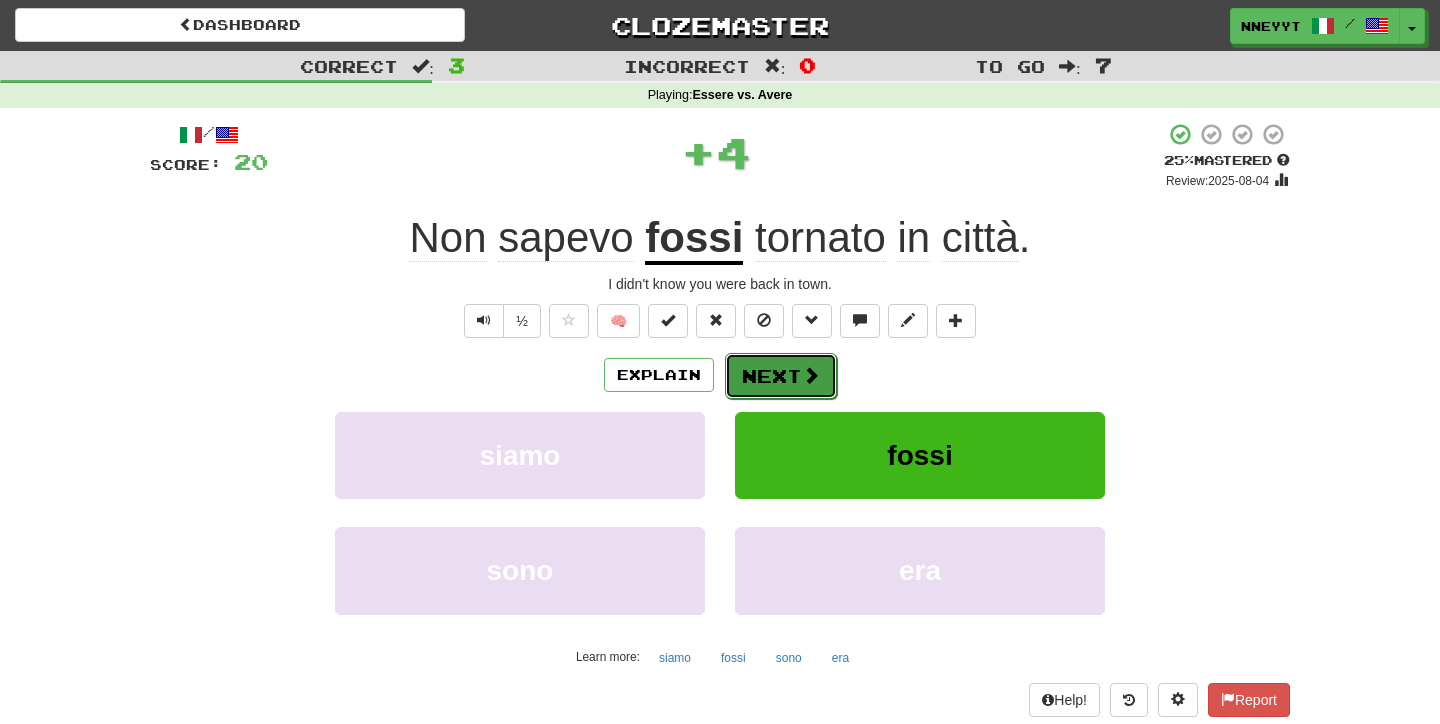 click on "Next" at bounding box center (781, 376) 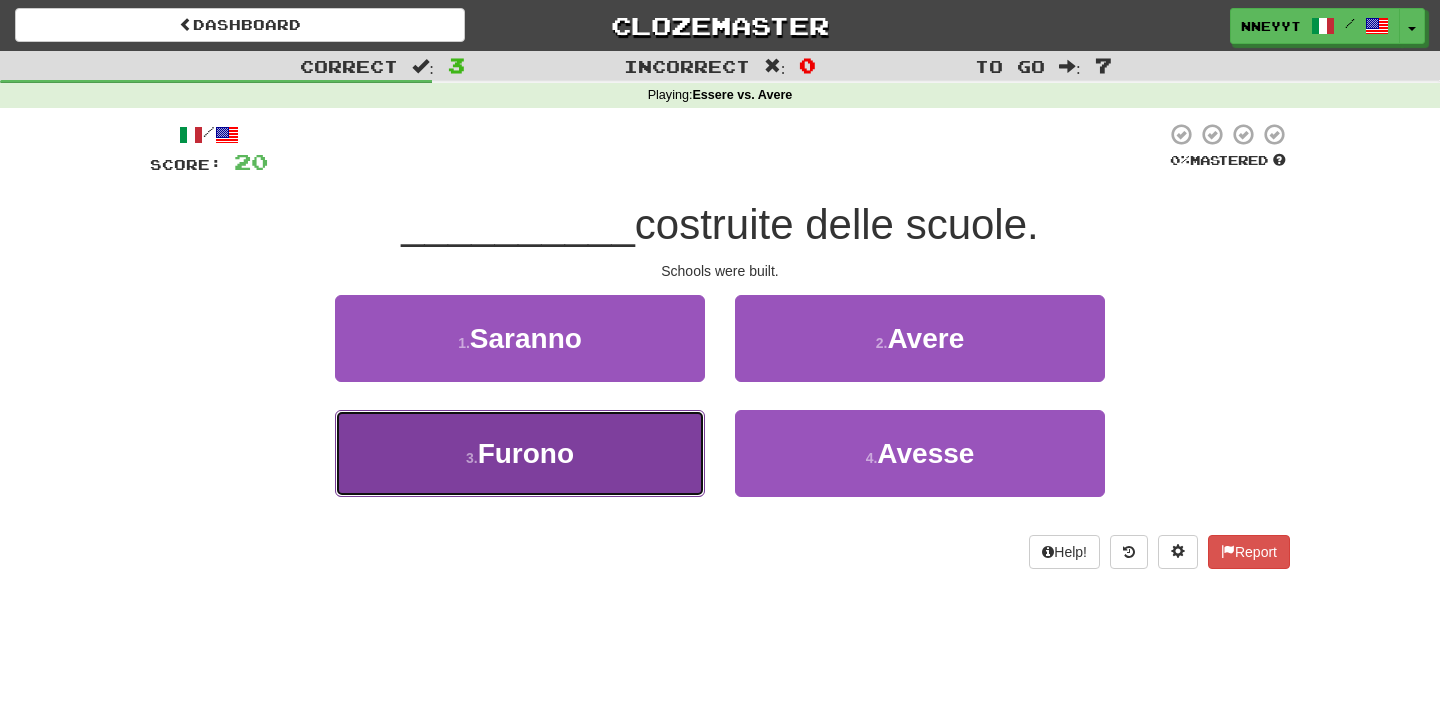click on "3 .  Furono" at bounding box center [520, 453] 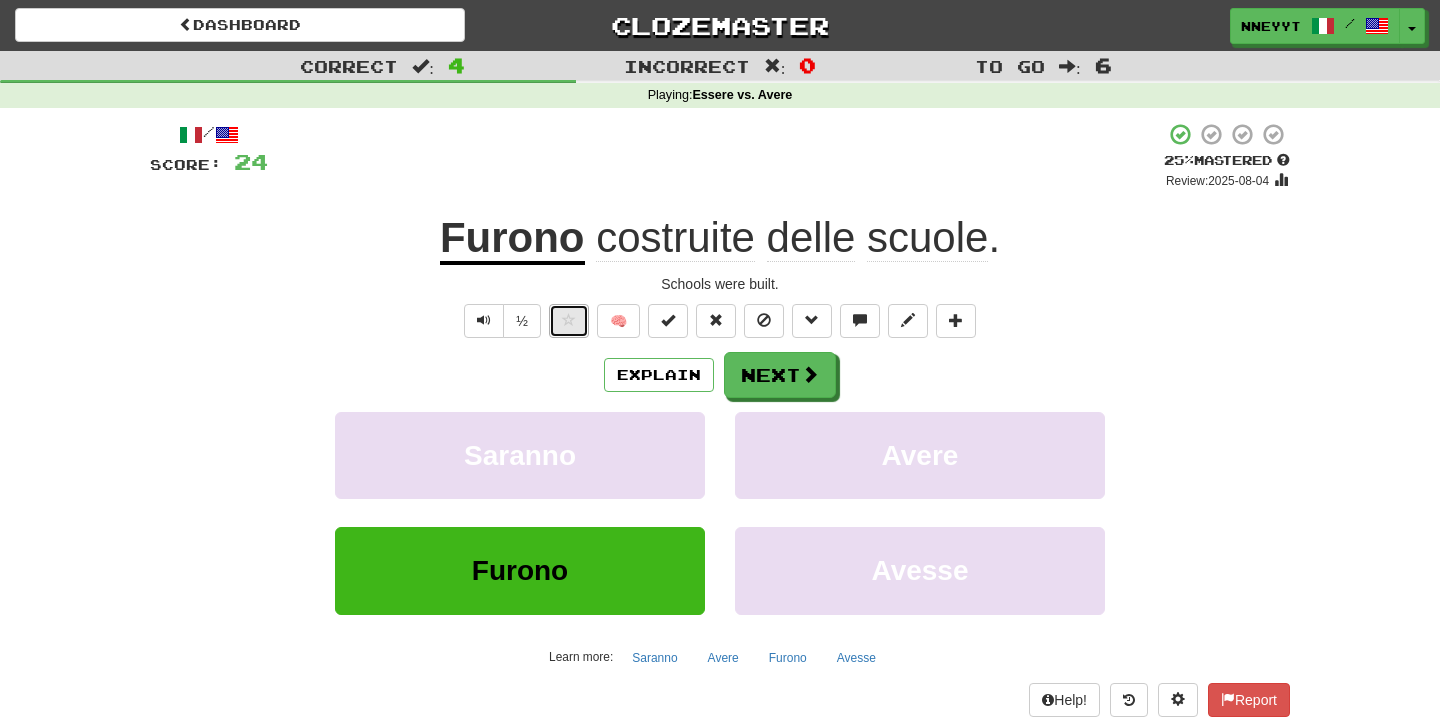 click at bounding box center [569, 320] 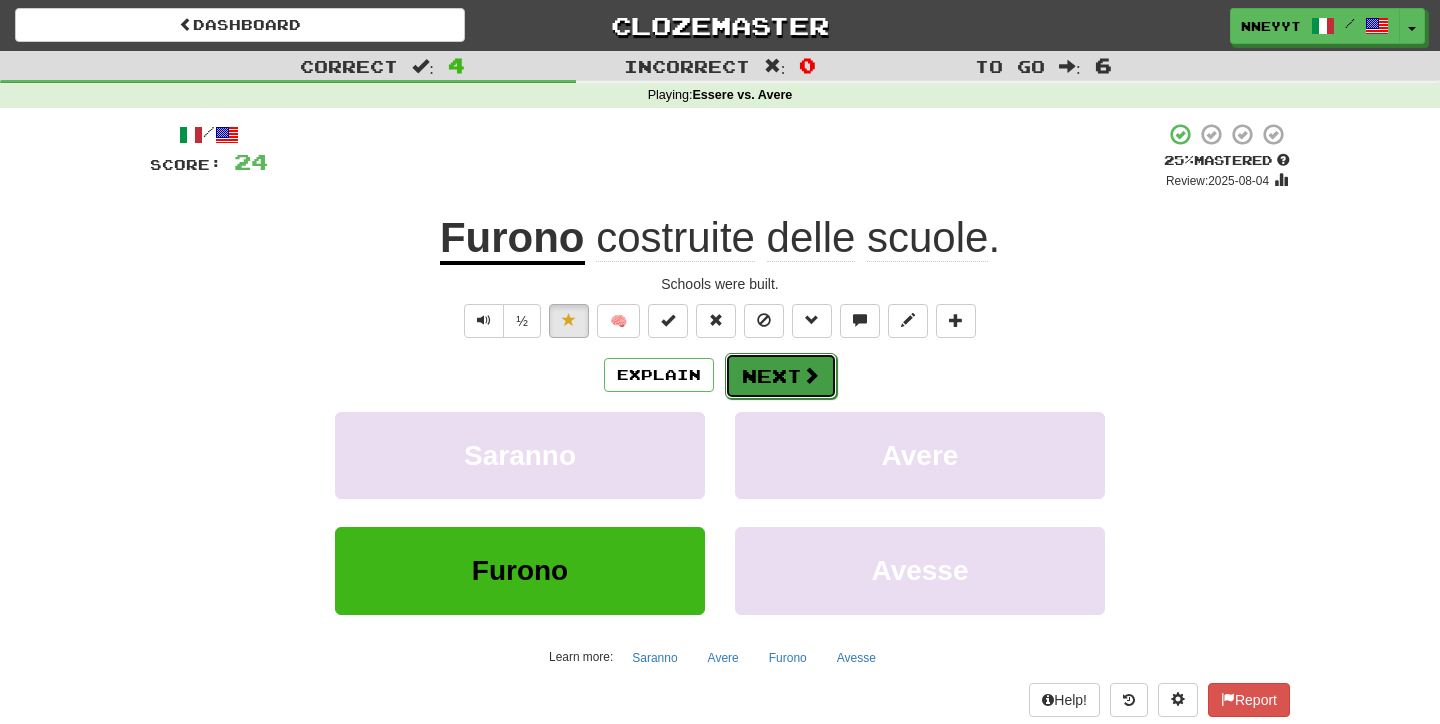 click on "Next" at bounding box center (781, 376) 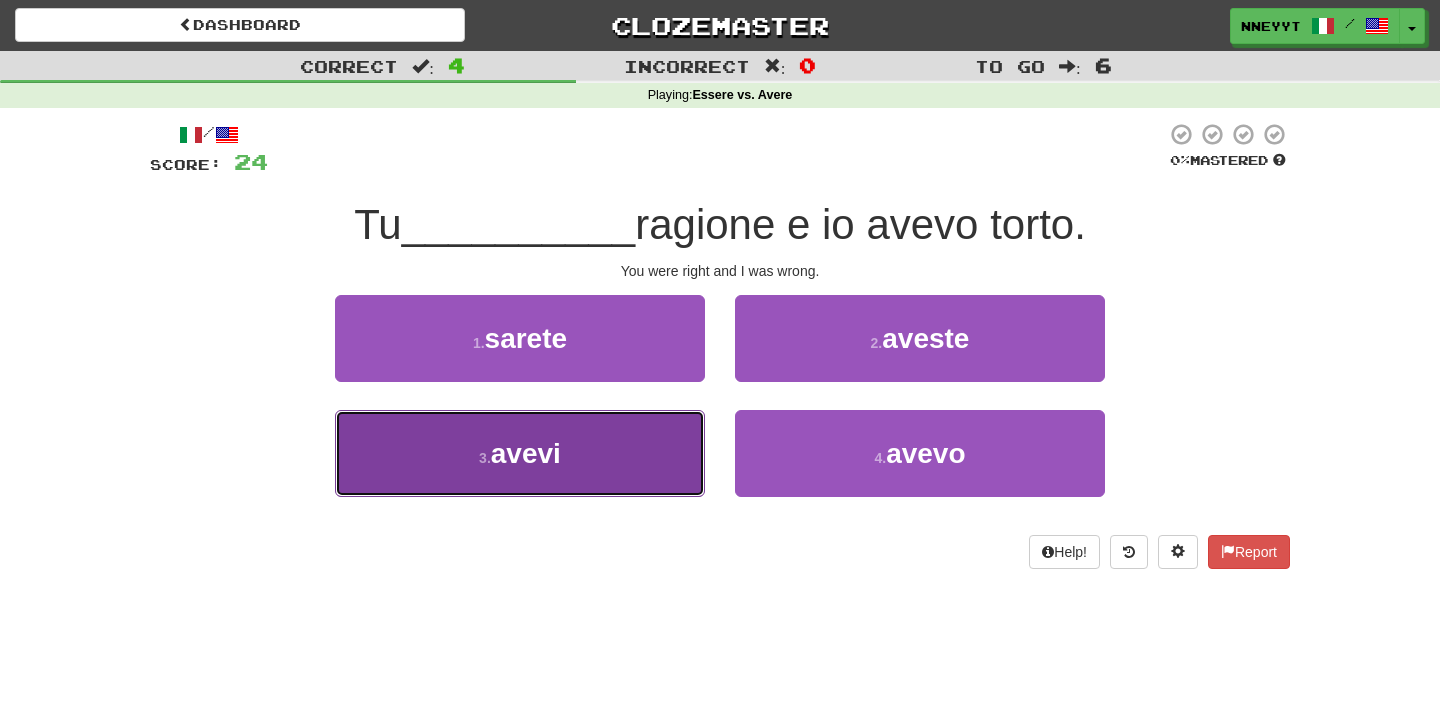 click on "3 .  avevi" at bounding box center (520, 453) 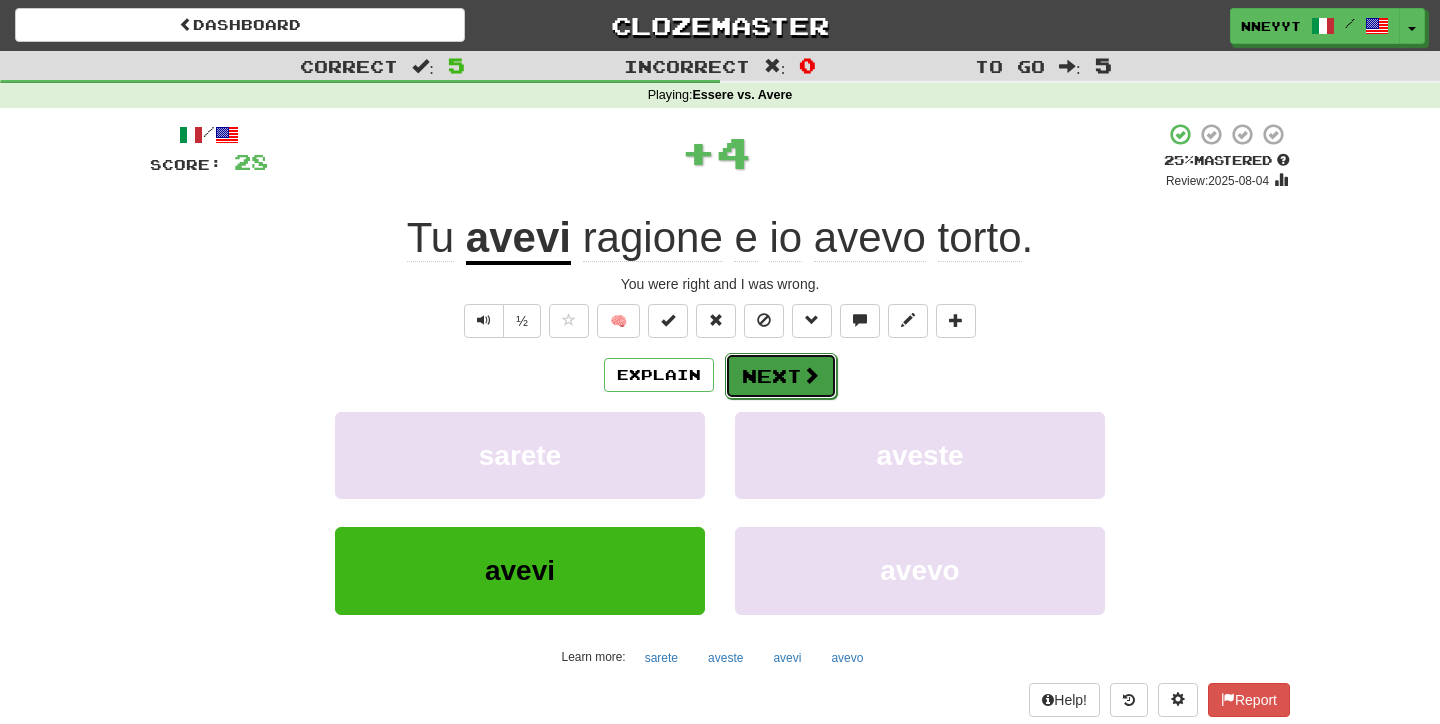 click on "Next" at bounding box center [781, 376] 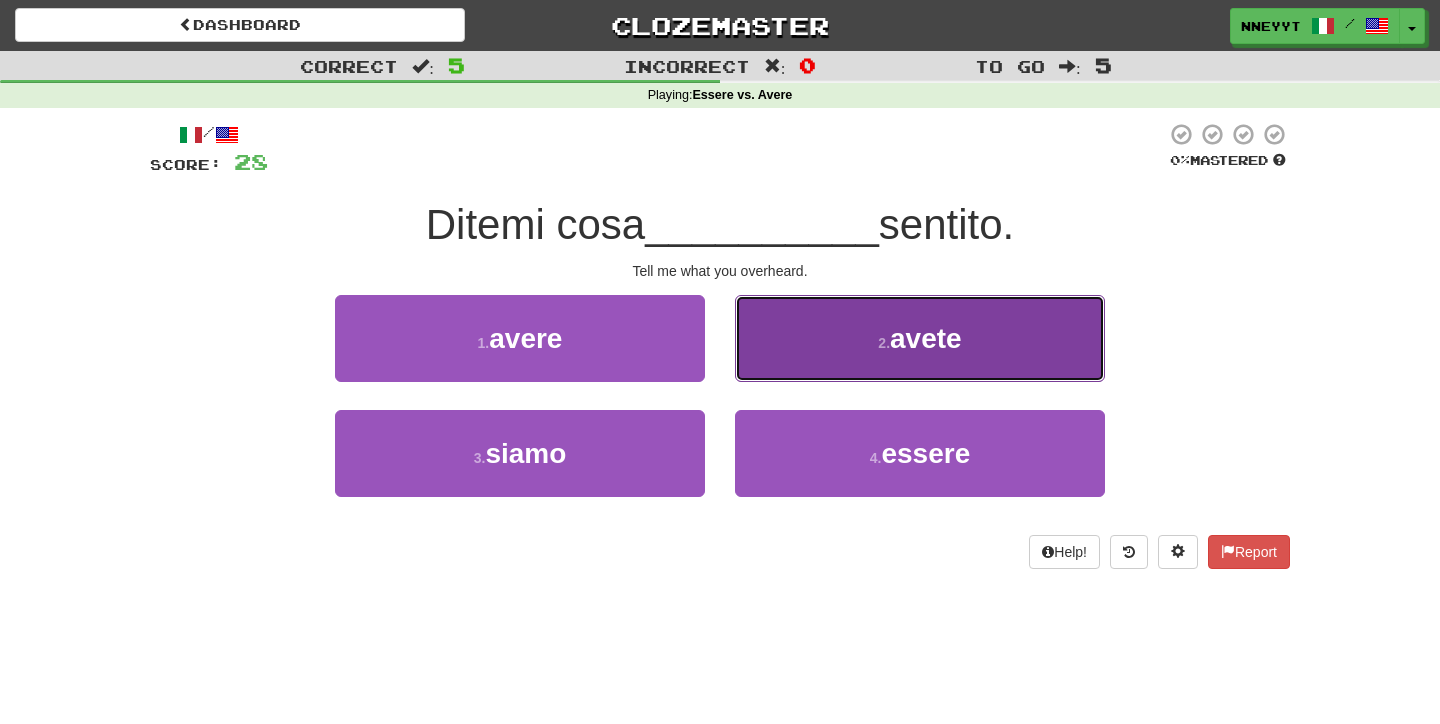 click on "2 .  avete" at bounding box center (920, 338) 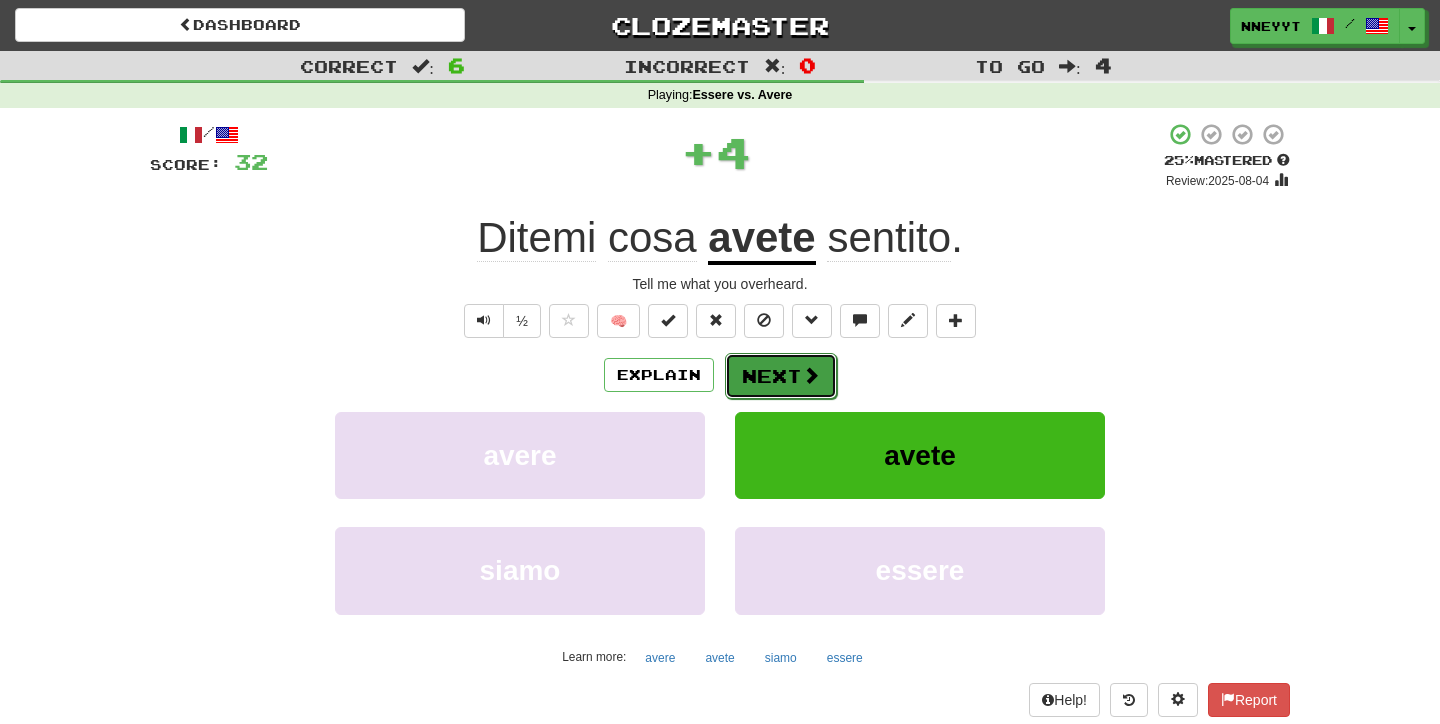 click on "Next" at bounding box center (781, 376) 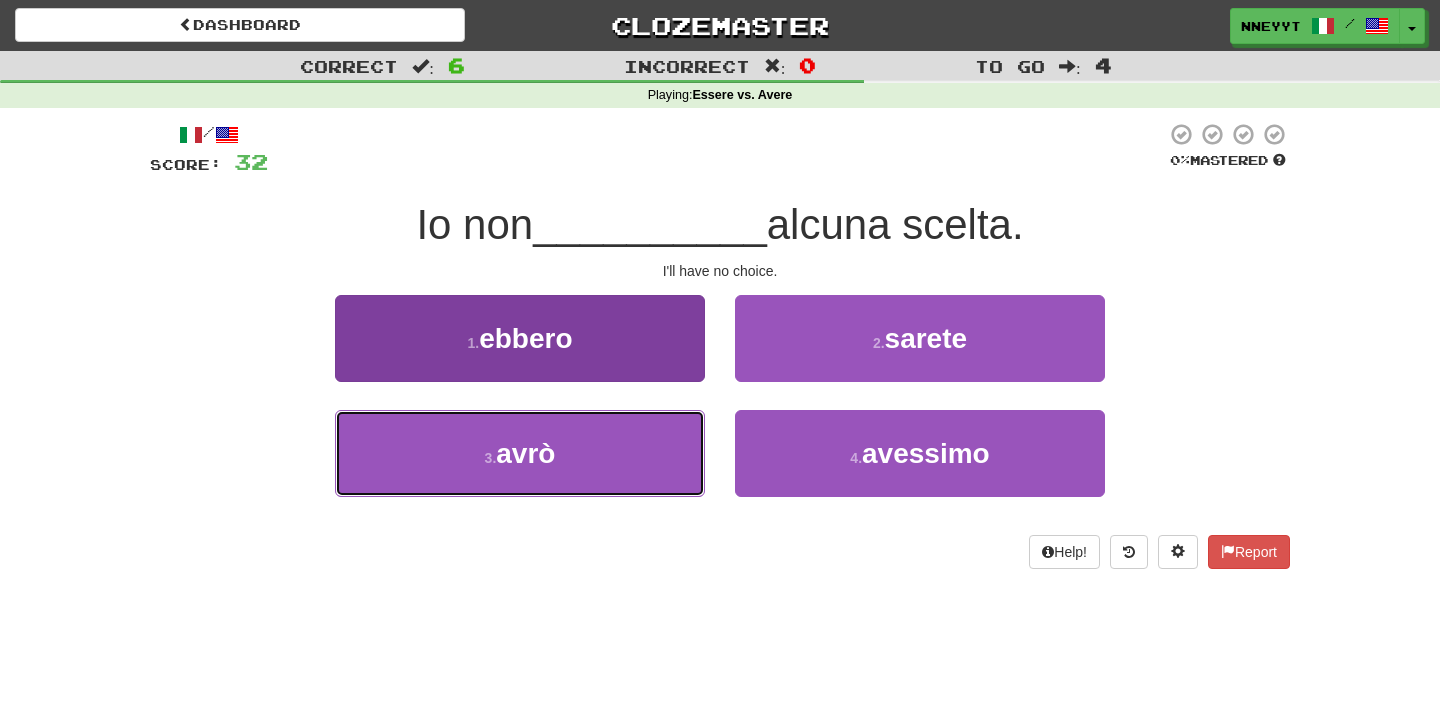 click on "3 .  avrò" at bounding box center [520, 453] 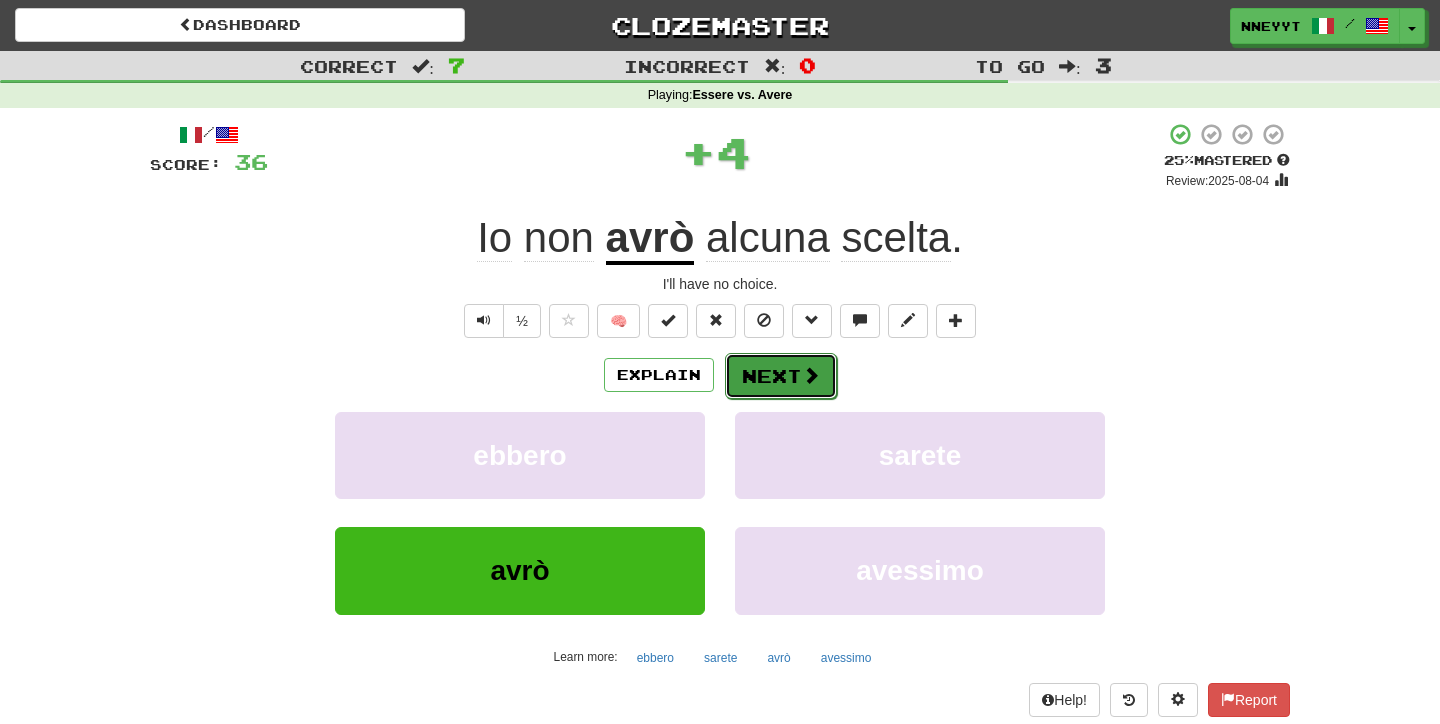click on "Next" at bounding box center [781, 376] 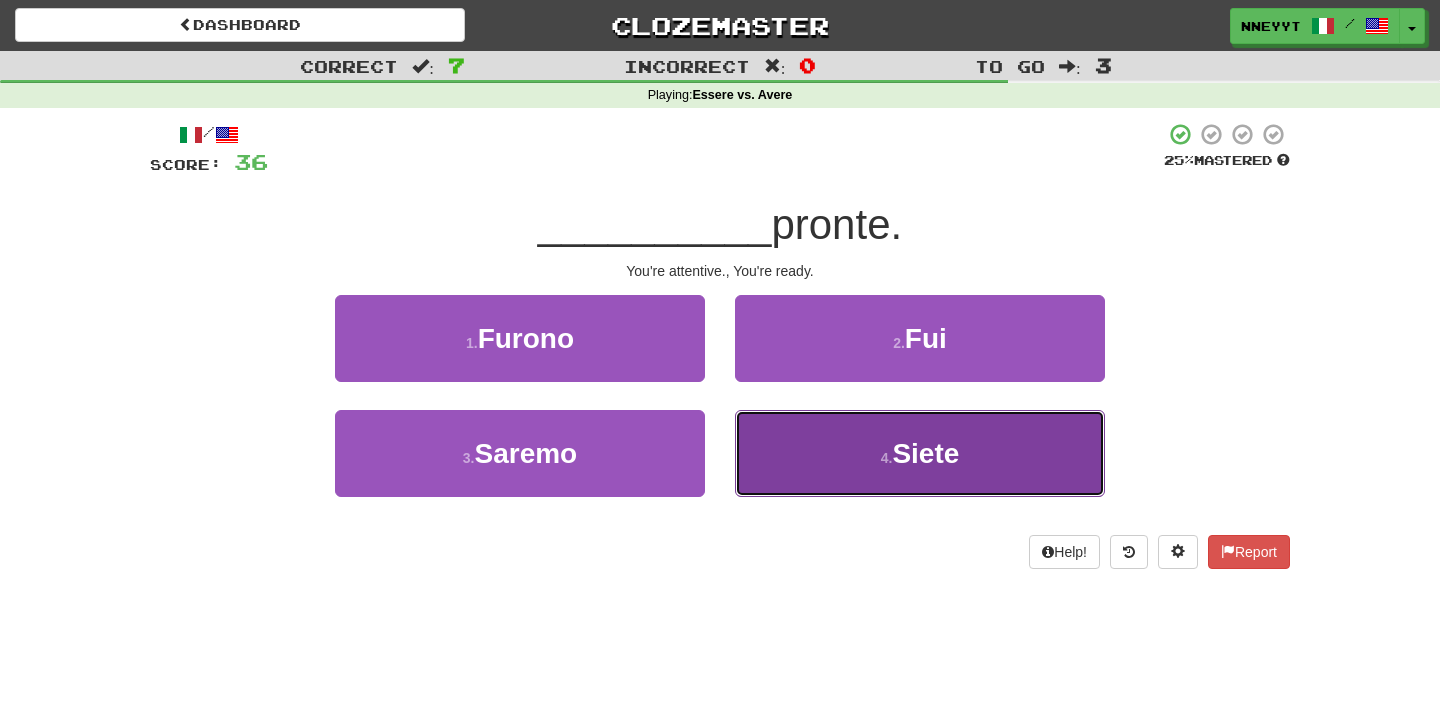 click on "4 .  Siete" at bounding box center [920, 453] 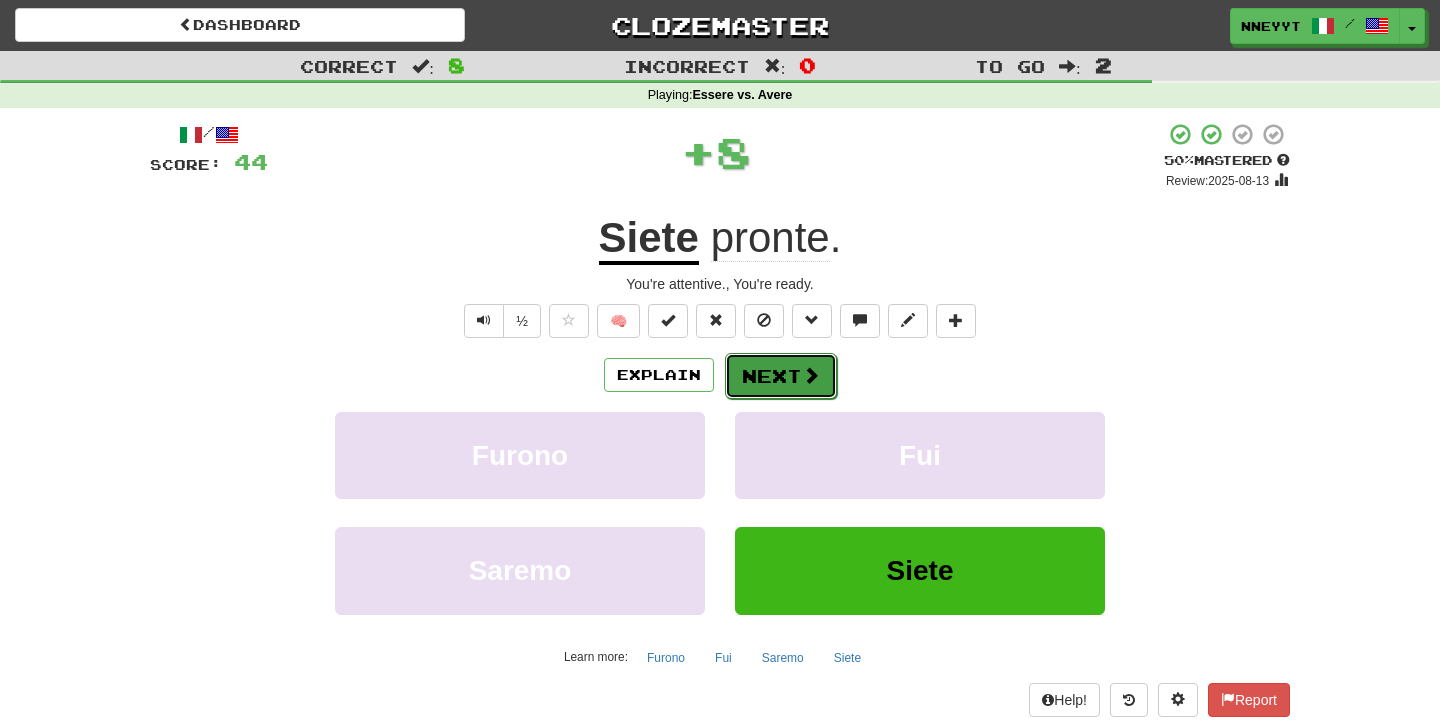 click on "Next" at bounding box center [781, 376] 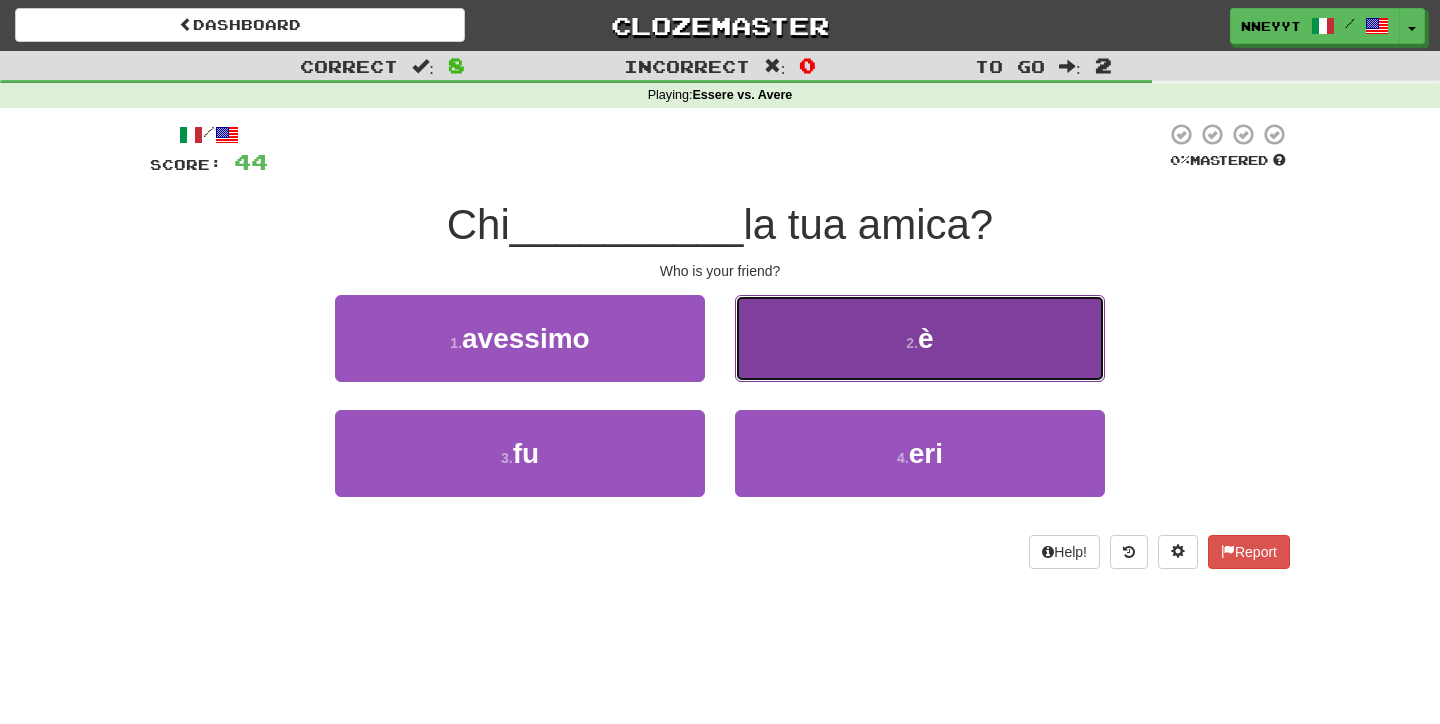 click on "2 .  è" at bounding box center (920, 338) 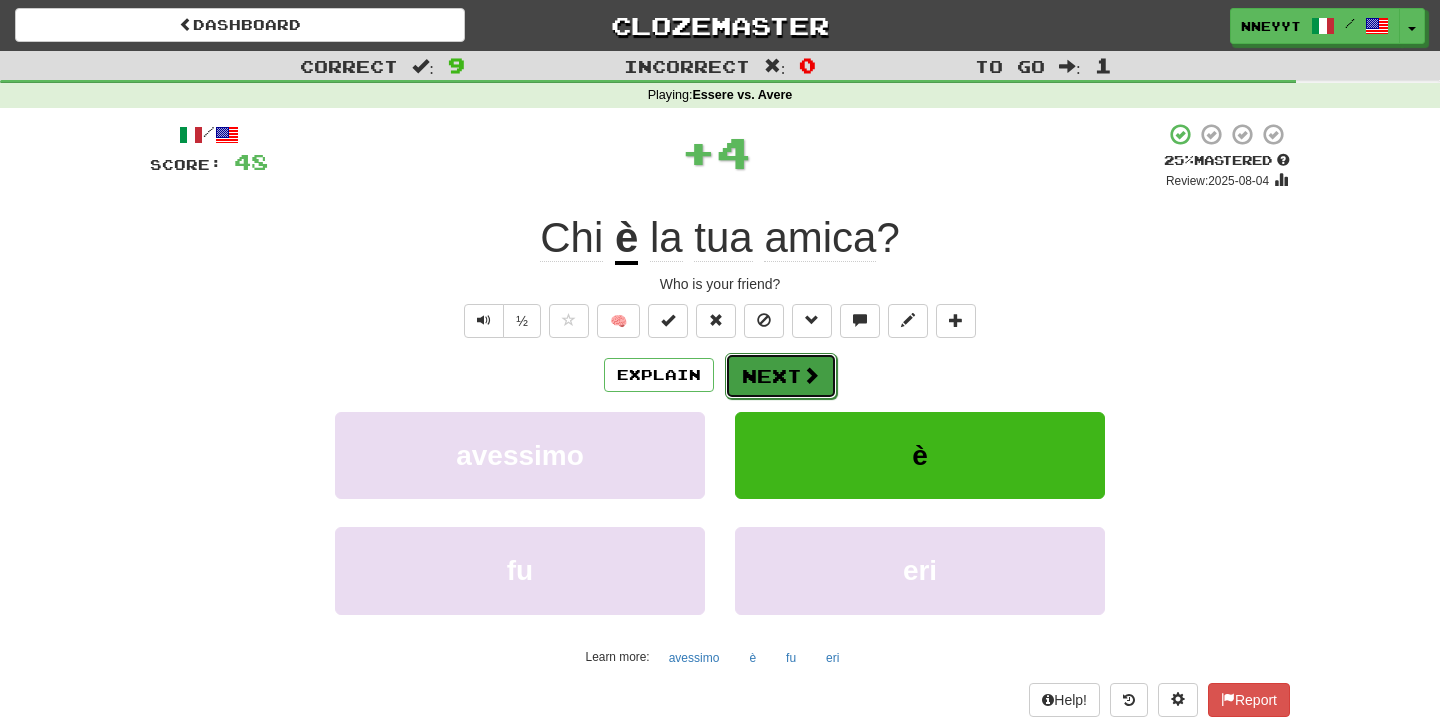 click on "Next" at bounding box center (781, 376) 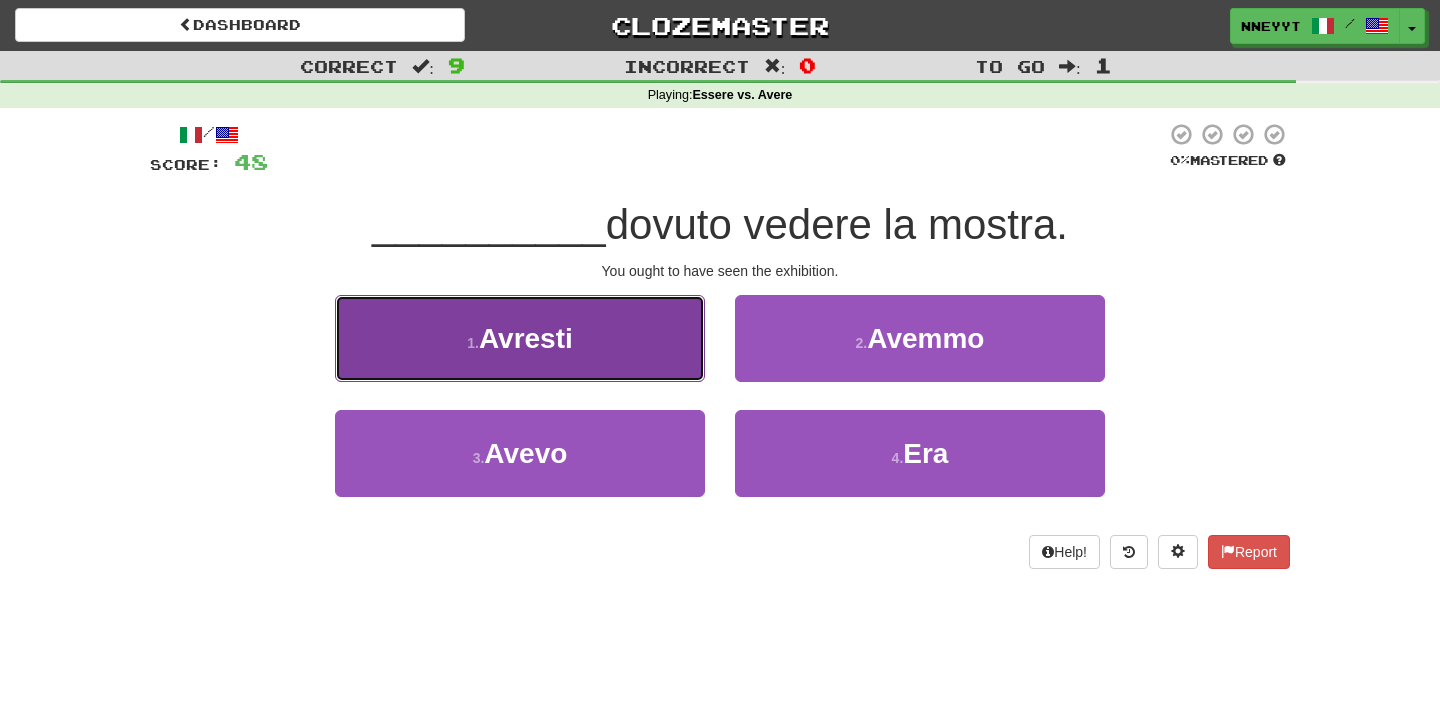 click on "1 .  Avresti" at bounding box center [520, 338] 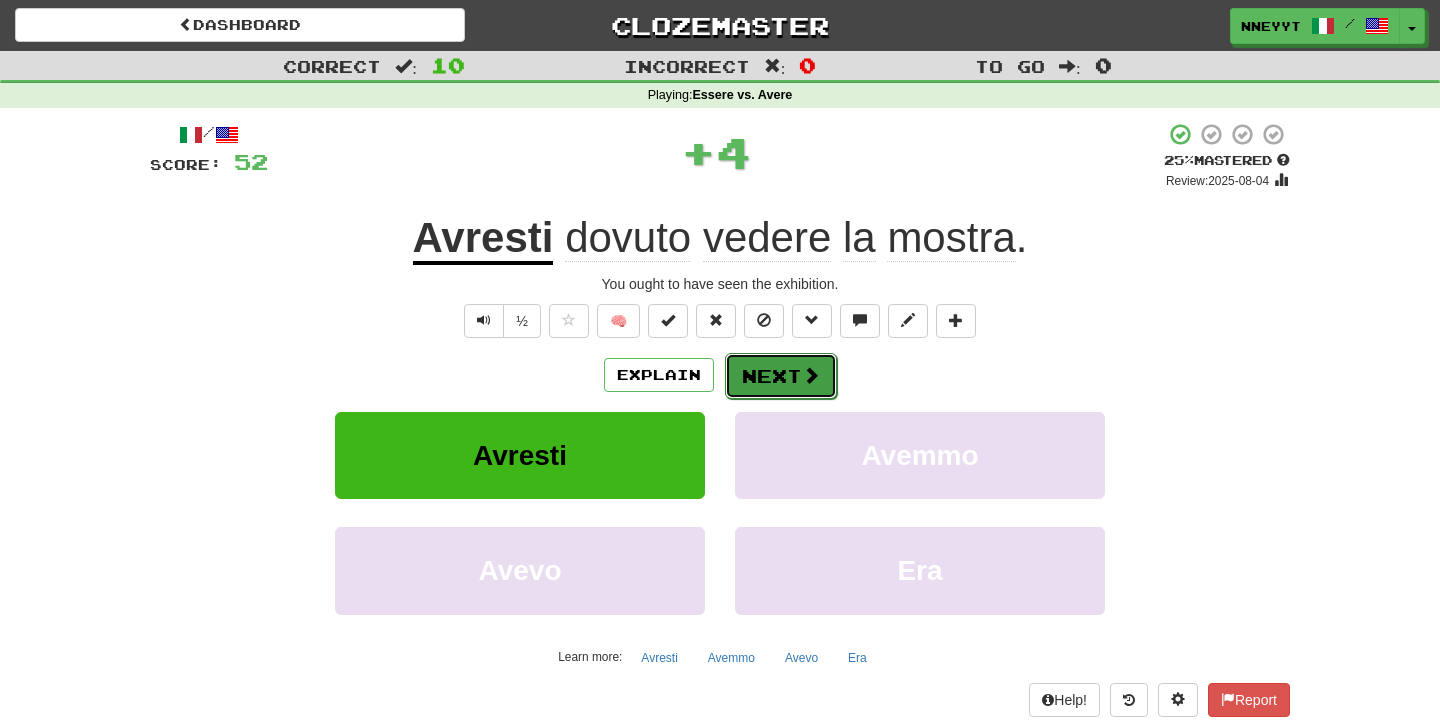 click on "Next" at bounding box center [781, 376] 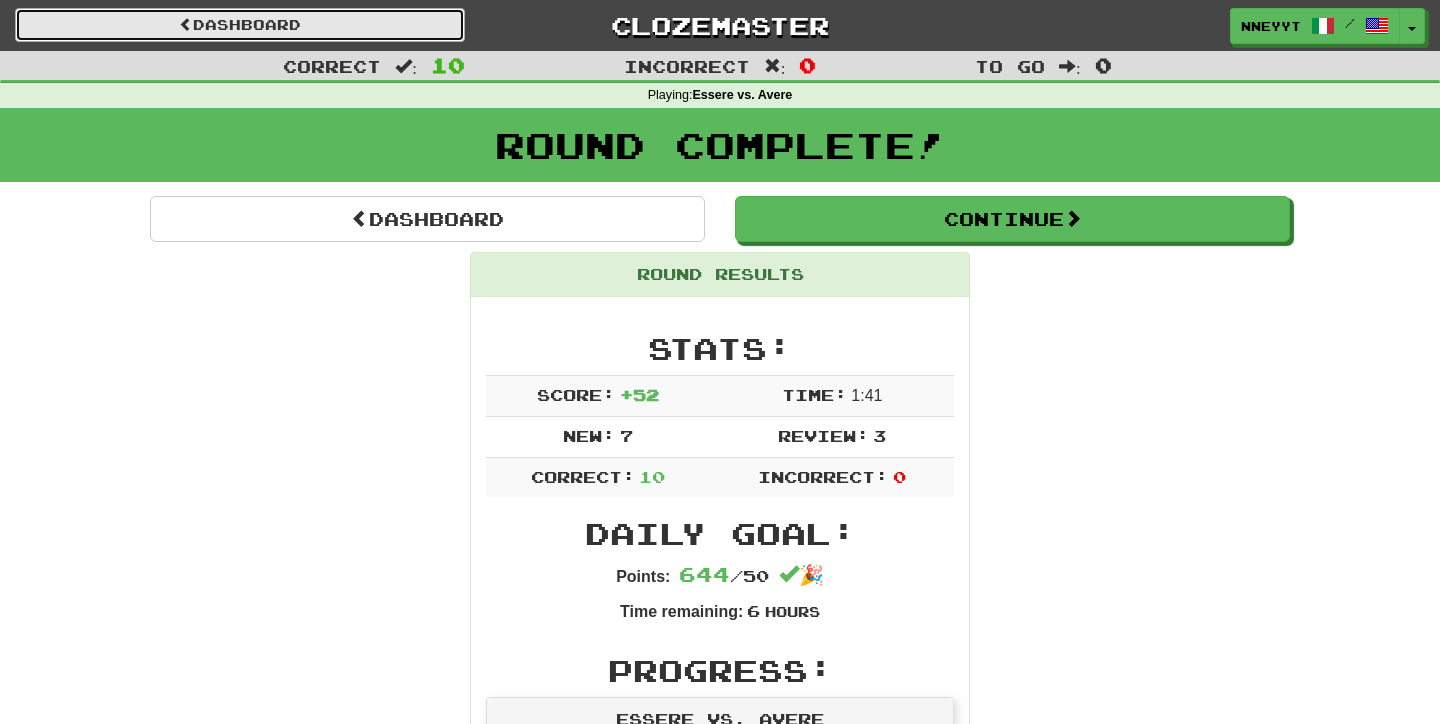 click on "Dashboard" at bounding box center (240, 25) 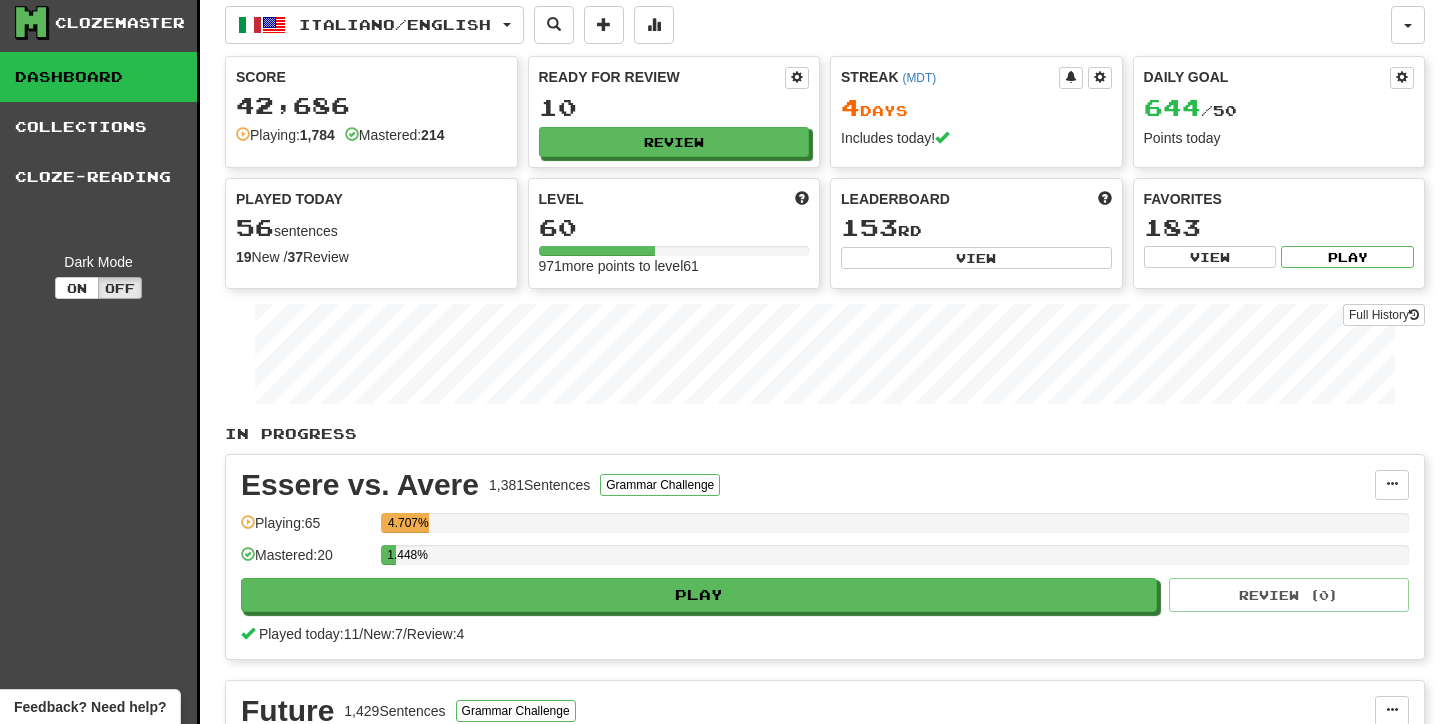 scroll, scrollTop: 0, scrollLeft: 0, axis: both 